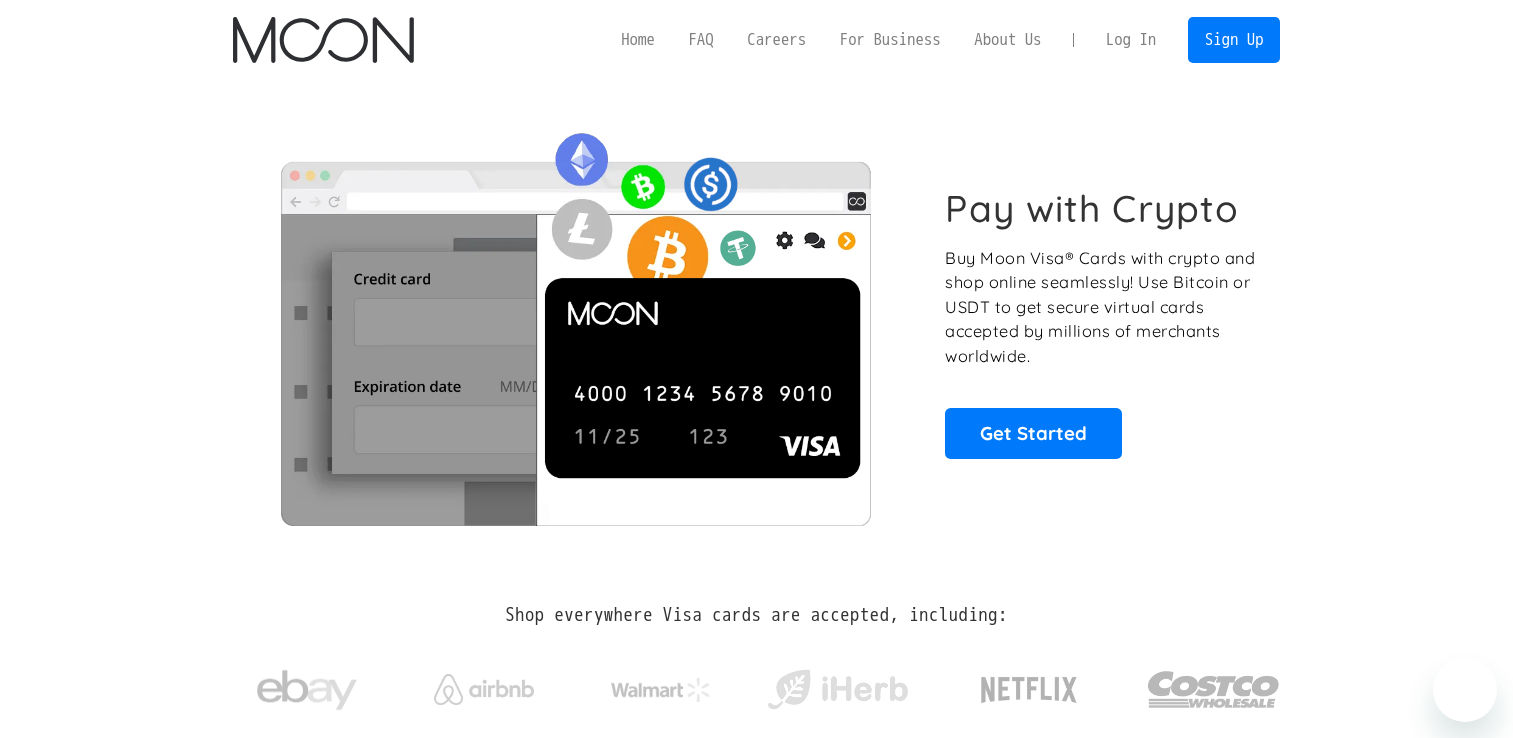 scroll, scrollTop: 0, scrollLeft: 0, axis: both 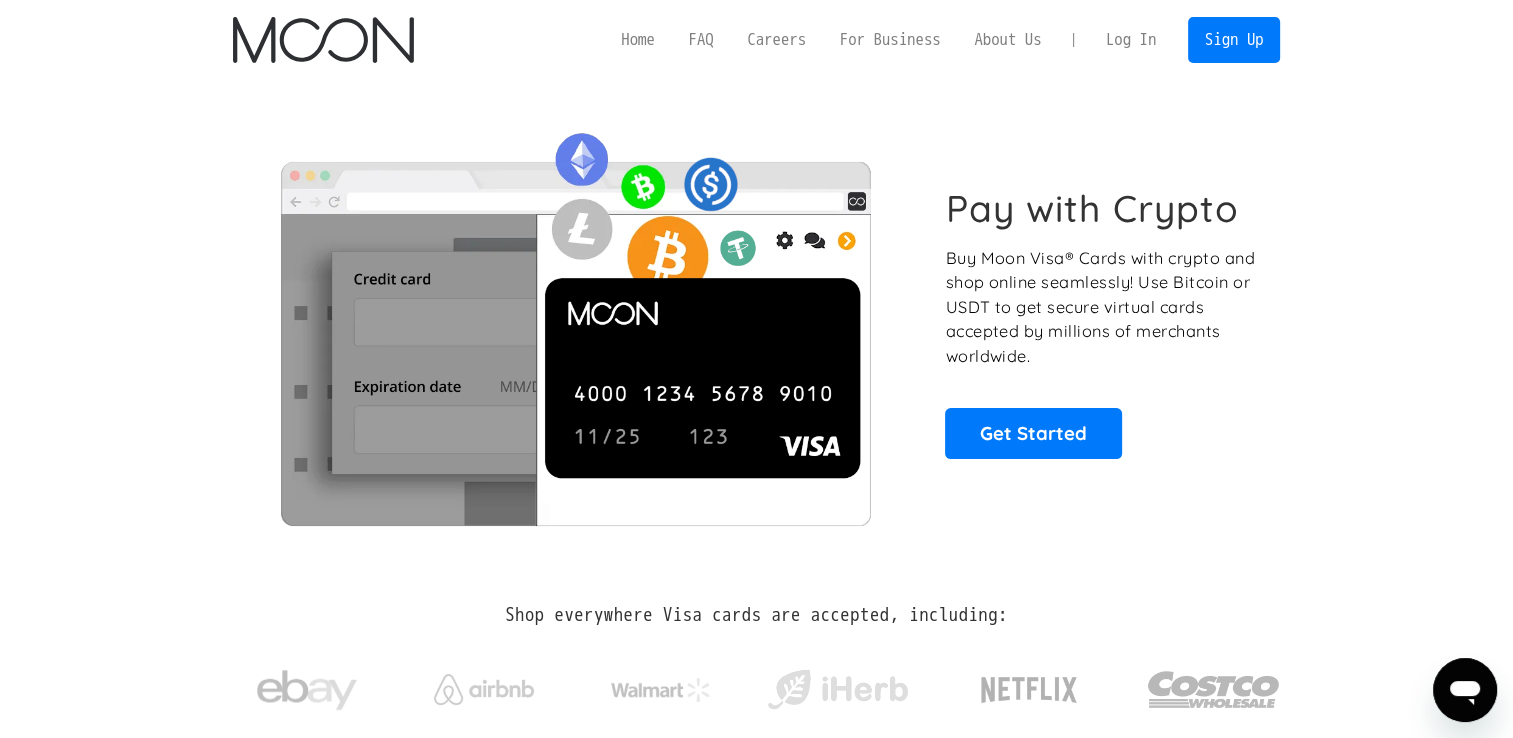 click on "Log In" at bounding box center [1131, 40] 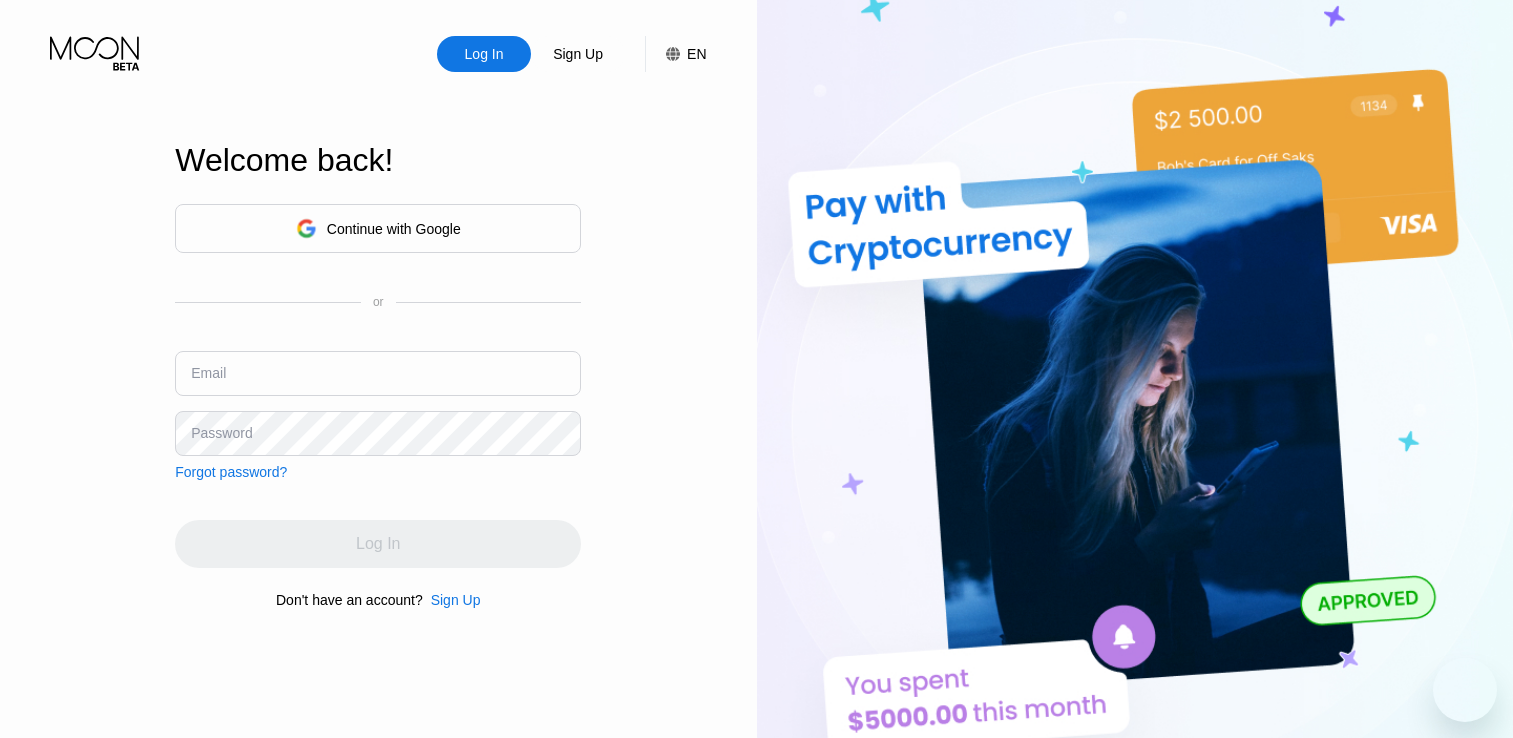 scroll, scrollTop: 0, scrollLeft: 0, axis: both 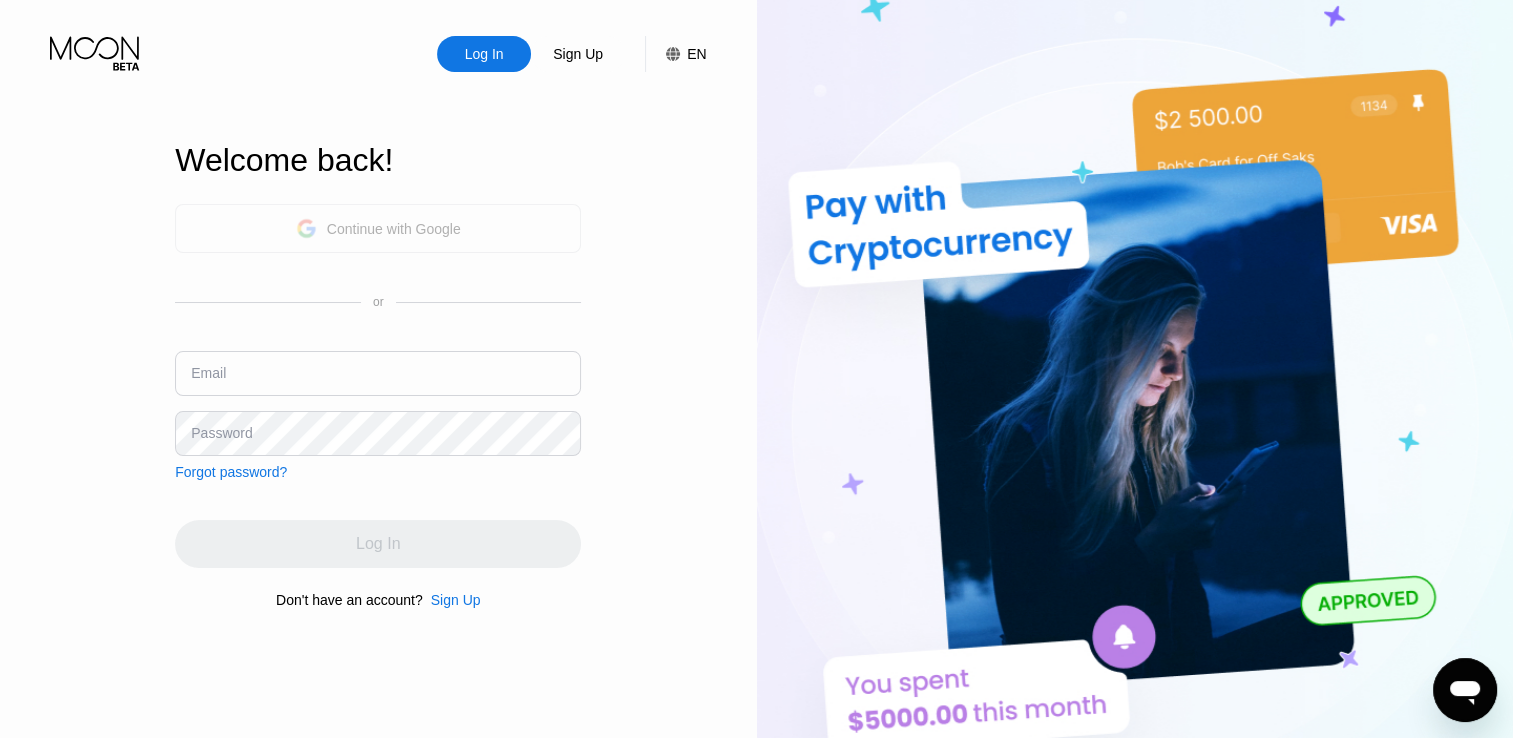 click on "Continue with Google" at bounding box center (394, 229) 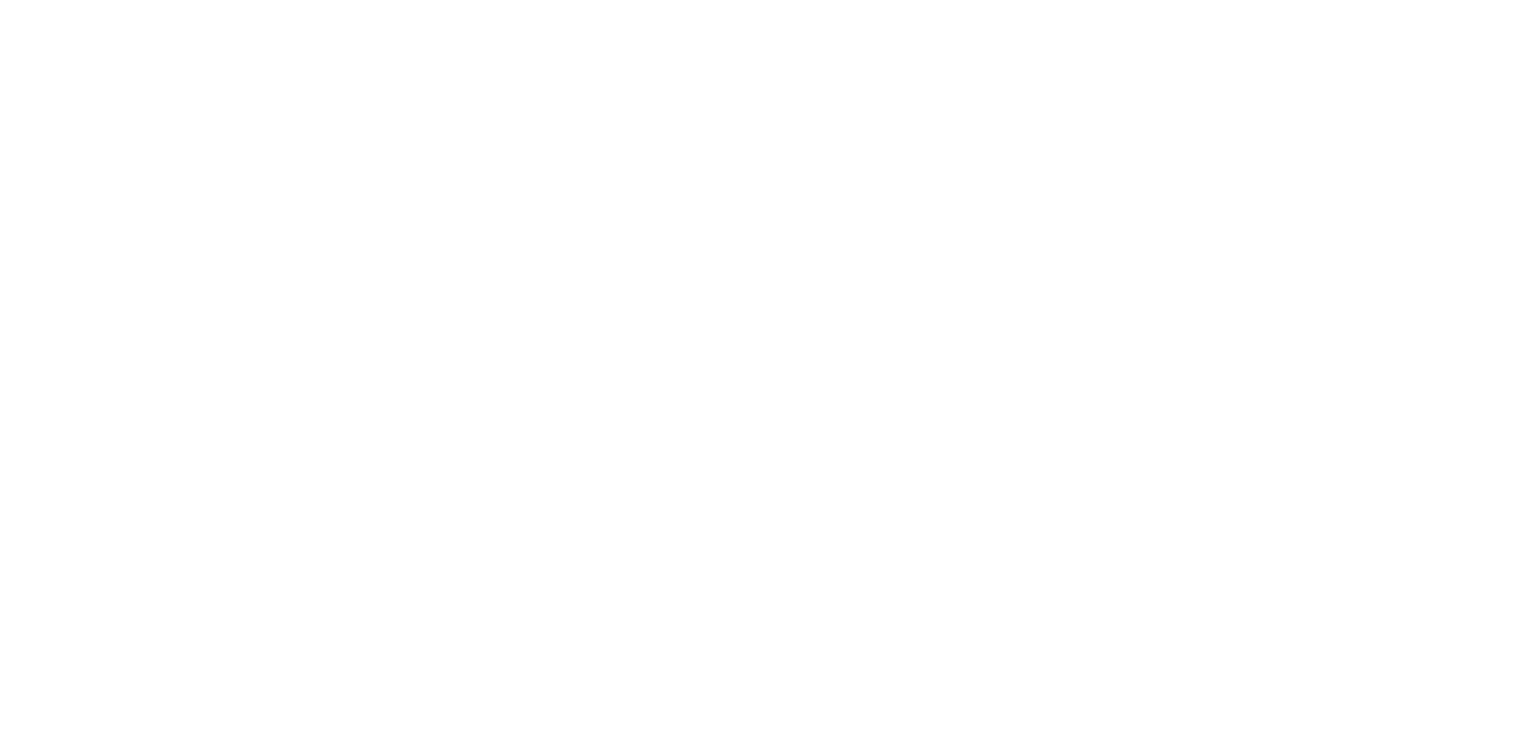 scroll, scrollTop: 0, scrollLeft: 0, axis: both 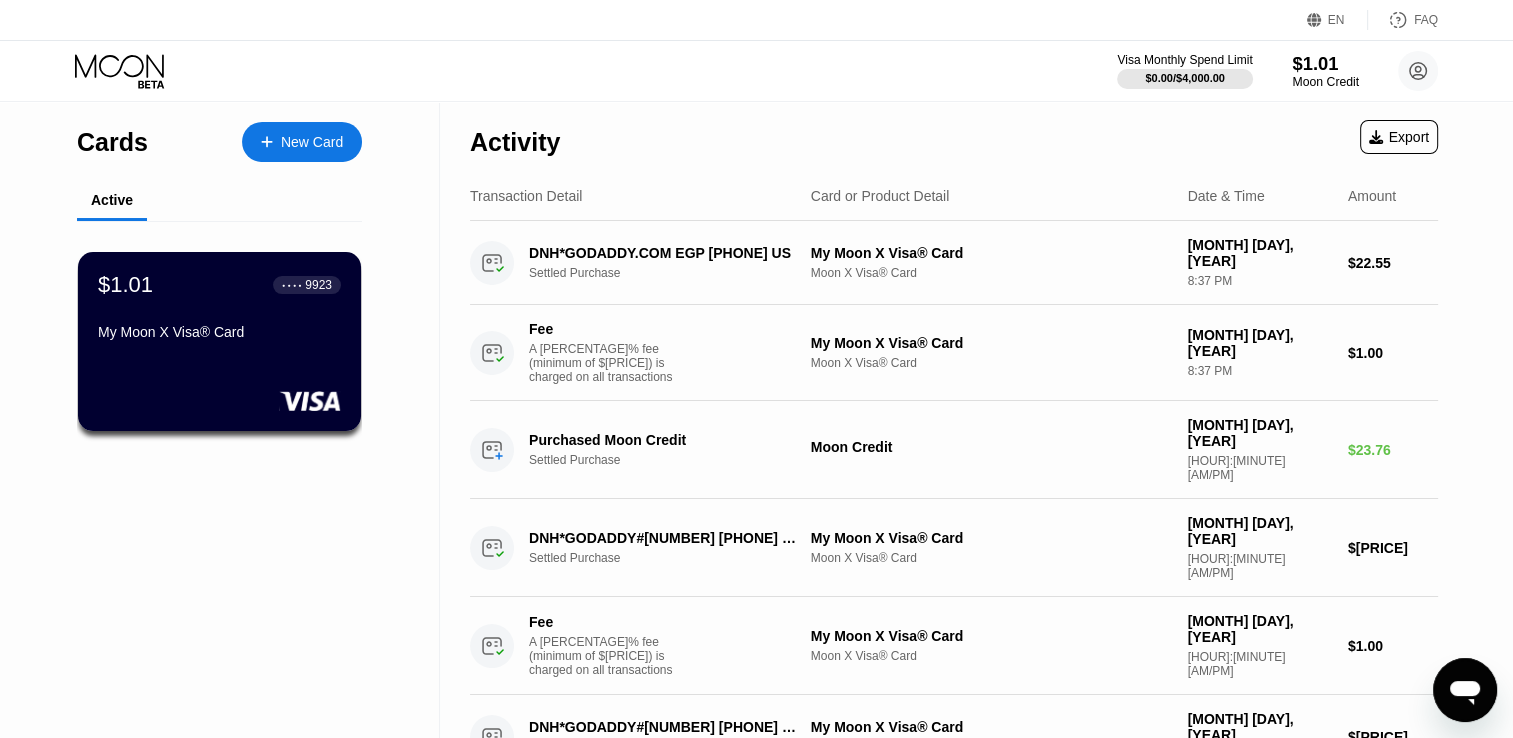 click on "Moon Credit" at bounding box center [1325, 82] 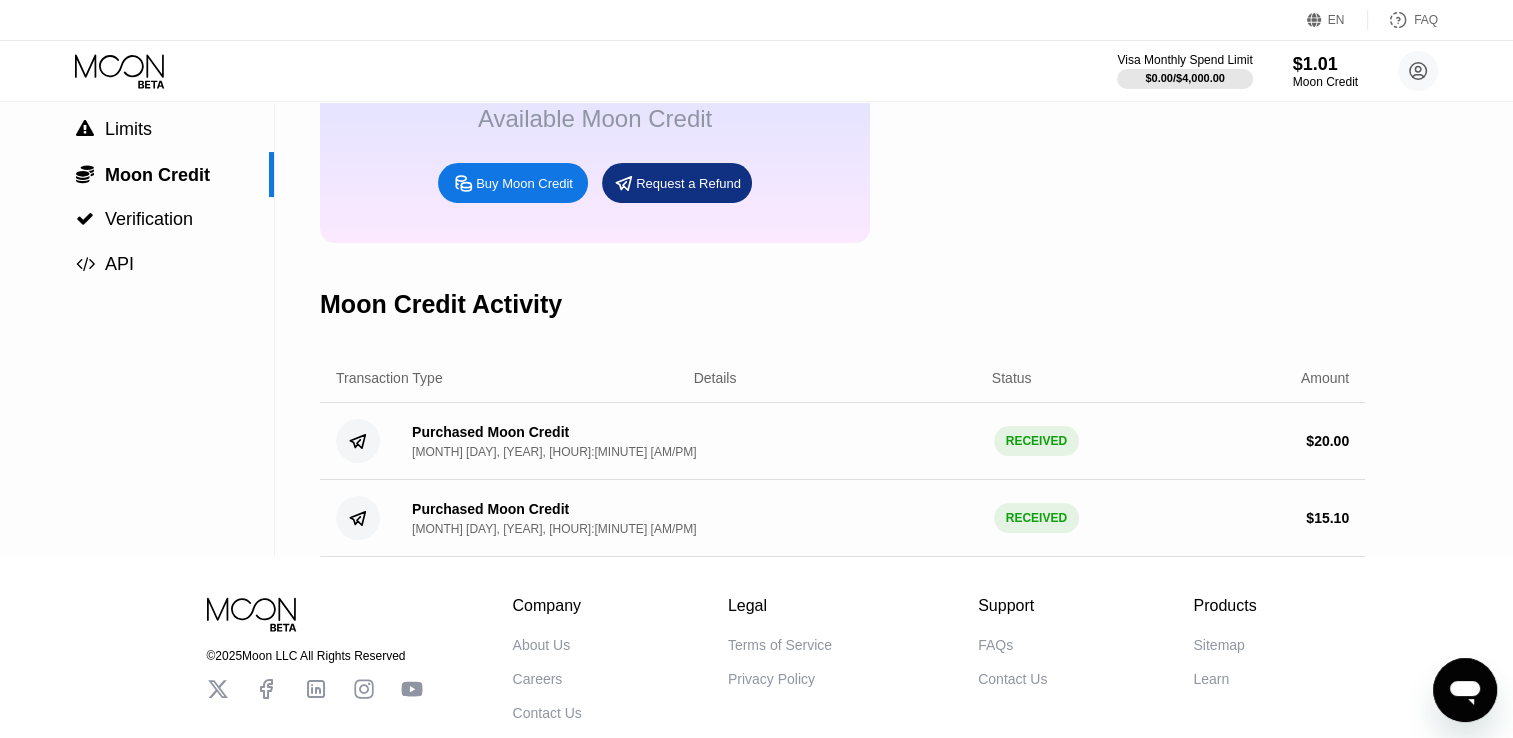 scroll, scrollTop: 0, scrollLeft: 0, axis: both 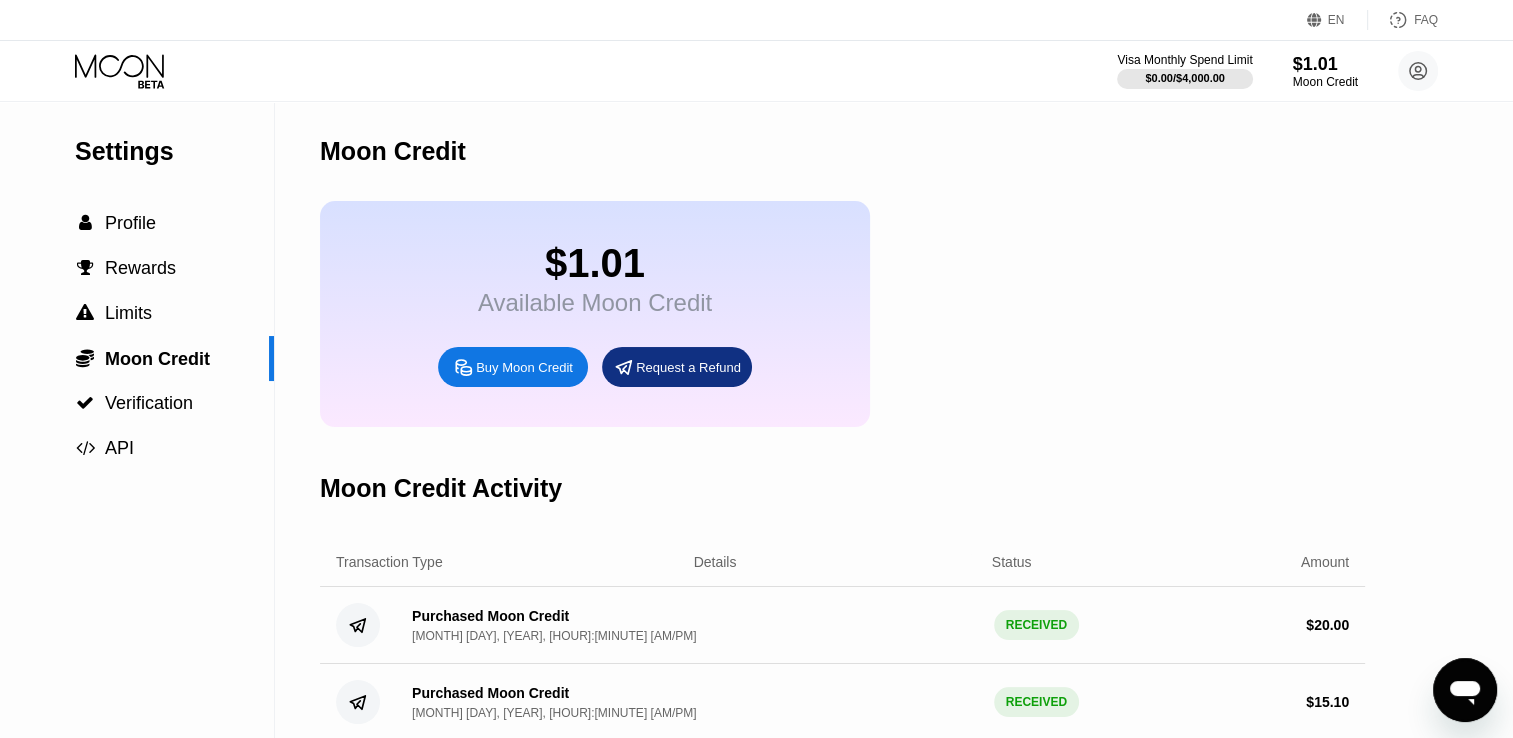 click 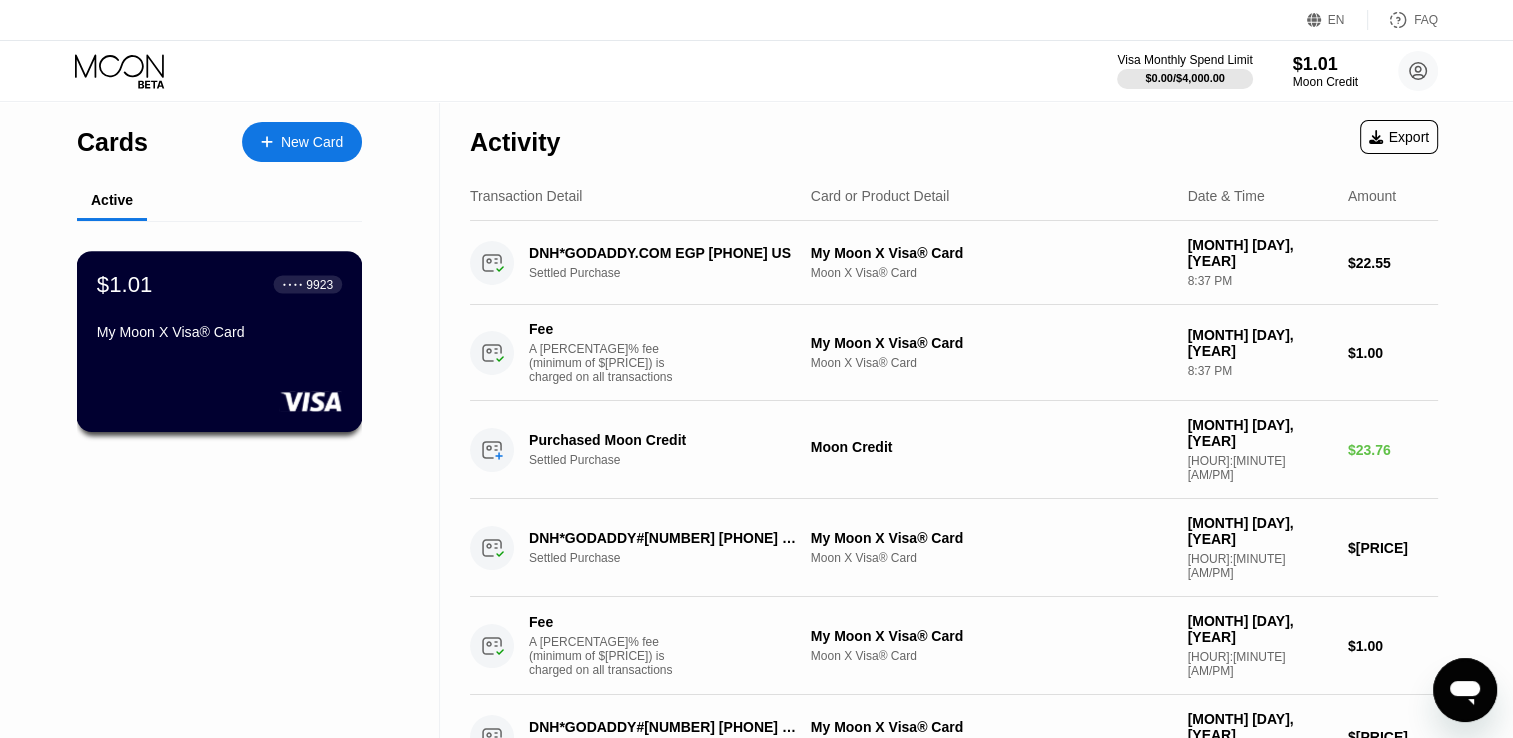 click on "My Moon X Visa® Card" at bounding box center (219, 332) 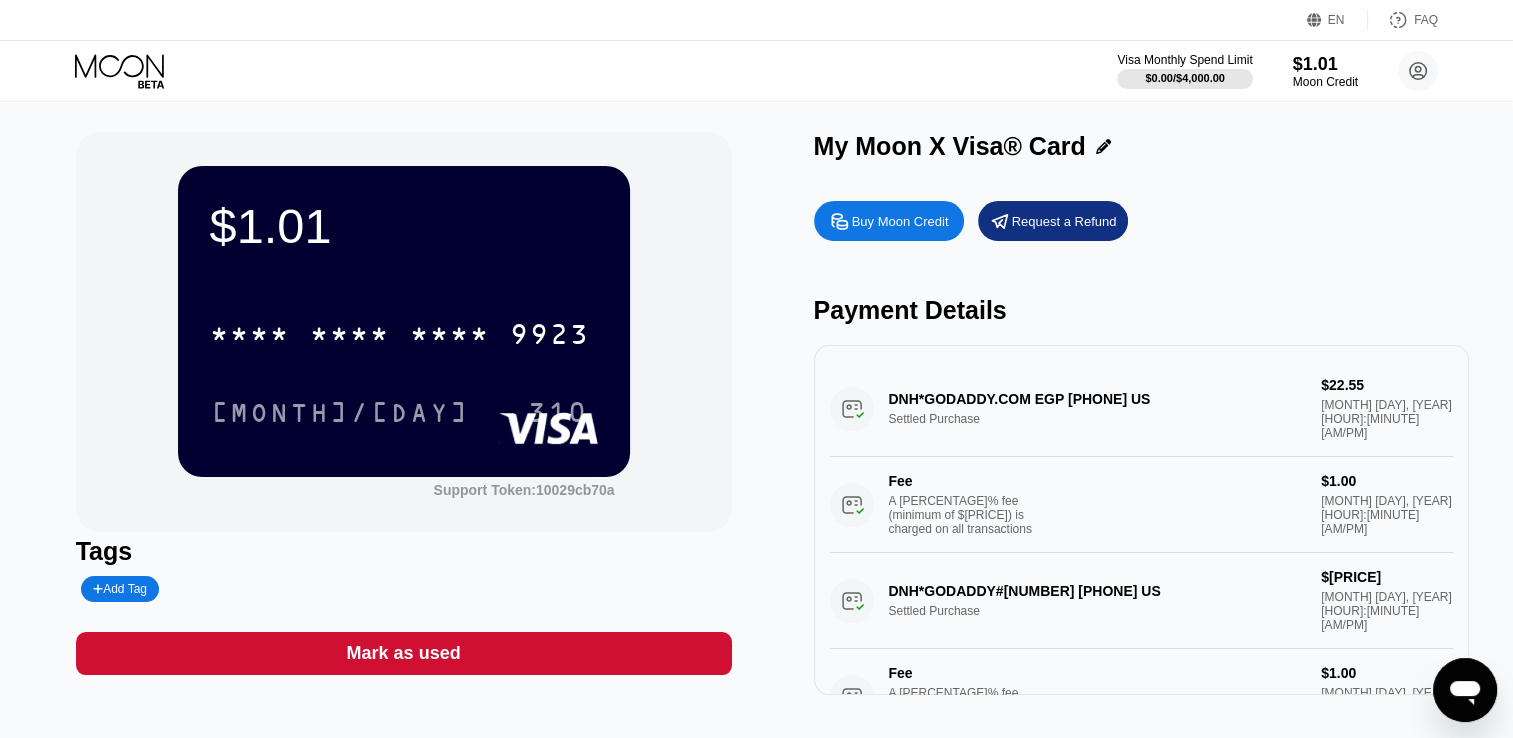 click on "Buy Moon Credit" at bounding box center (900, 221) 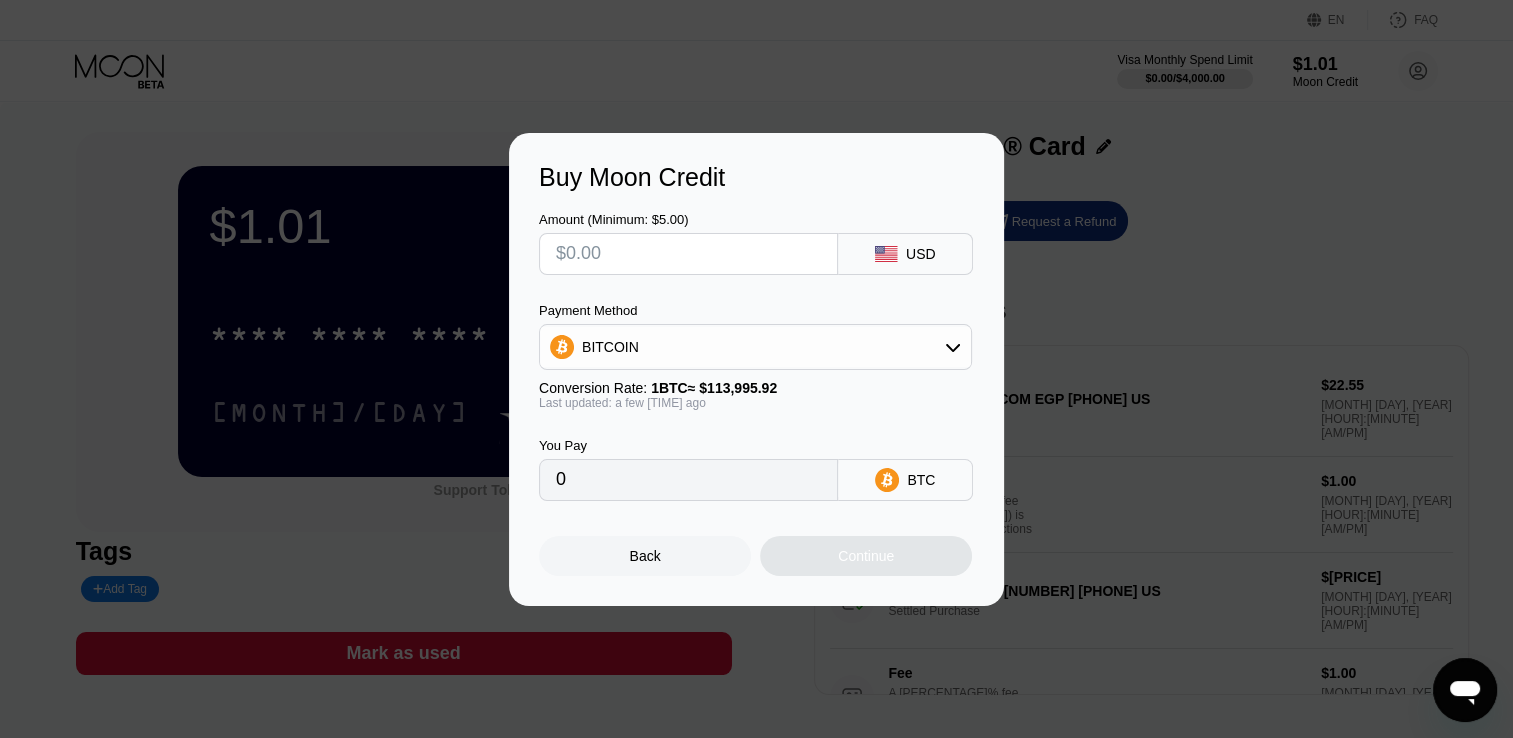 click on "Payment Method BITCOIN Conversion Rate:   1  BTC  ≈   $113,995.92 Last updated:   a few seconds ago" at bounding box center [755, 356] 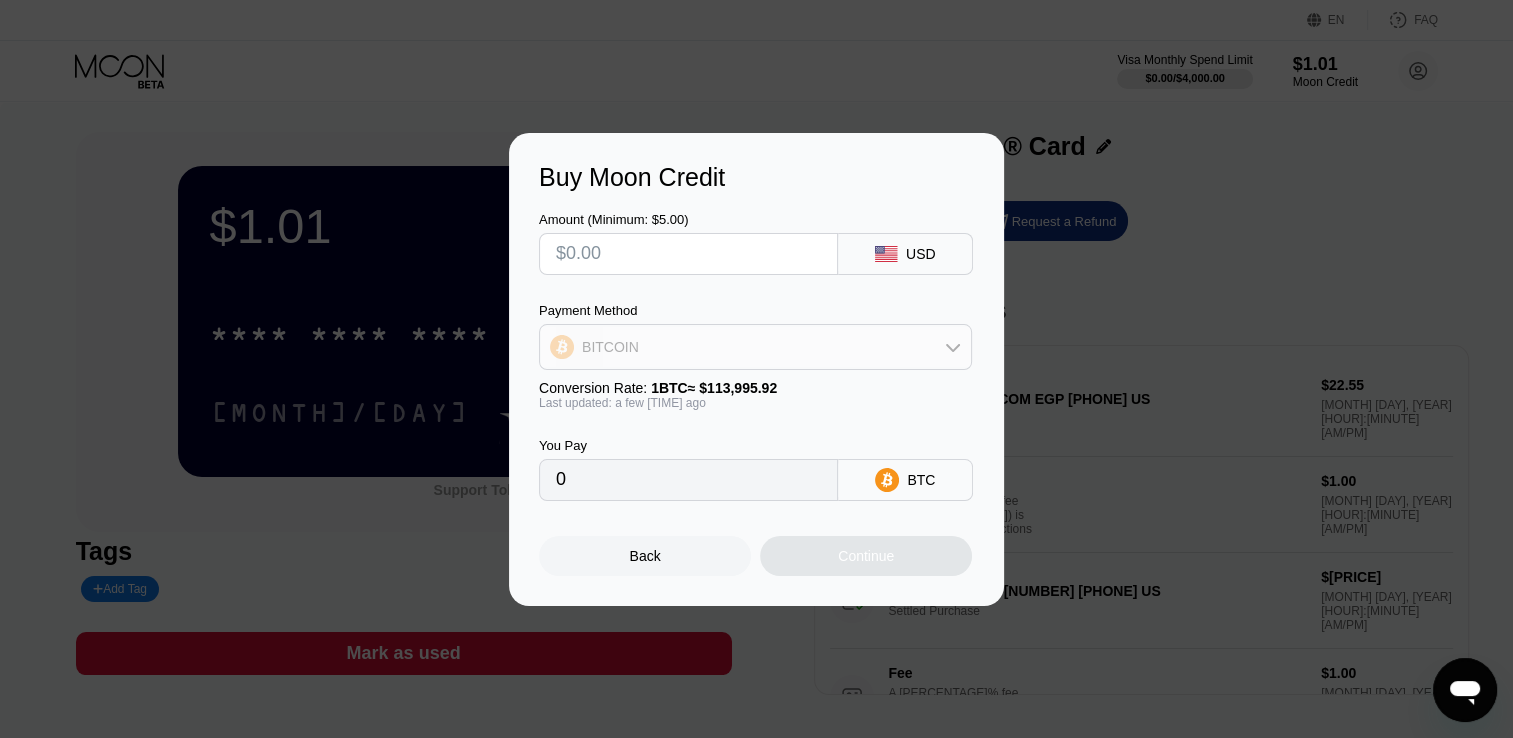 click on "BITCOIN" at bounding box center (755, 347) 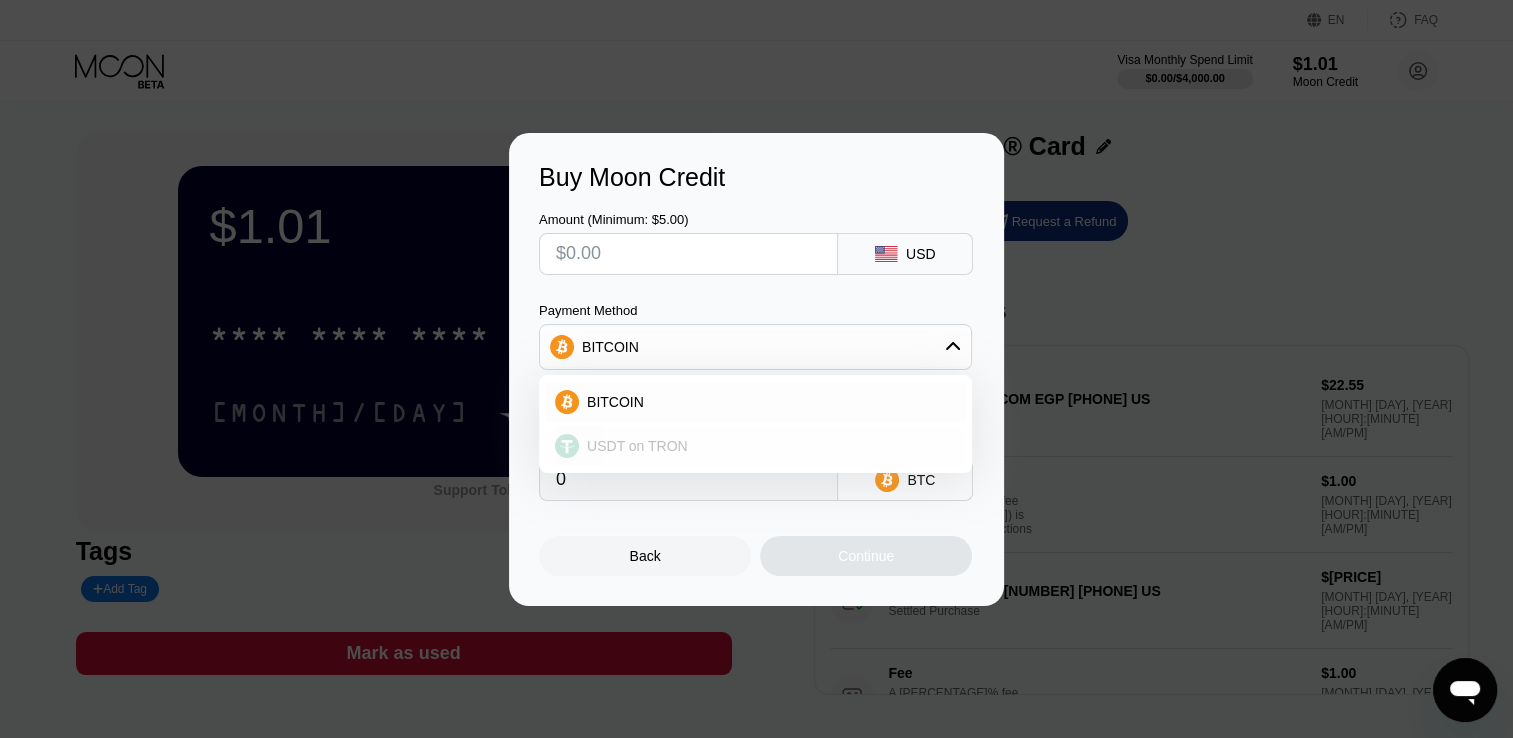 click on "USDT on TRON" at bounding box center (637, 446) 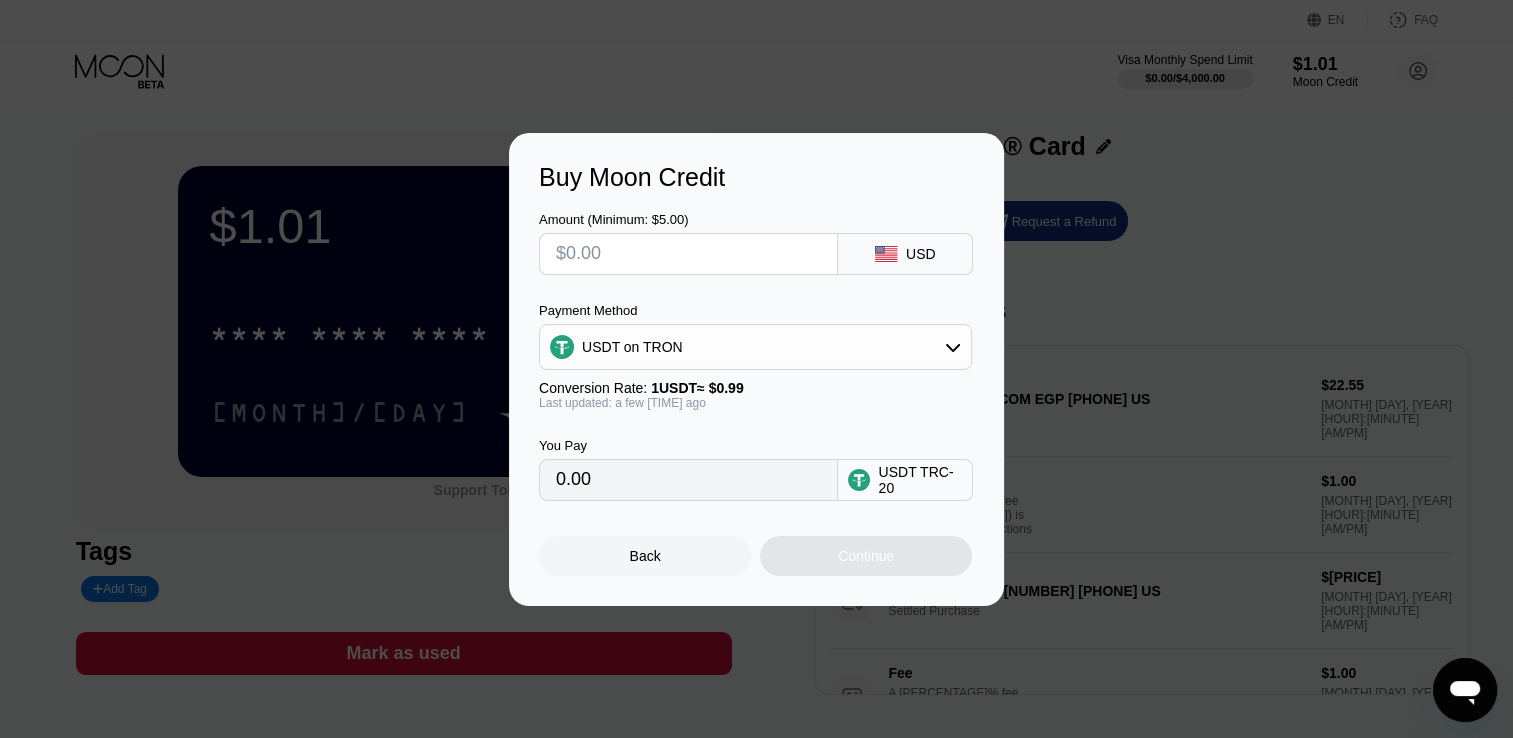 click at bounding box center [688, 254] 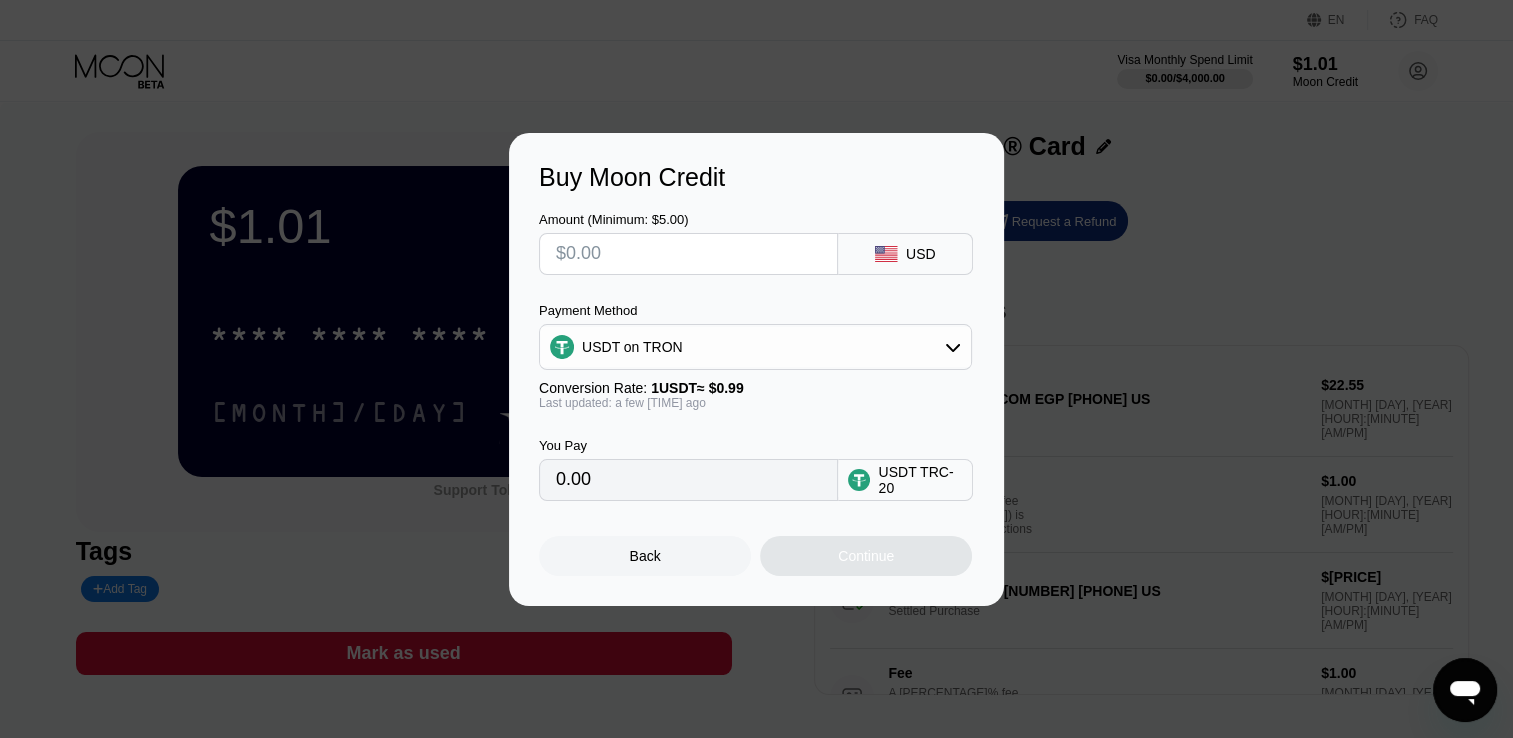 type on "$2" 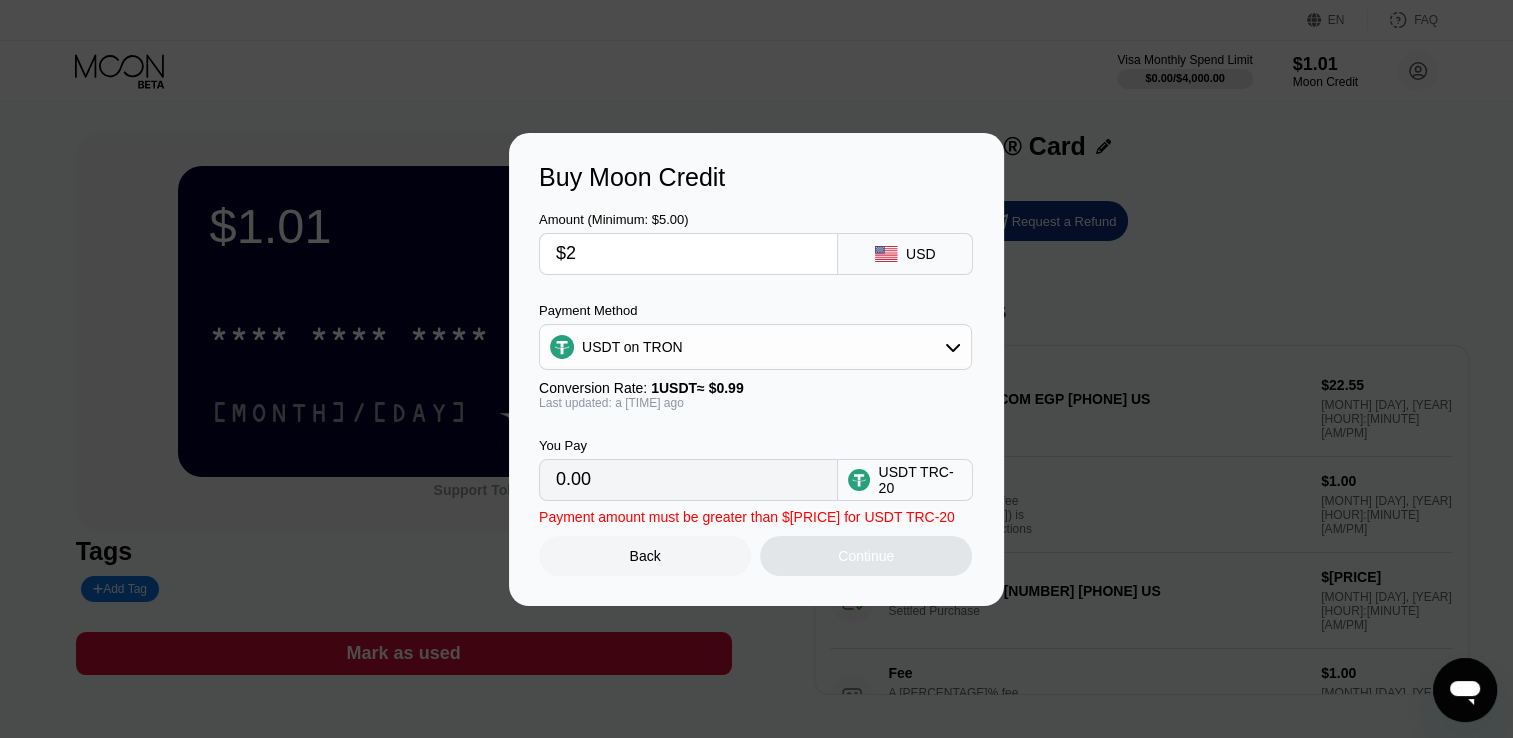 type on "2.02" 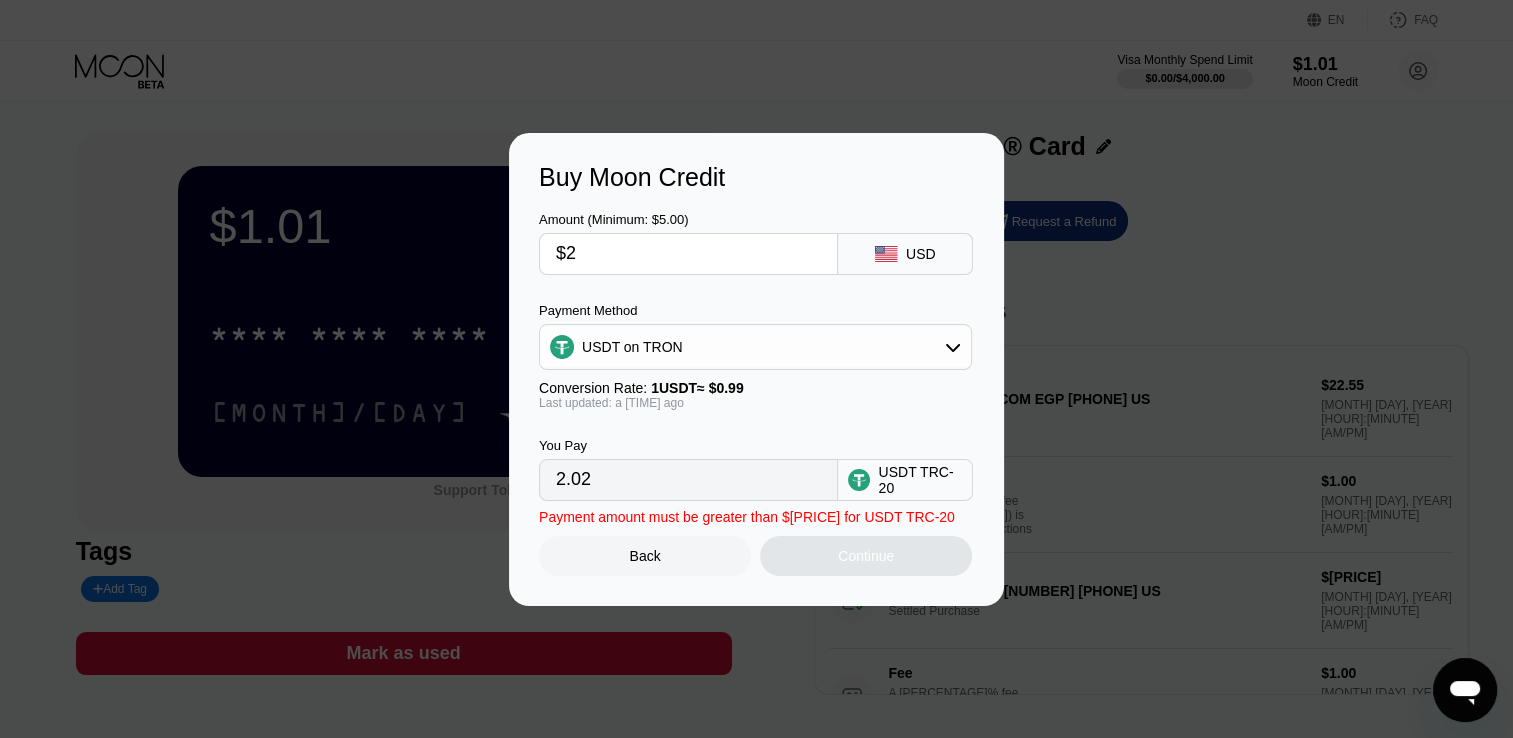 type 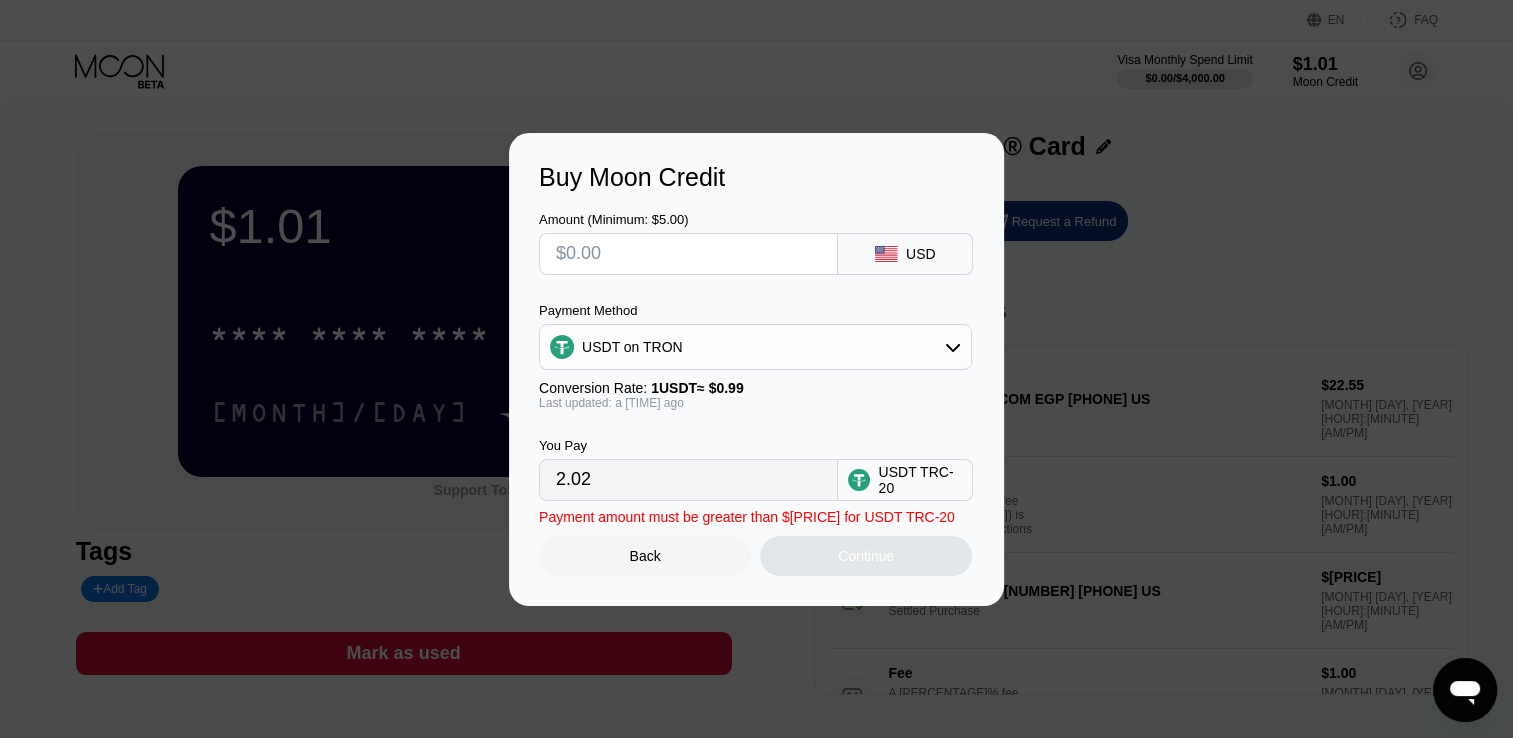 type on "0.00" 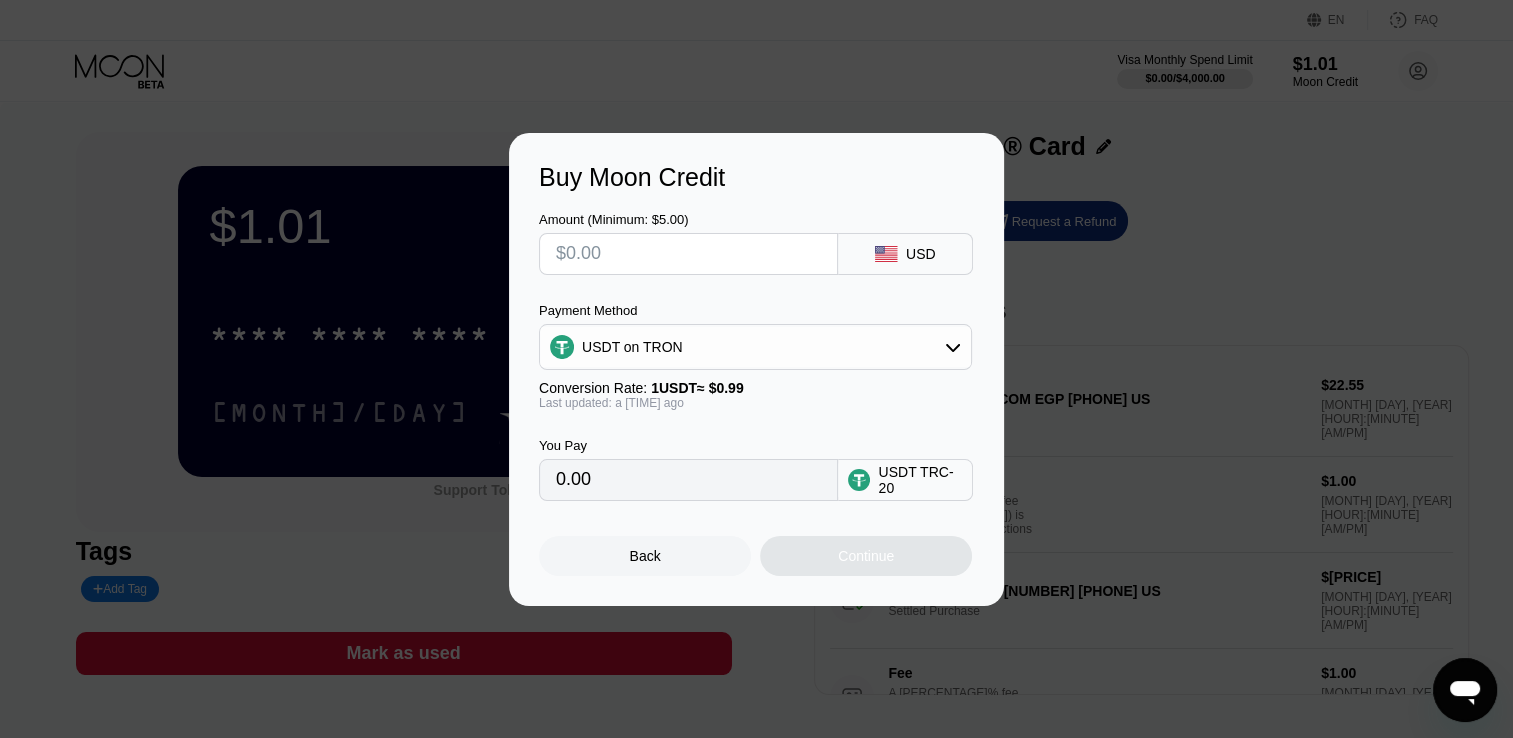 type on "$1" 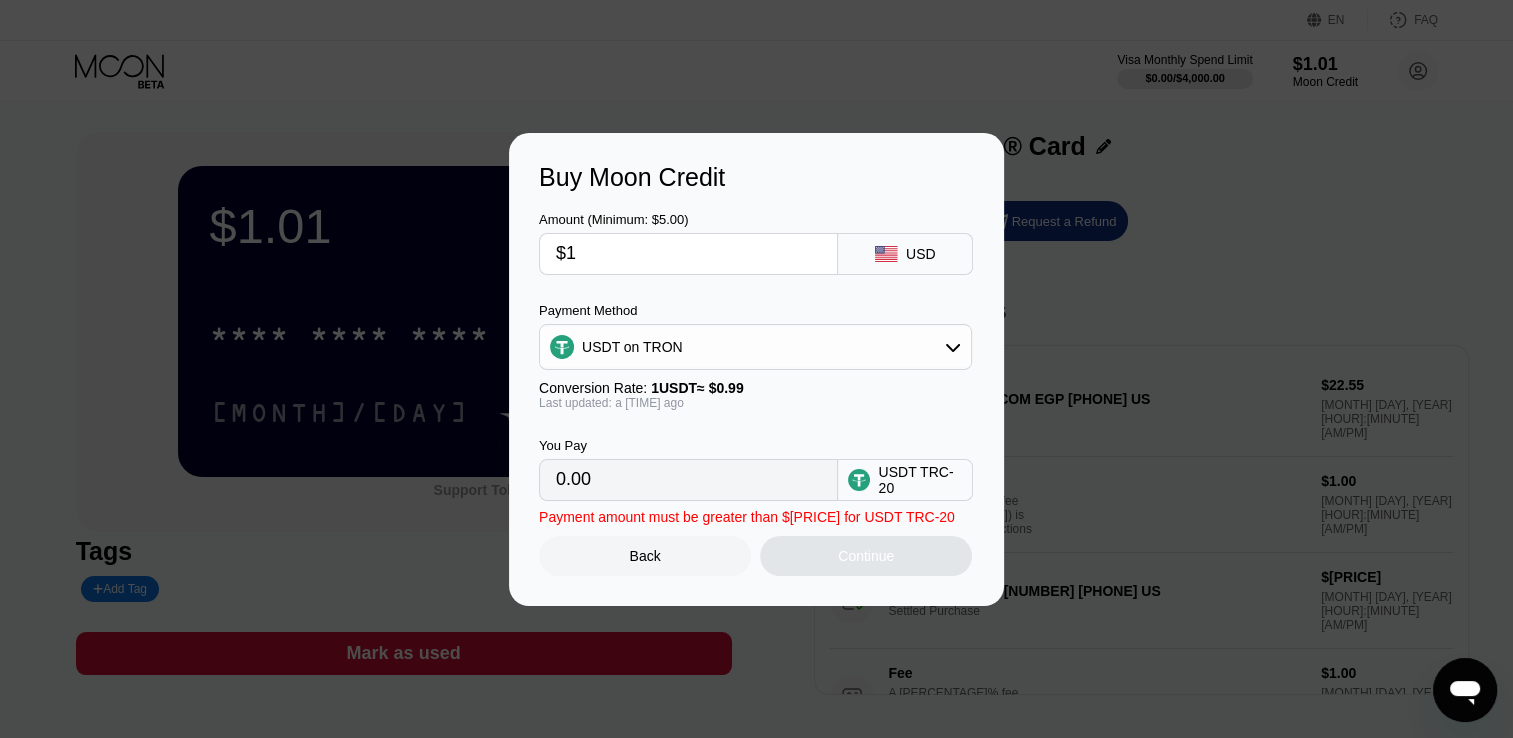 type on "1.01" 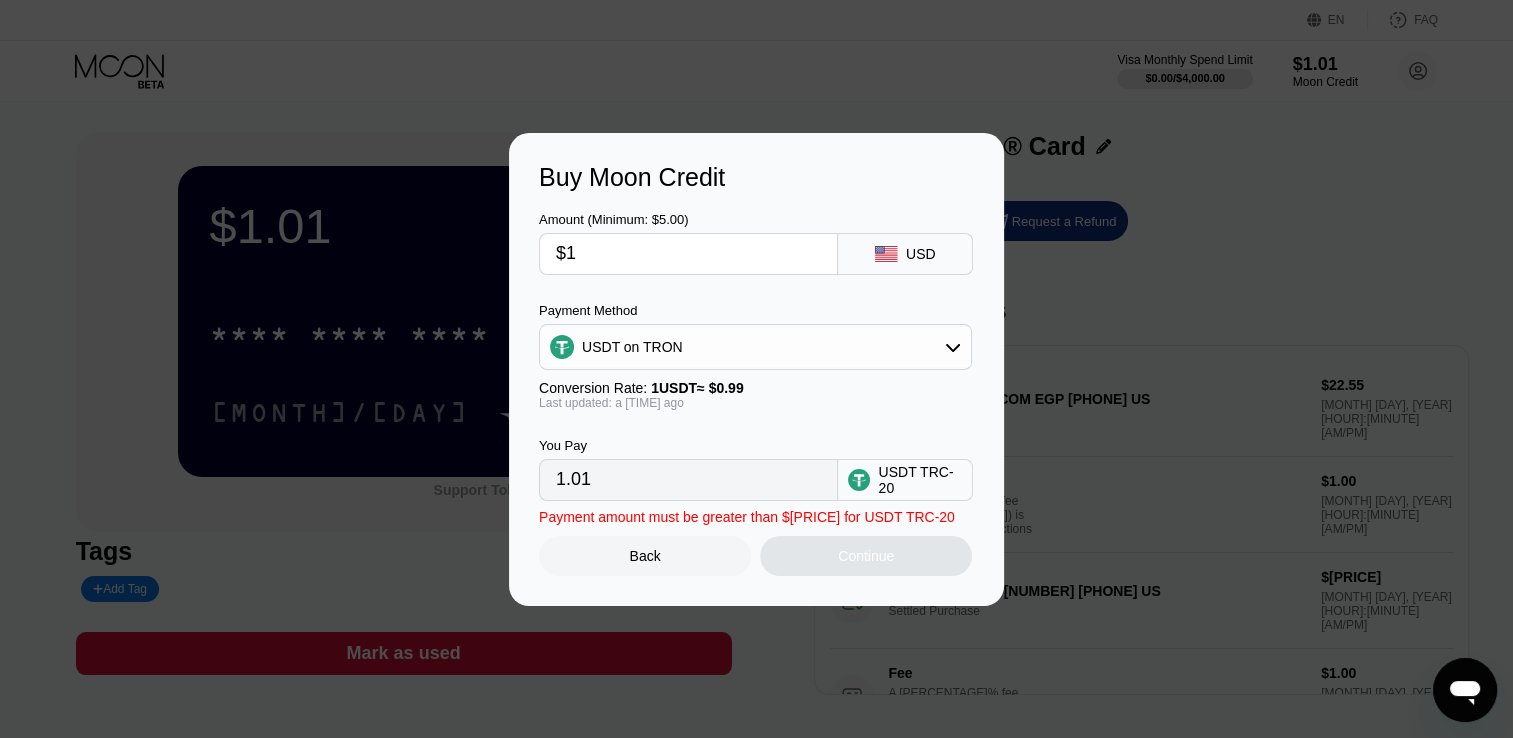 type on "$19" 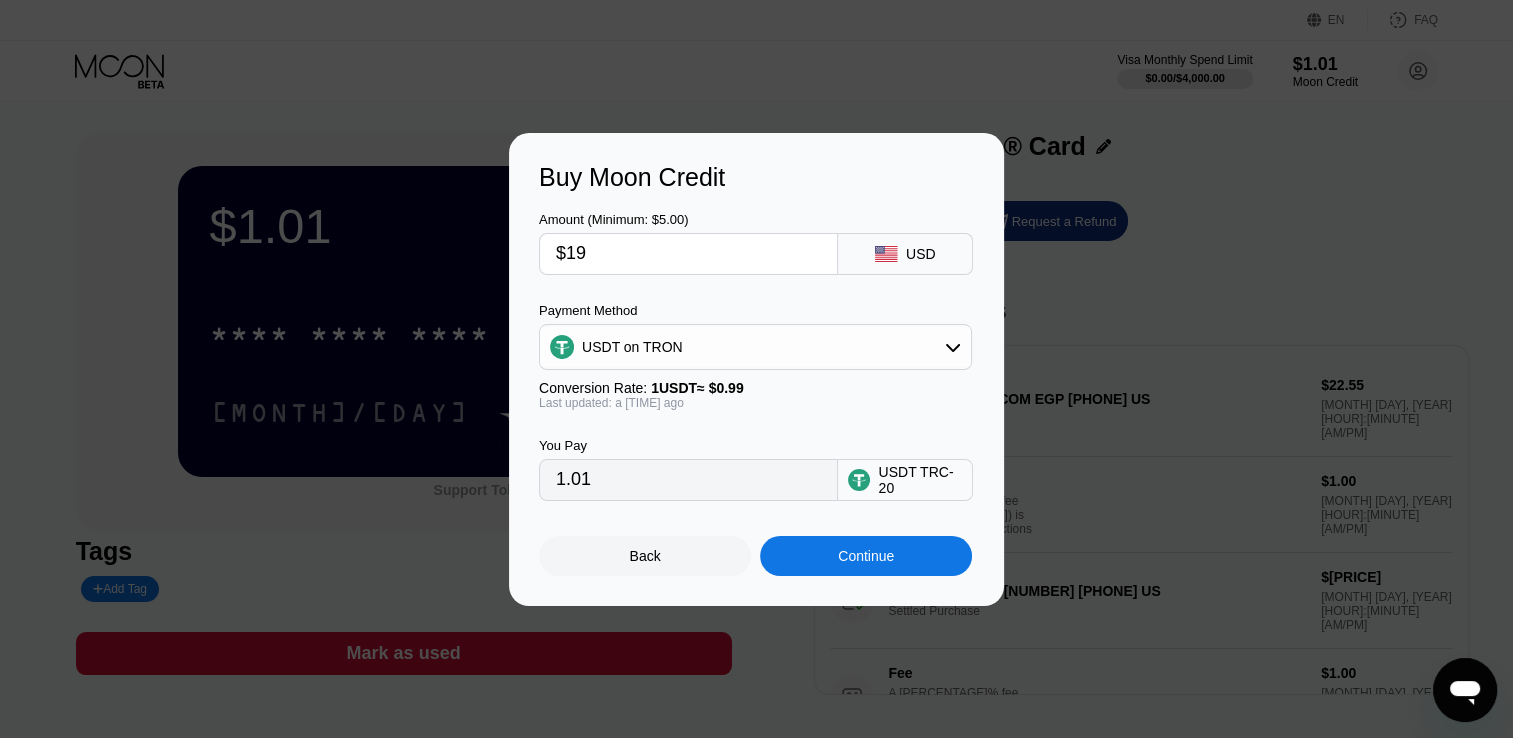 type on "19.19" 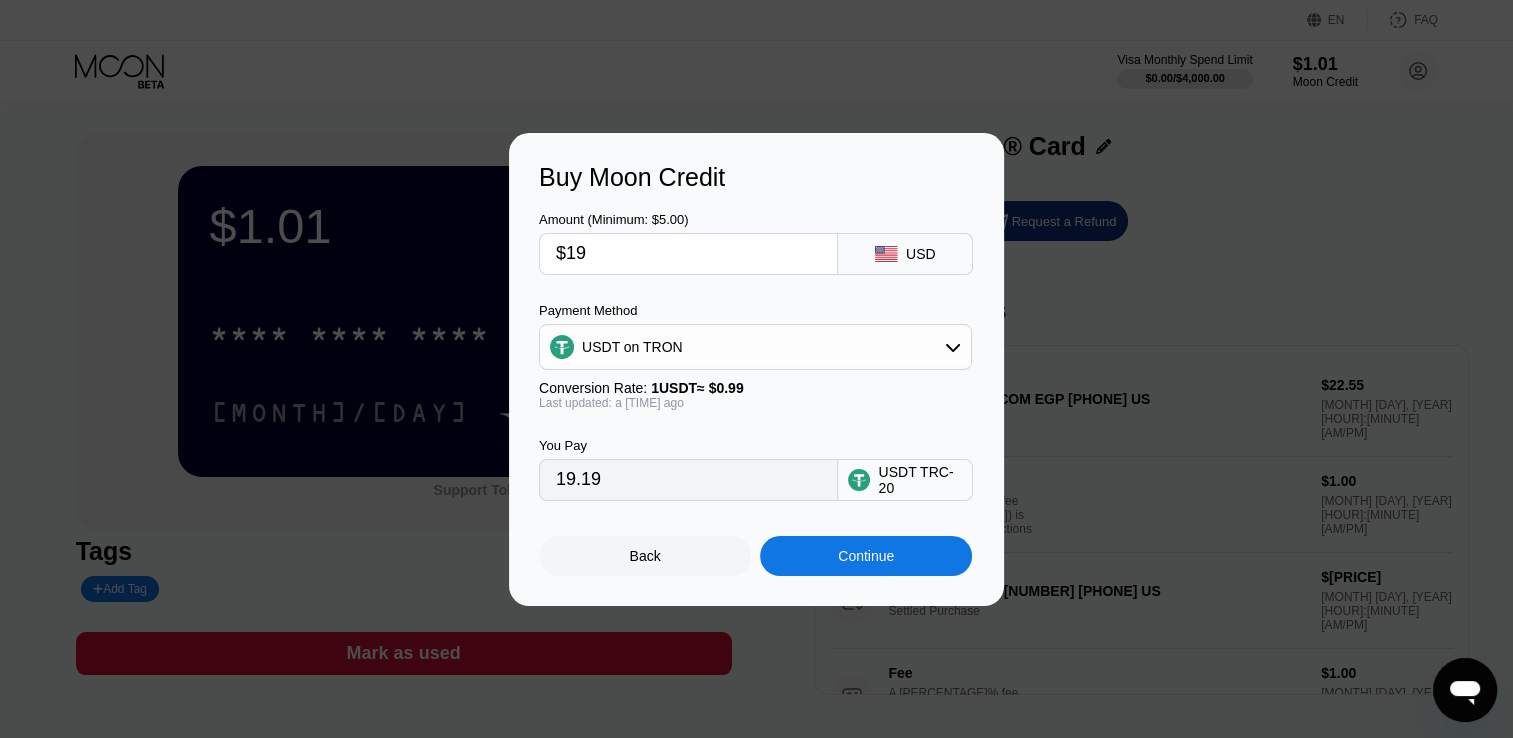 click on "$19" at bounding box center (688, 254) 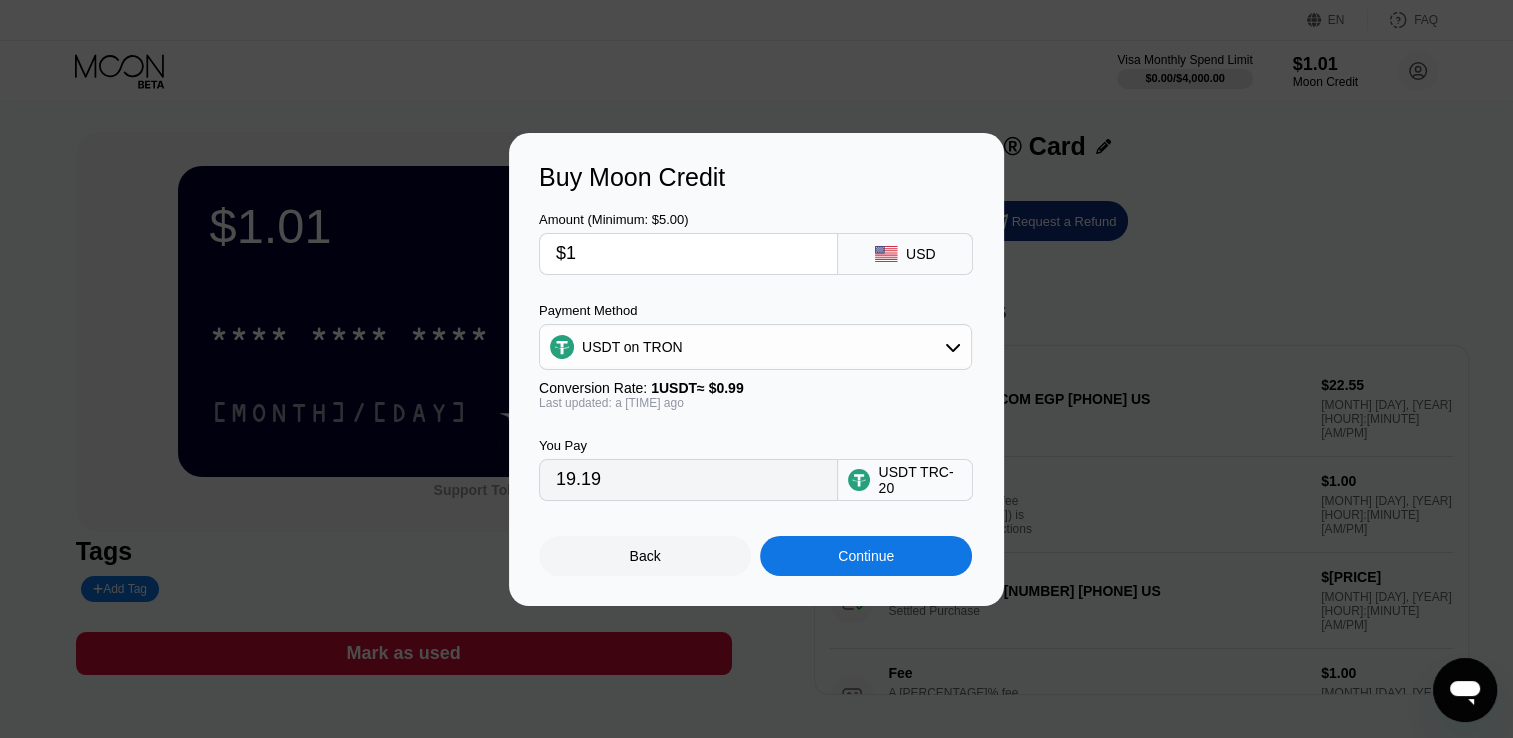 type 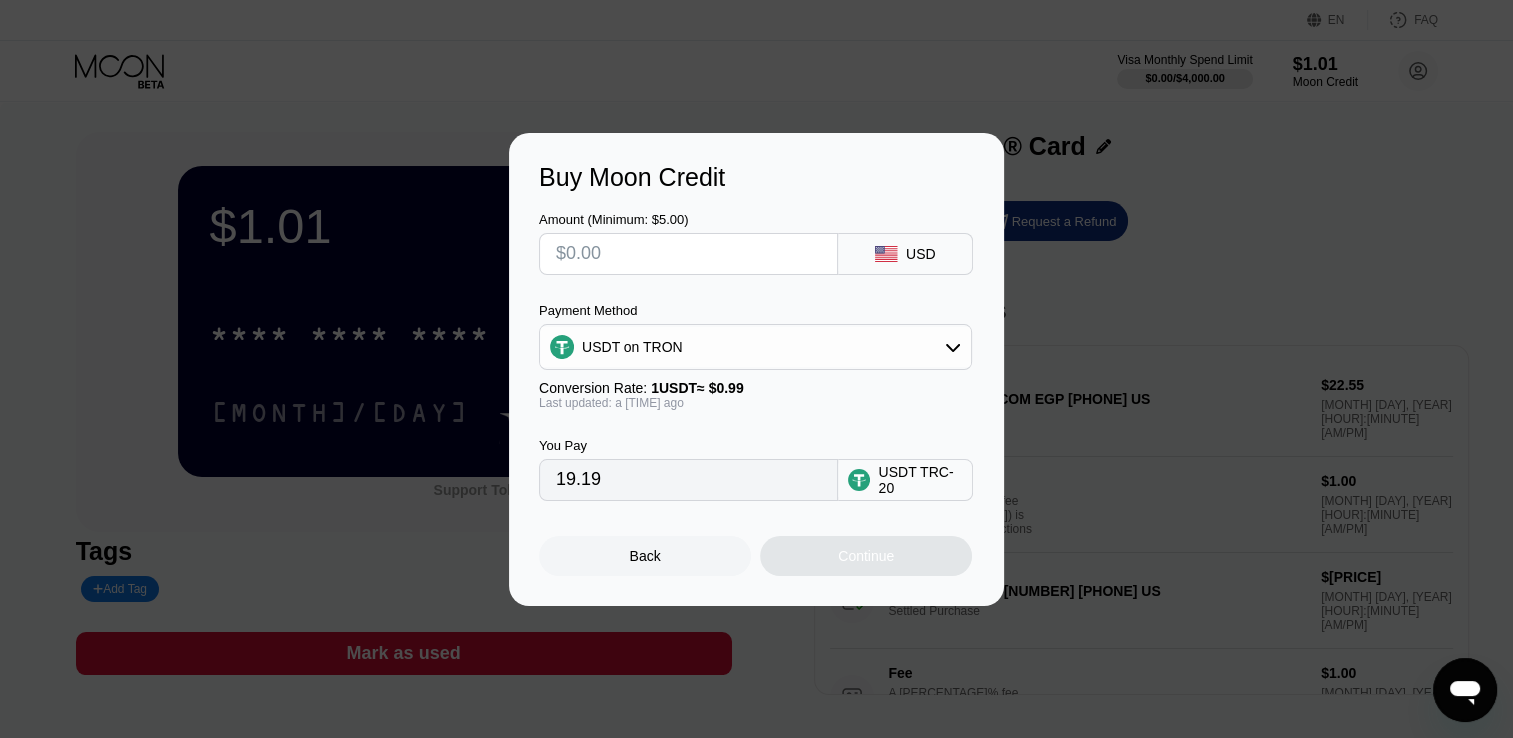 type on "0.00" 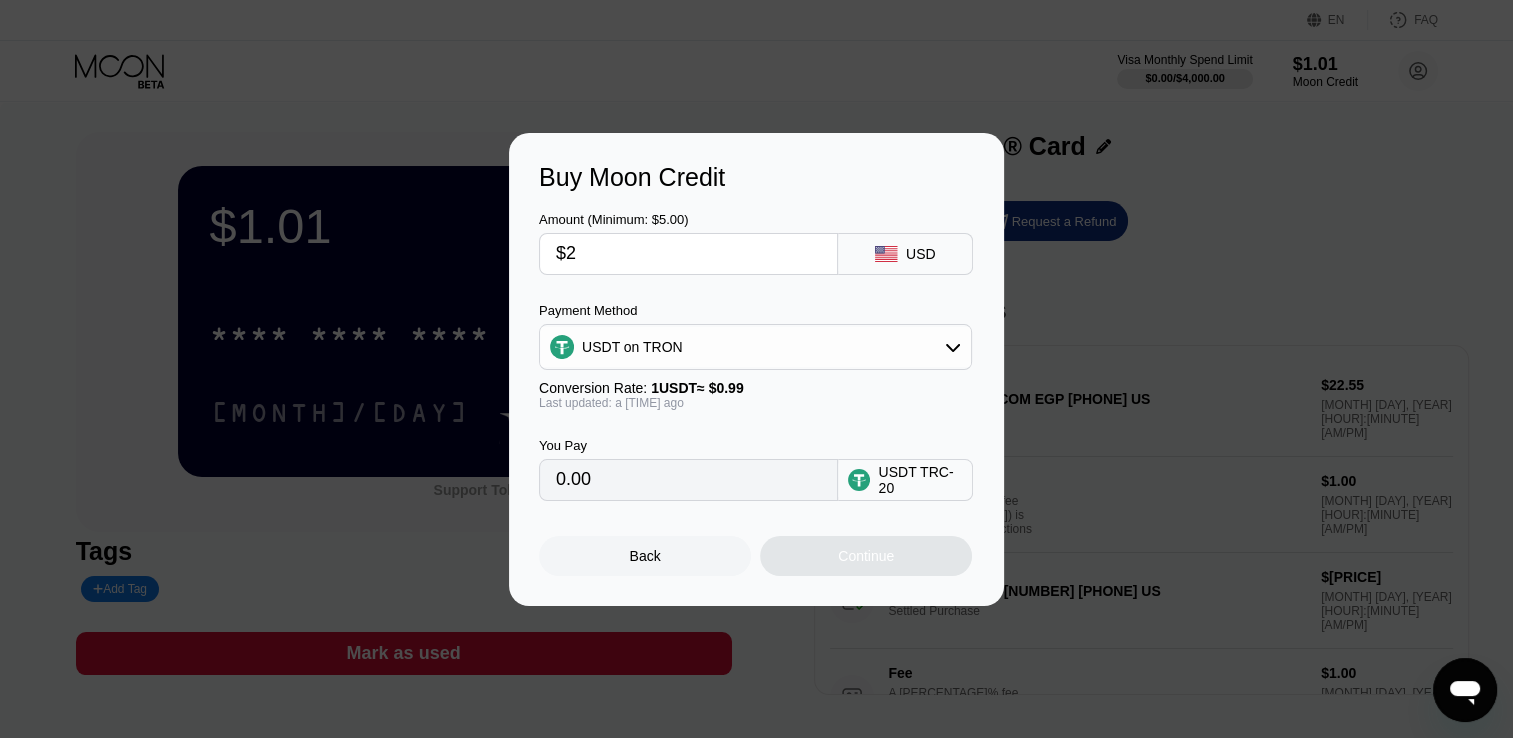 type on "$22" 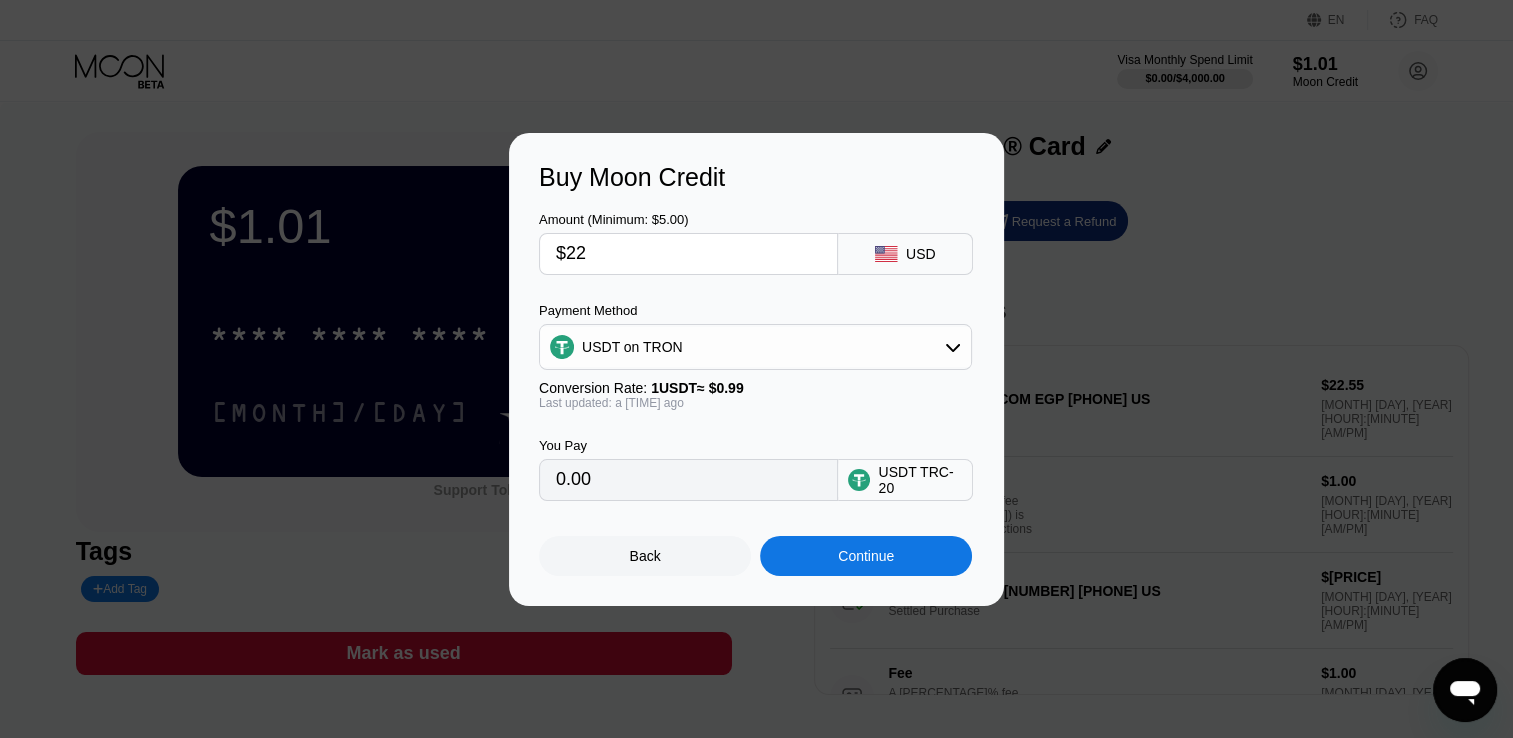 type on "22.22" 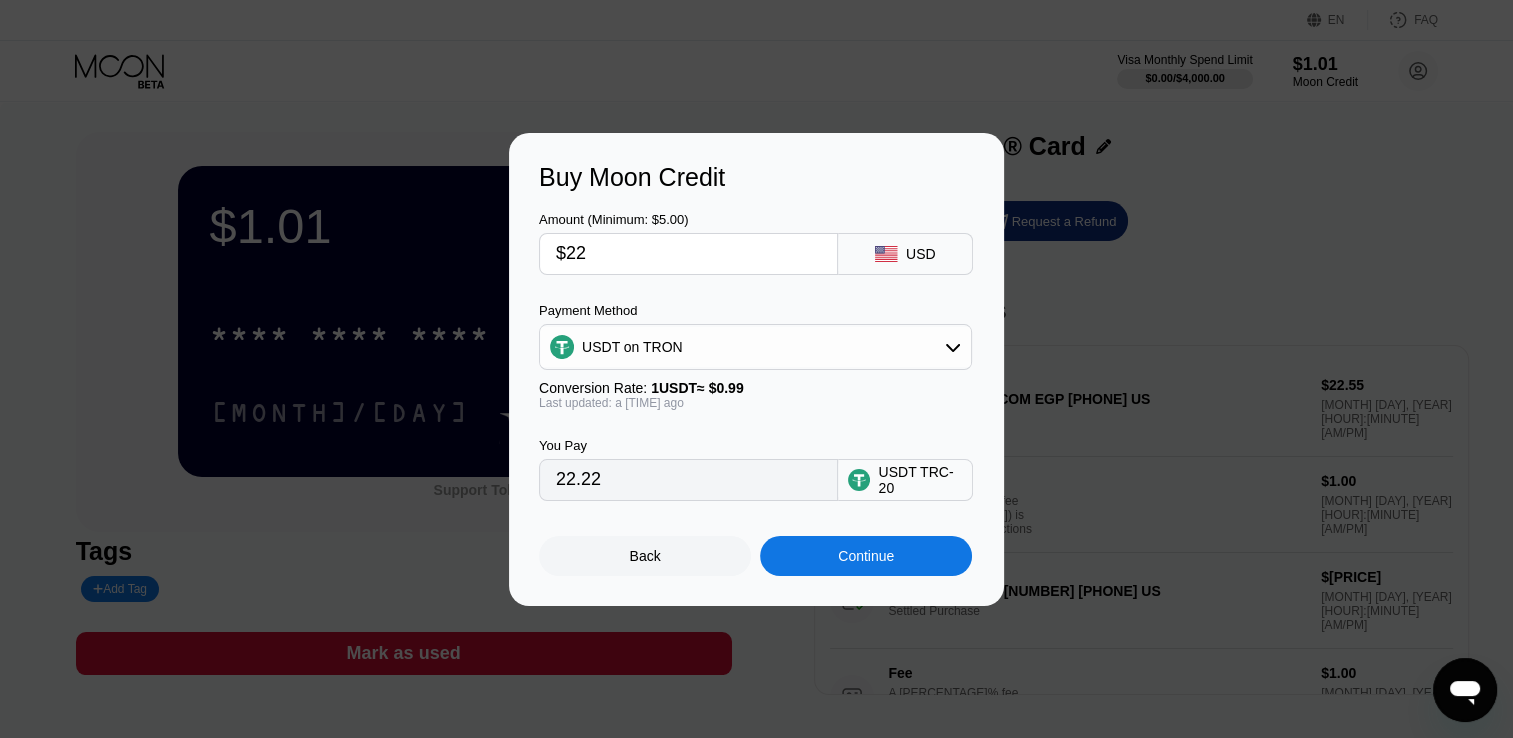click on "$22" at bounding box center (688, 254) 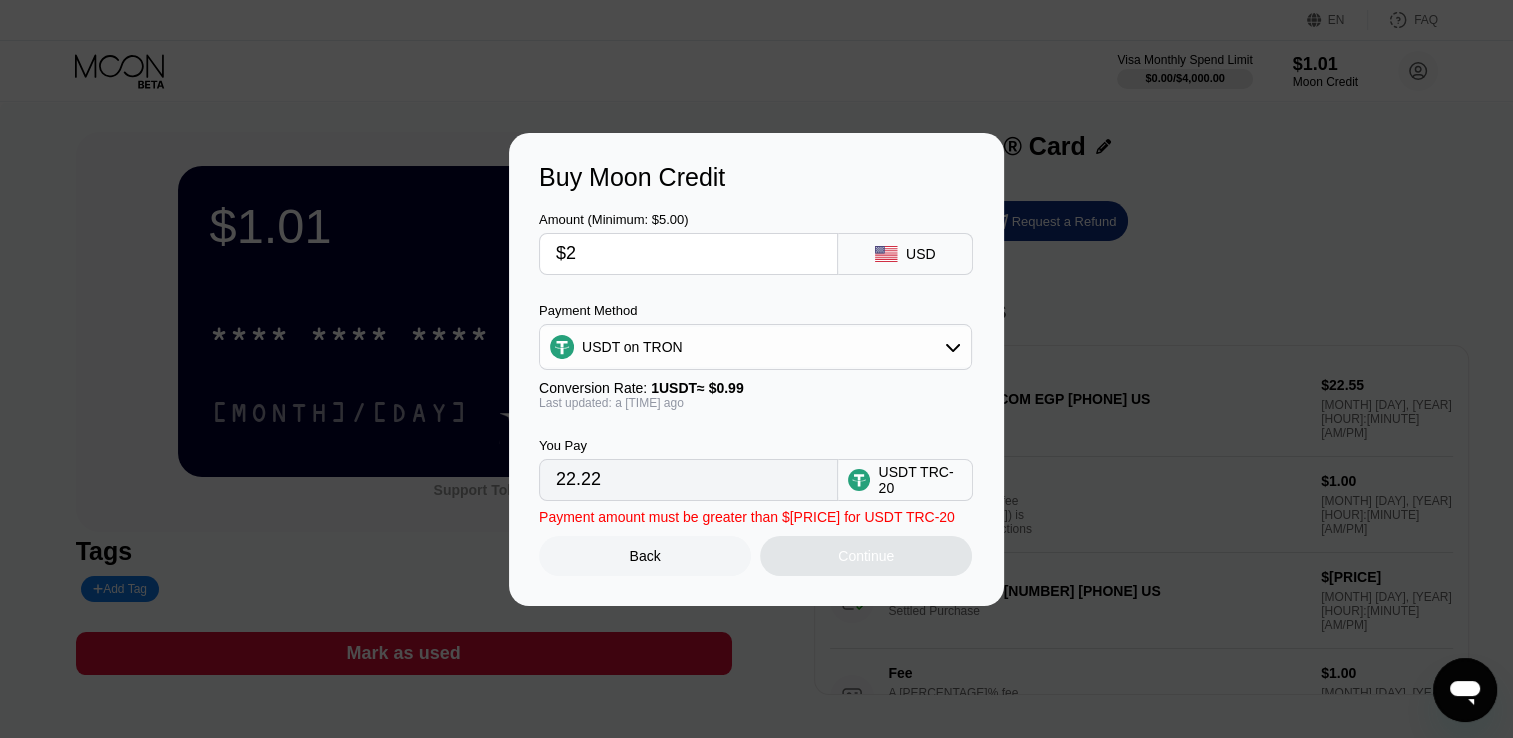 type on "2.02" 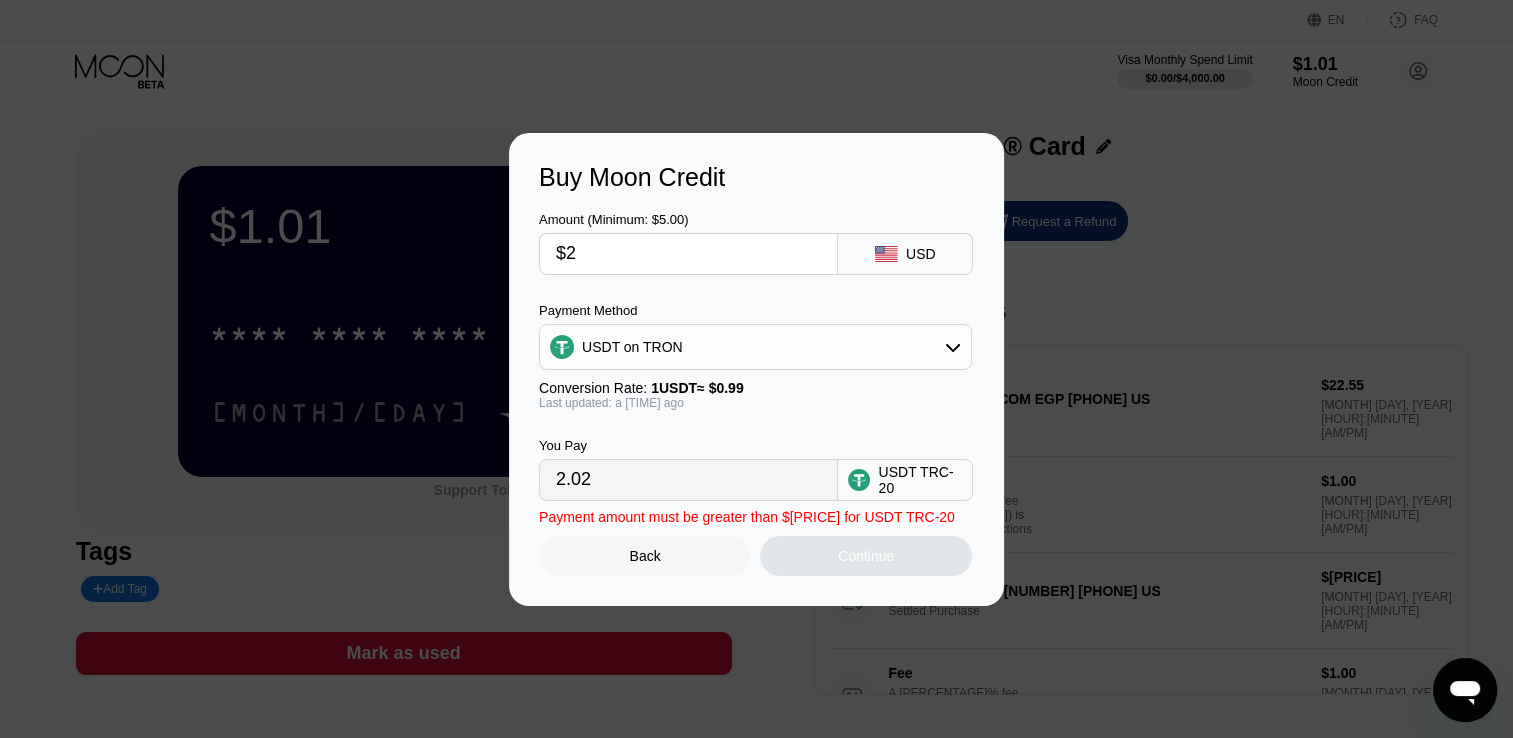 type on "$21" 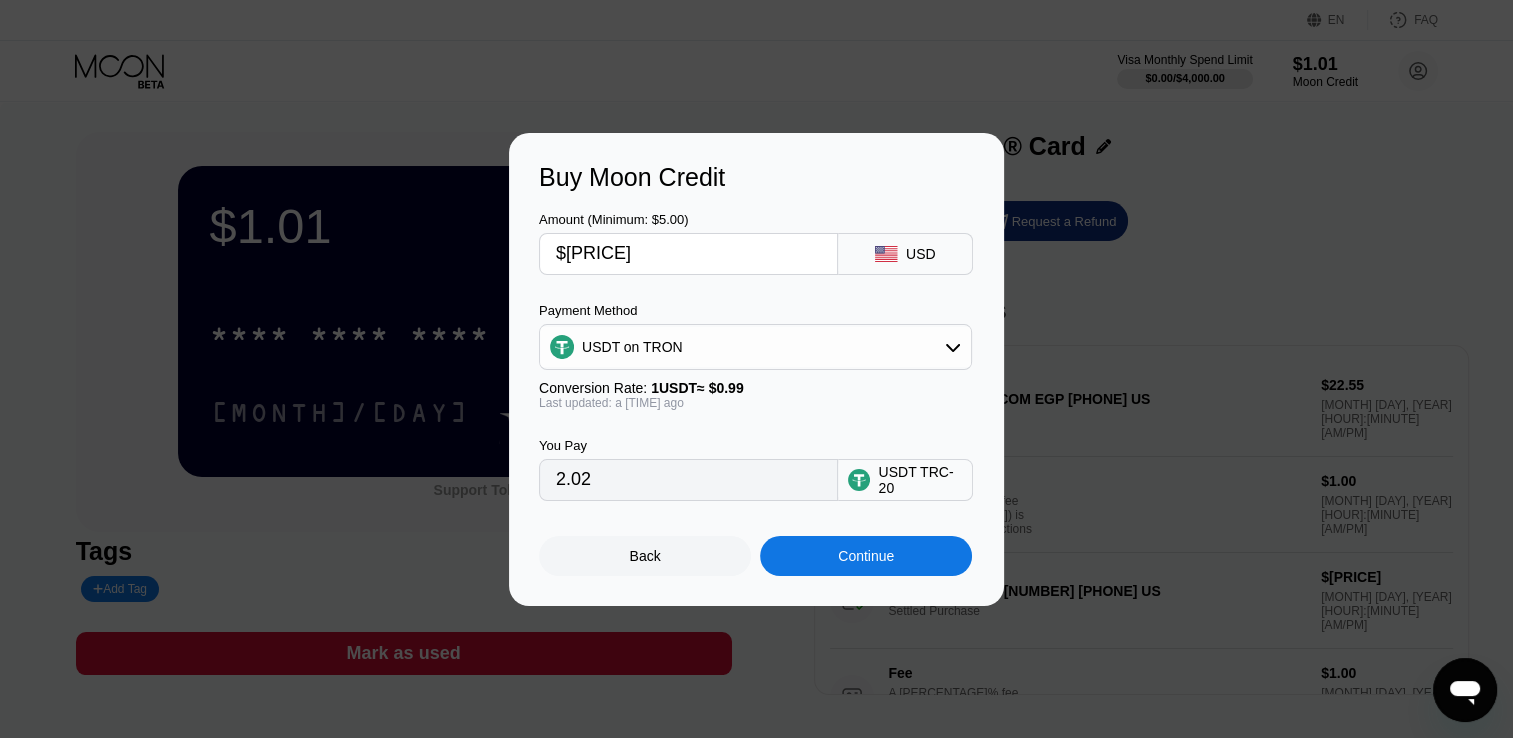 type on "21.21" 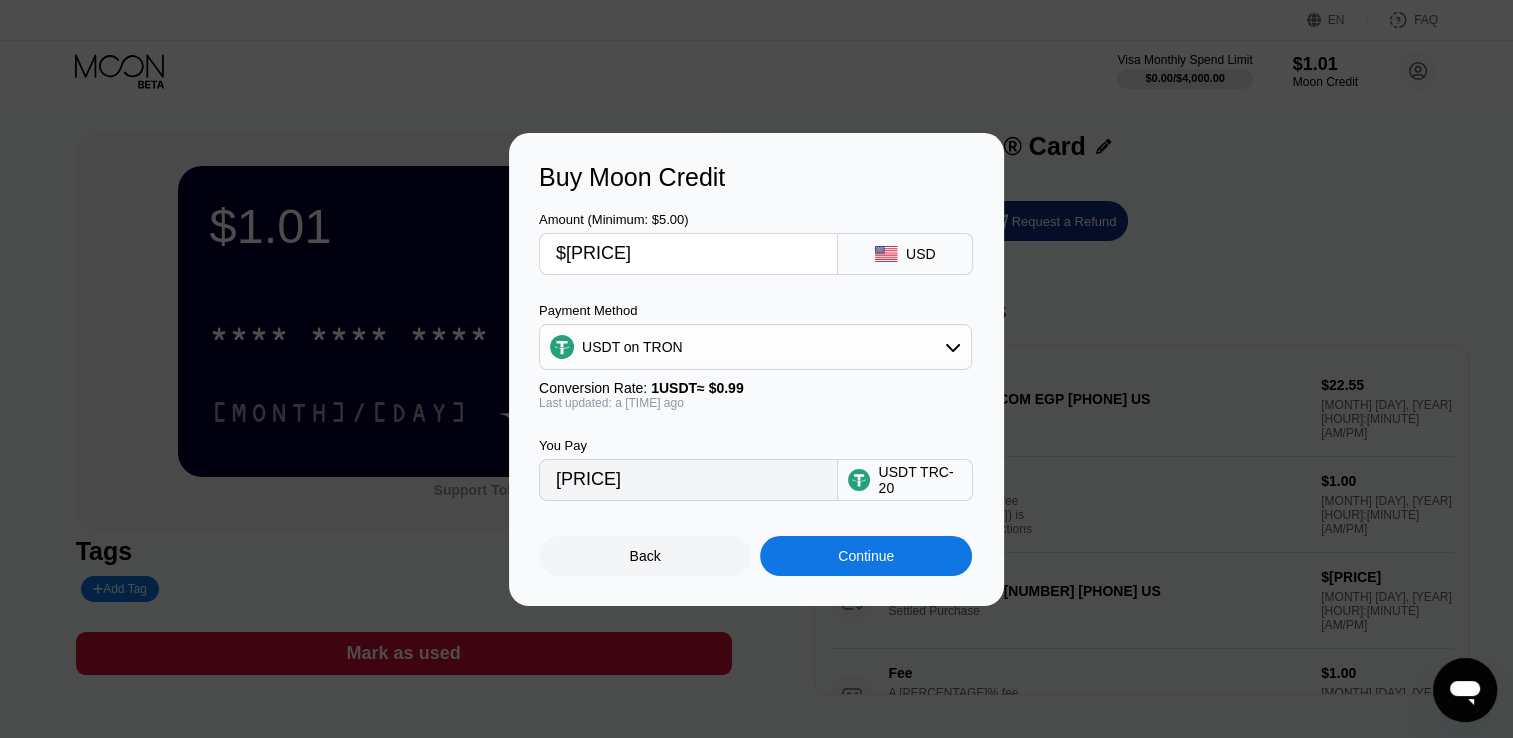 type on "$21" 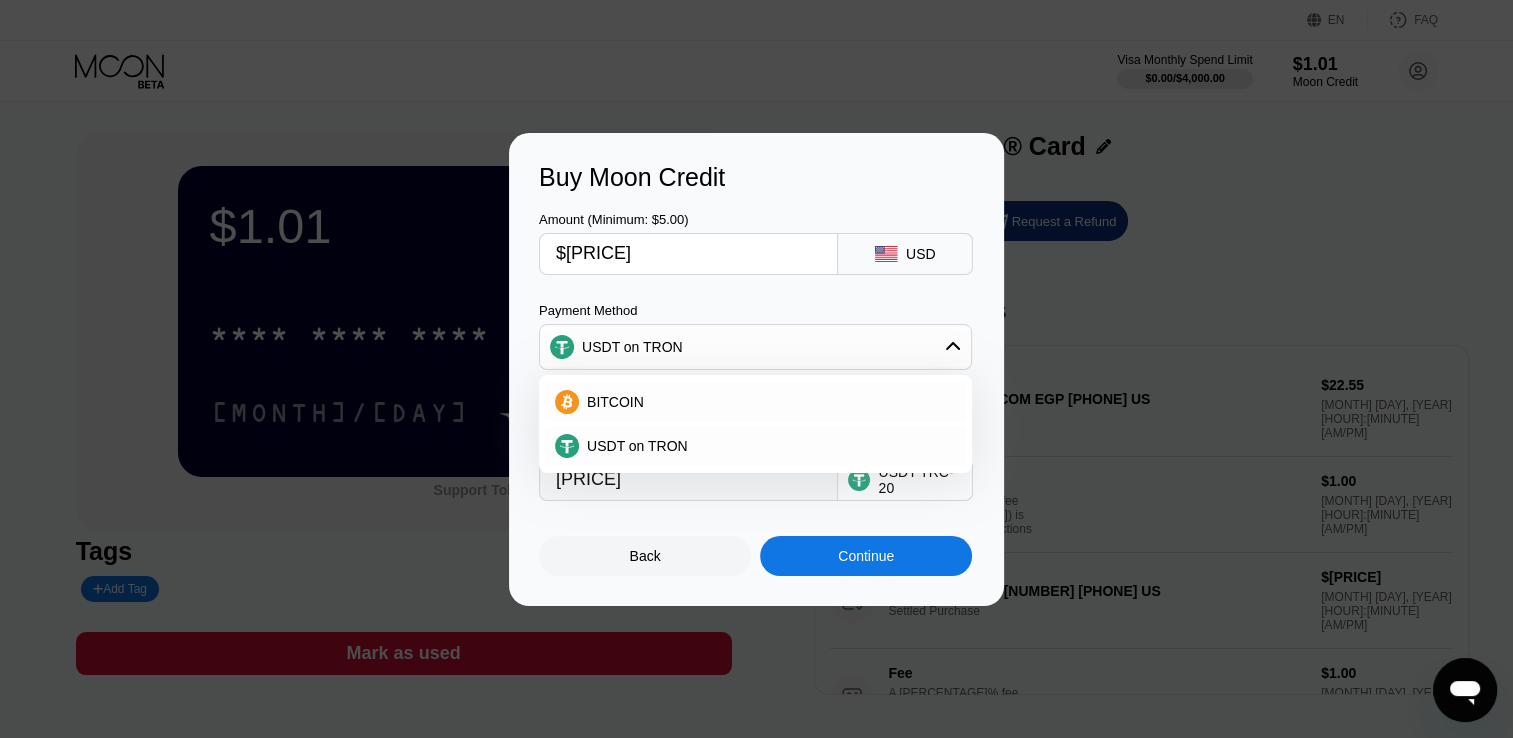 click on "Buy Moon Credit Amount (Minimum: $5.00) $21 USD Payment Method USDT on TRON BITCOIN USDT on TRON Conversion Rate:   1  USDT  ≈   $0.99 Last updated:   2 minutes ago You Pay 21.21 USDT TRC-20 Back Continue" at bounding box center (756, 369) 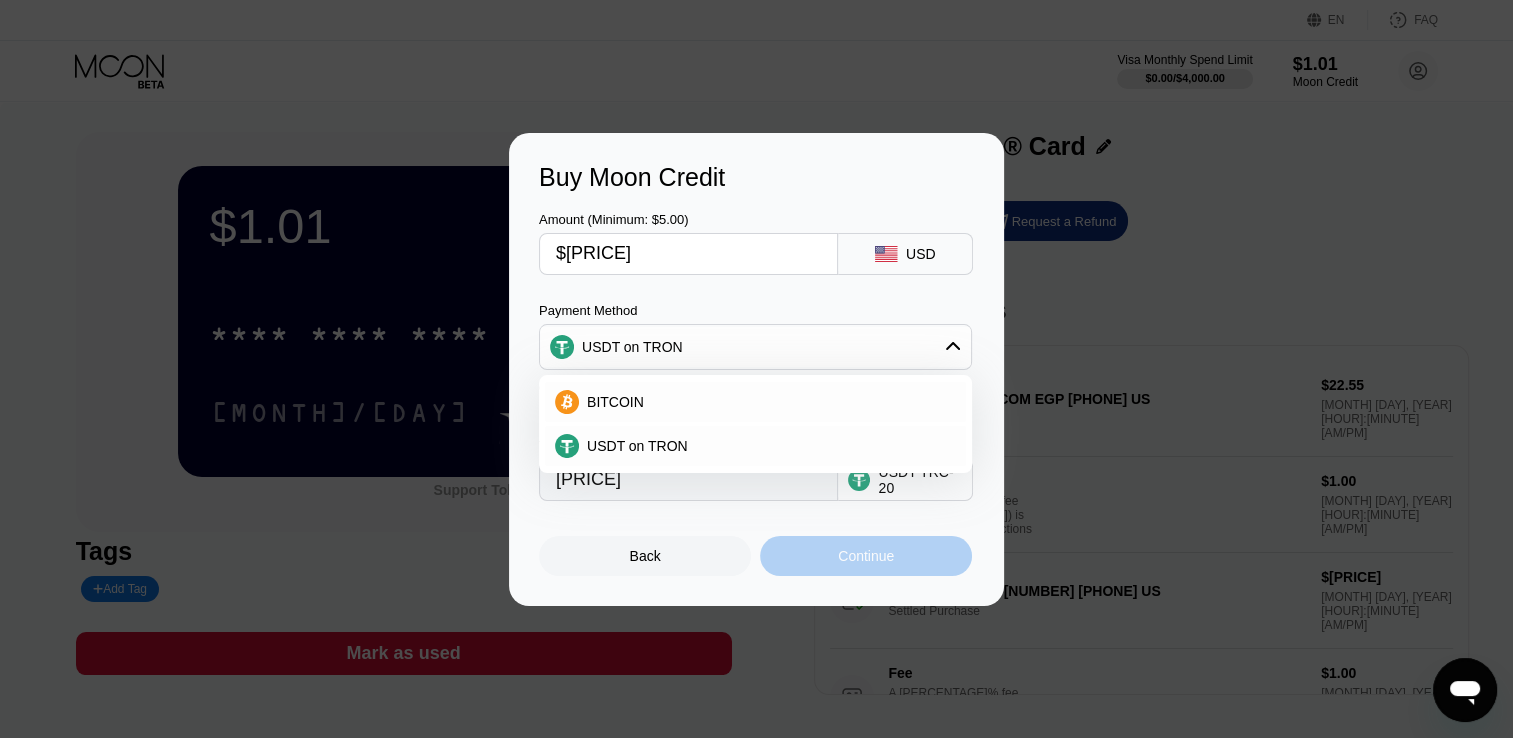 click on "Continue" at bounding box center [866, 556] 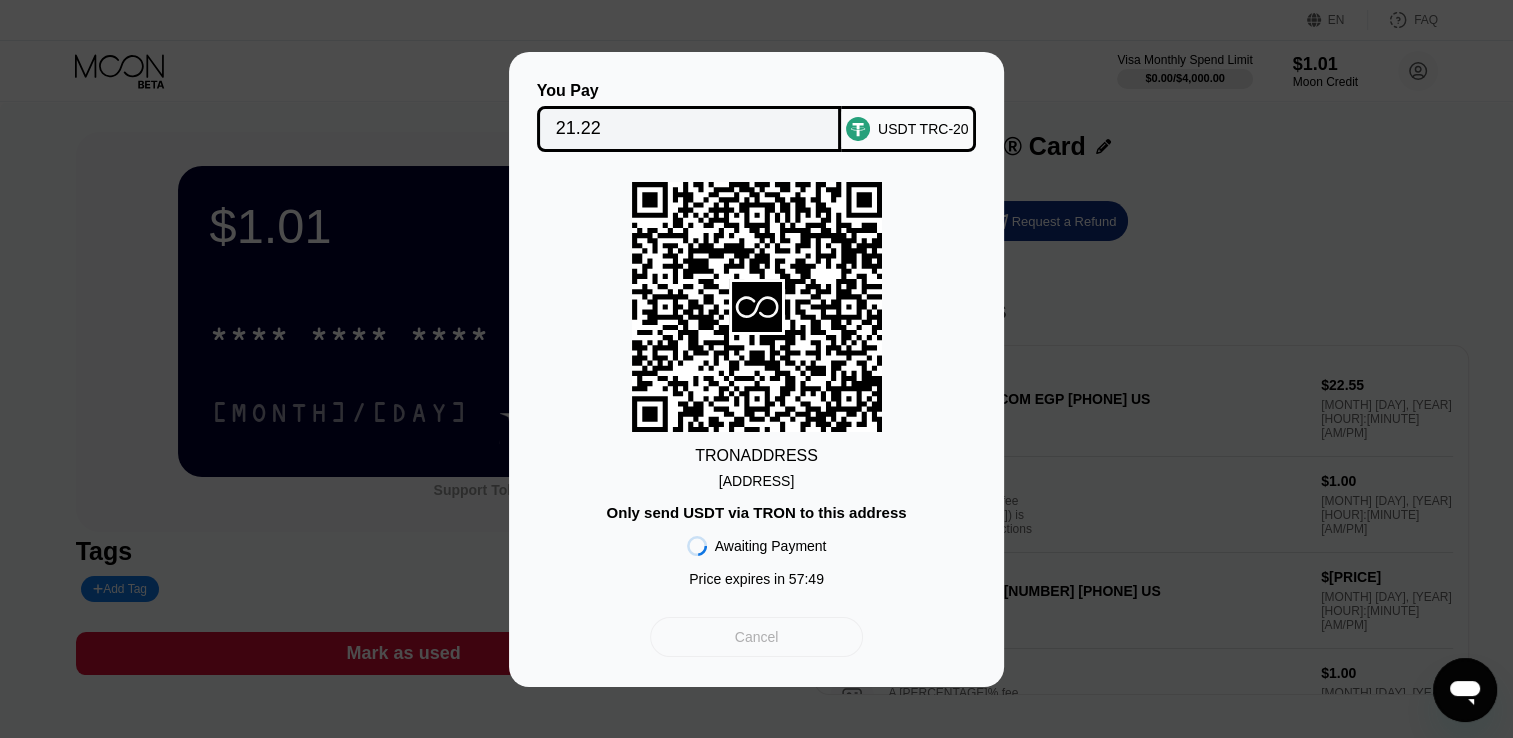 click on "Cancel" at bounding box center (756, 637) 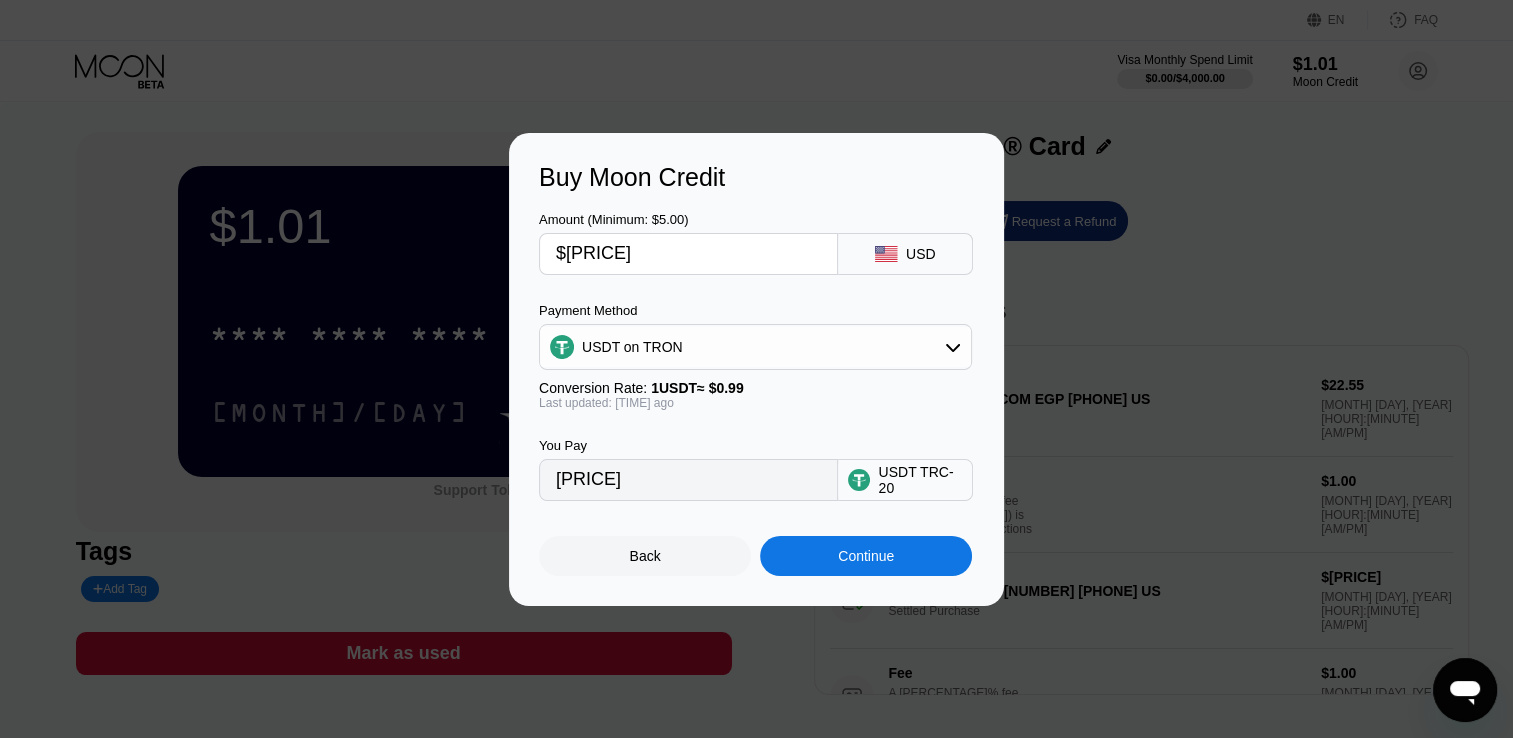 click on "$21" at bounding box center [688, 254] 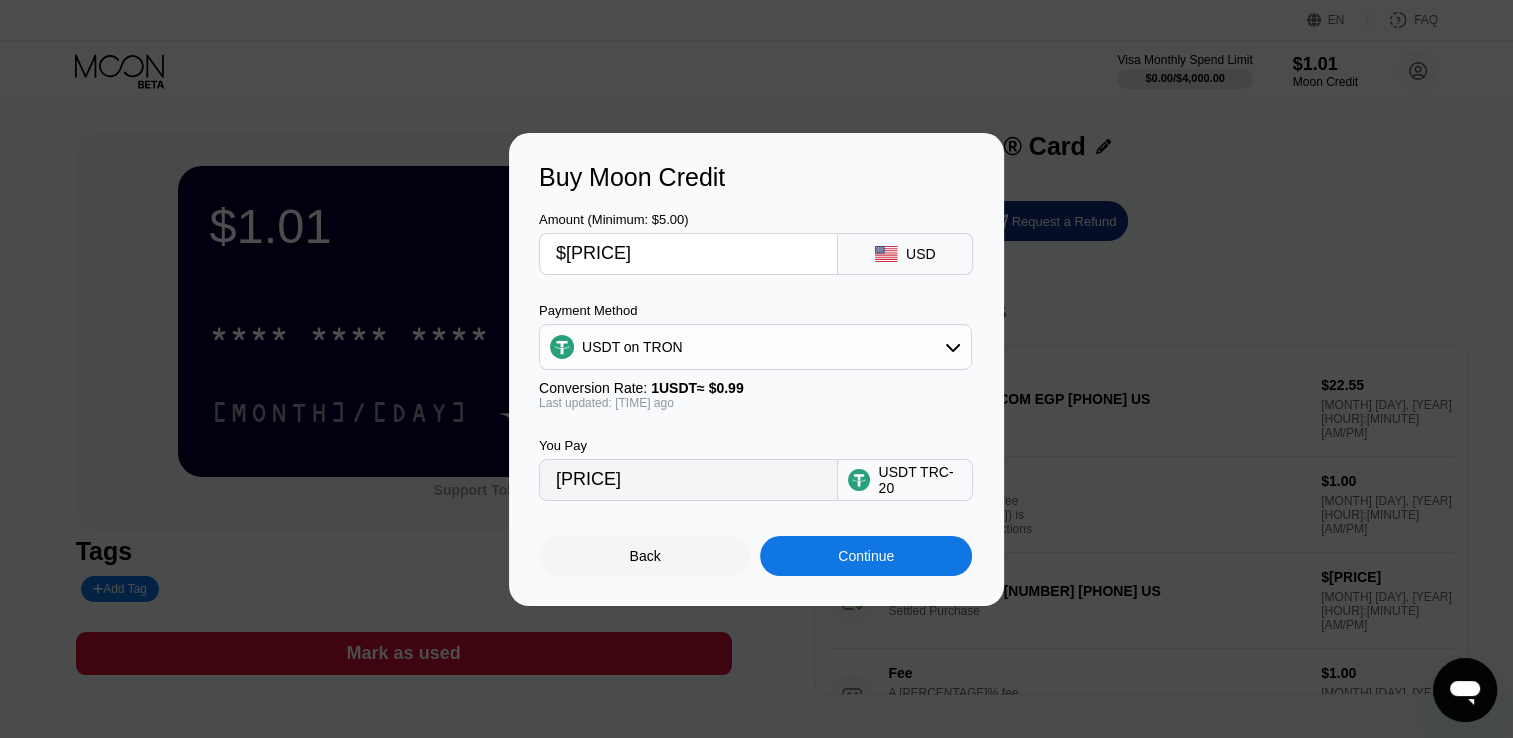 type on "$2" 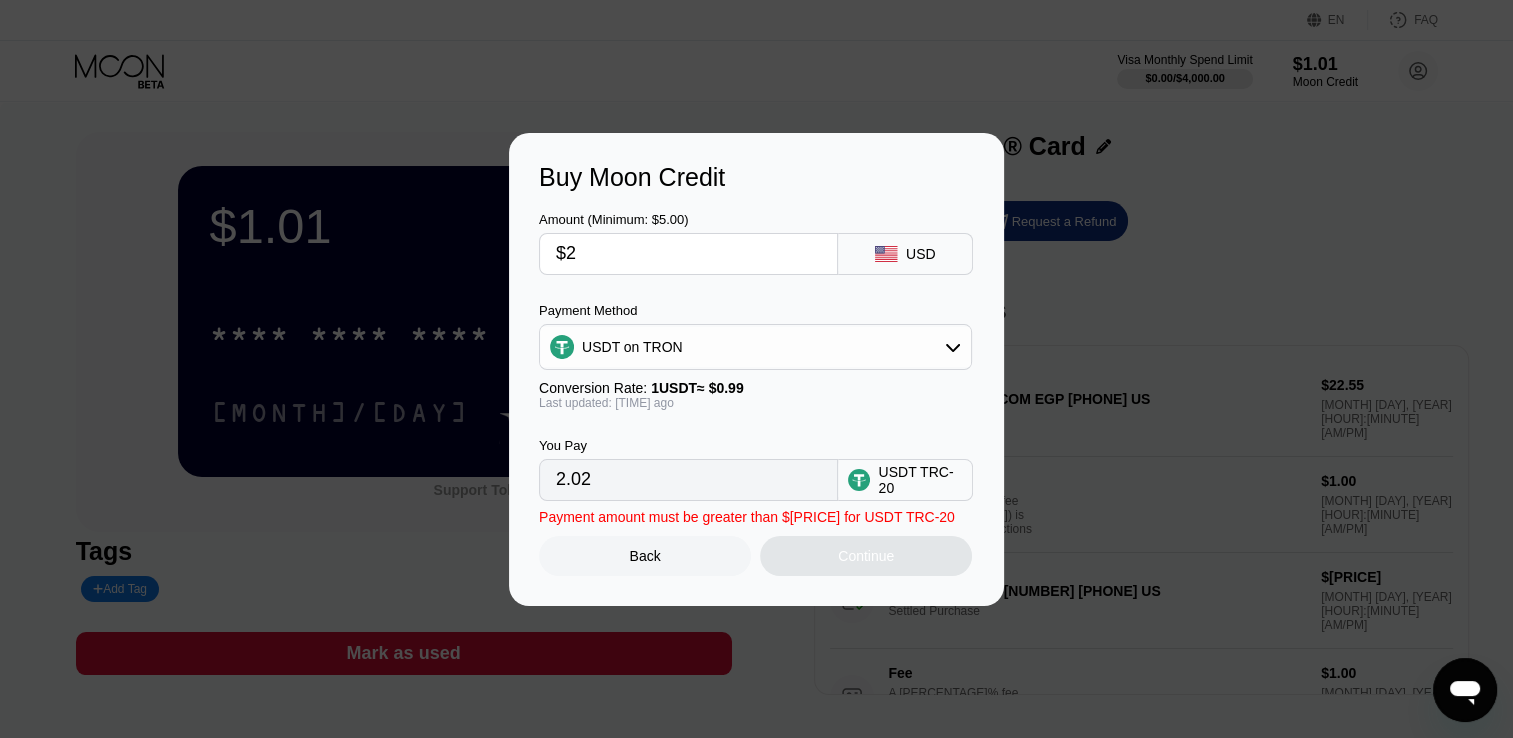 type on "2.02" 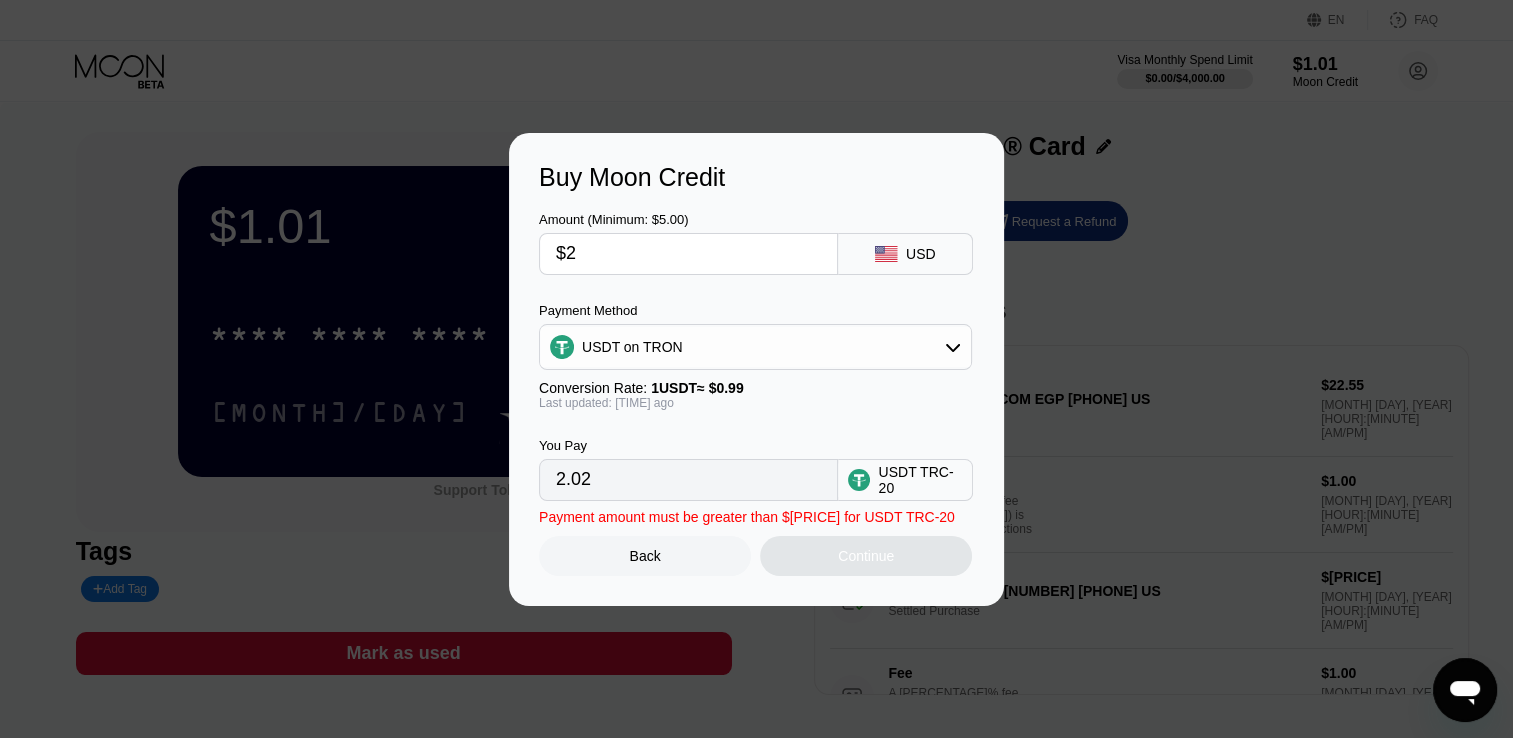 type 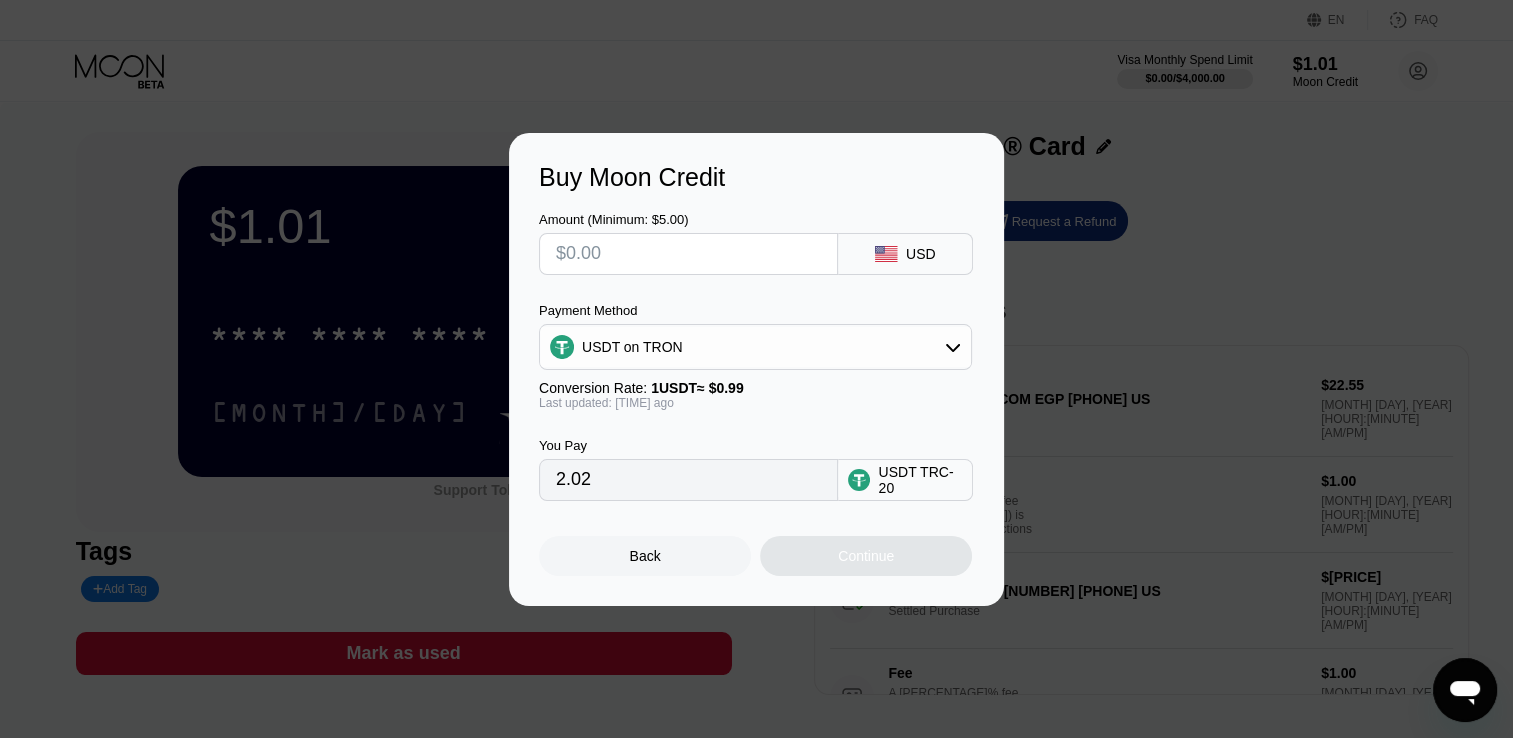 type on "0.00" 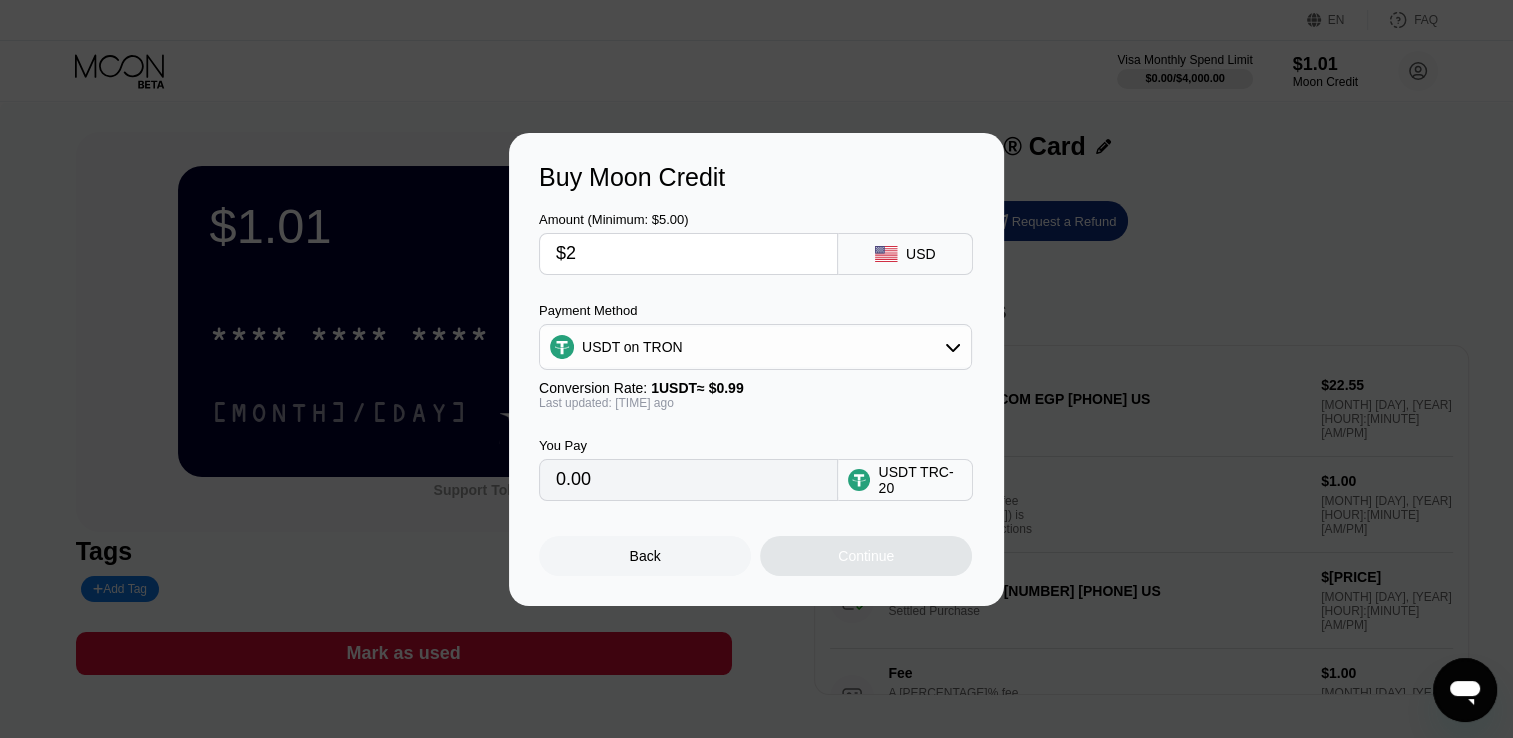 type on "$20" 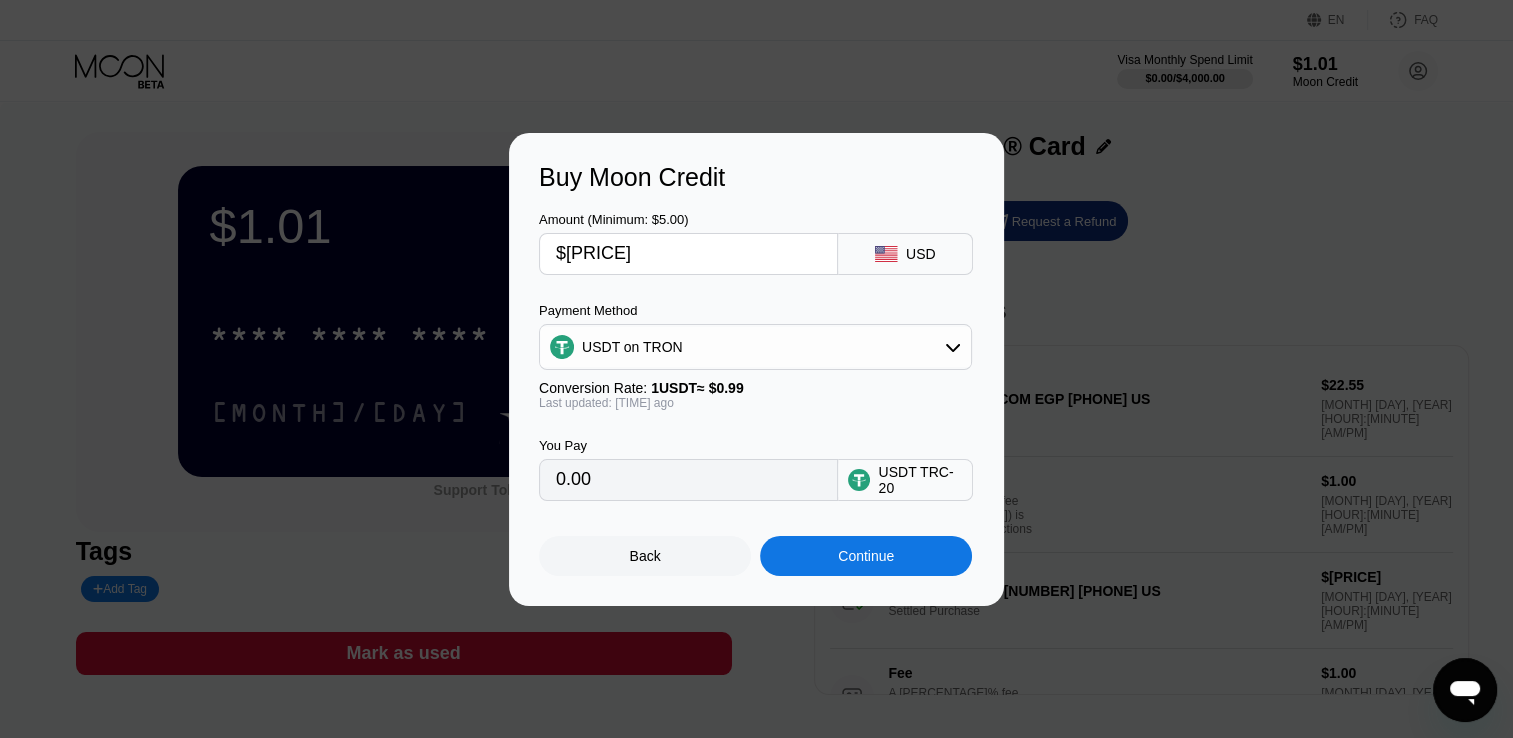 type on "20.20" 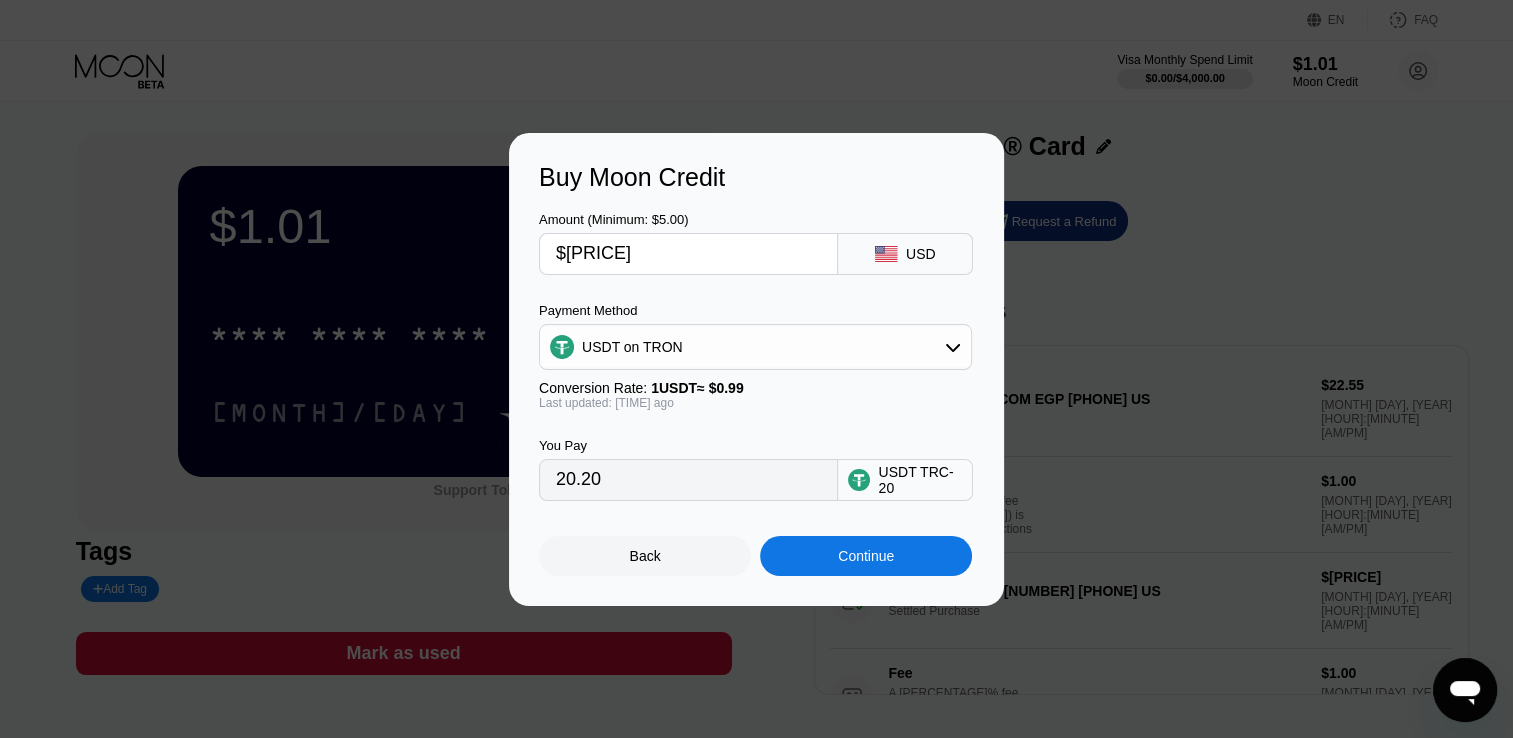 type on "$2" 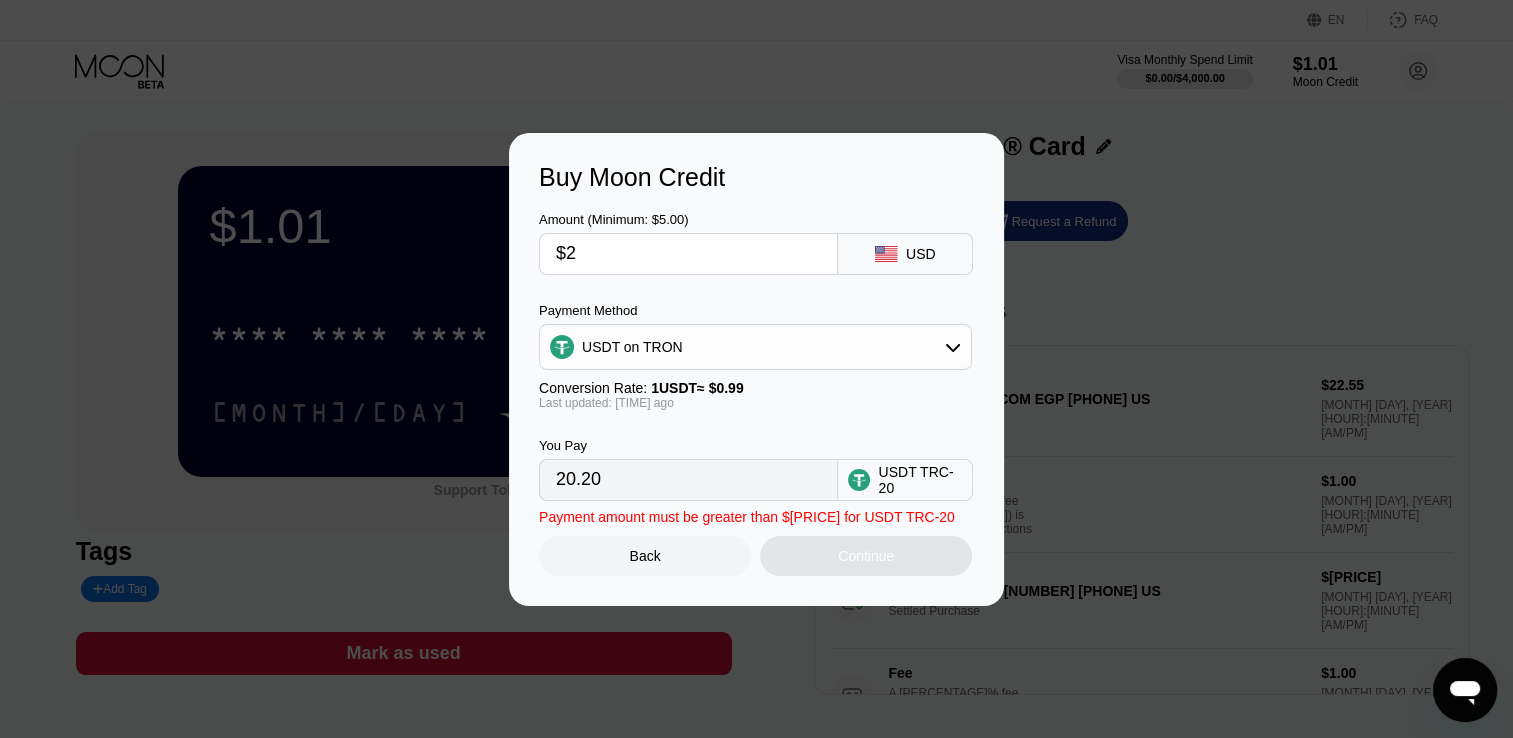 type on "2.02" 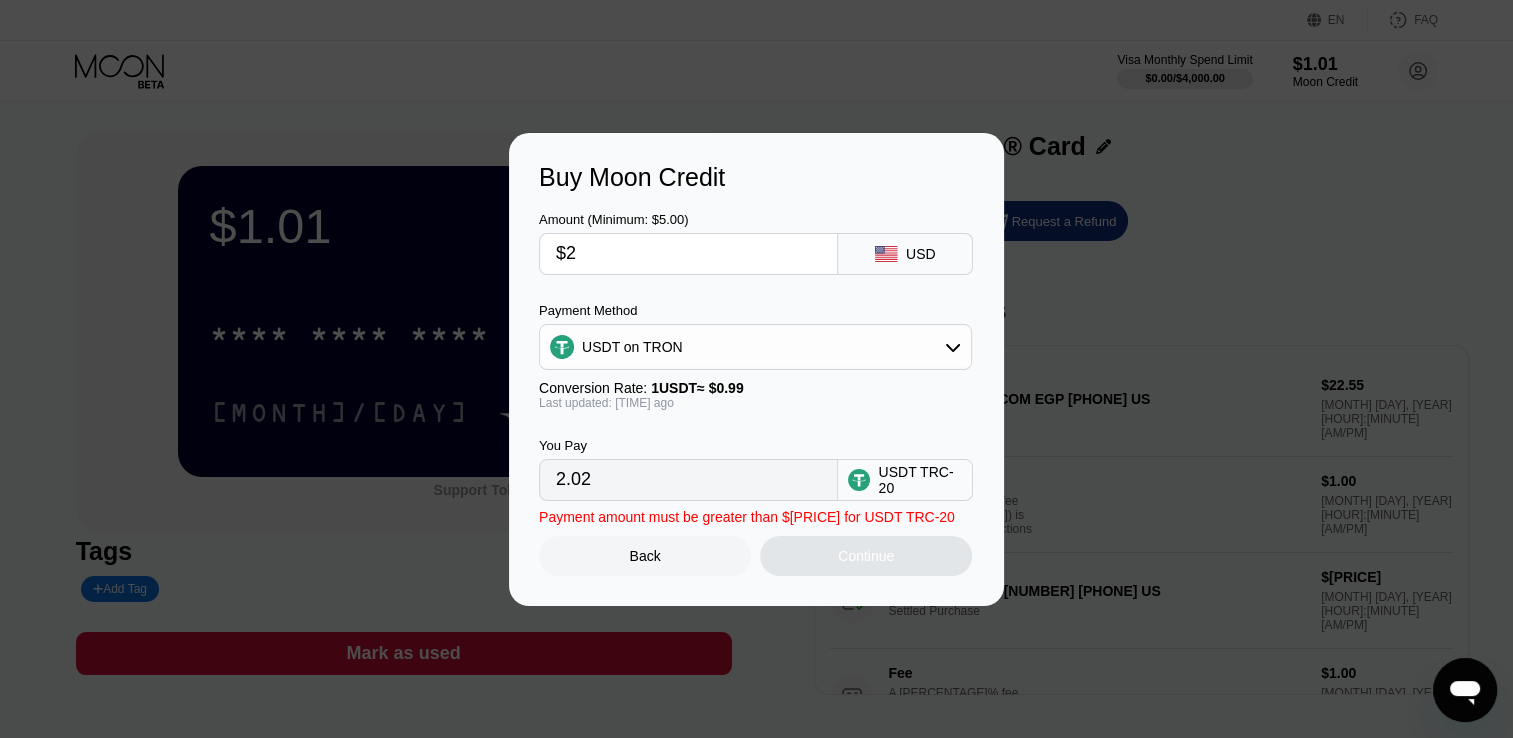 type 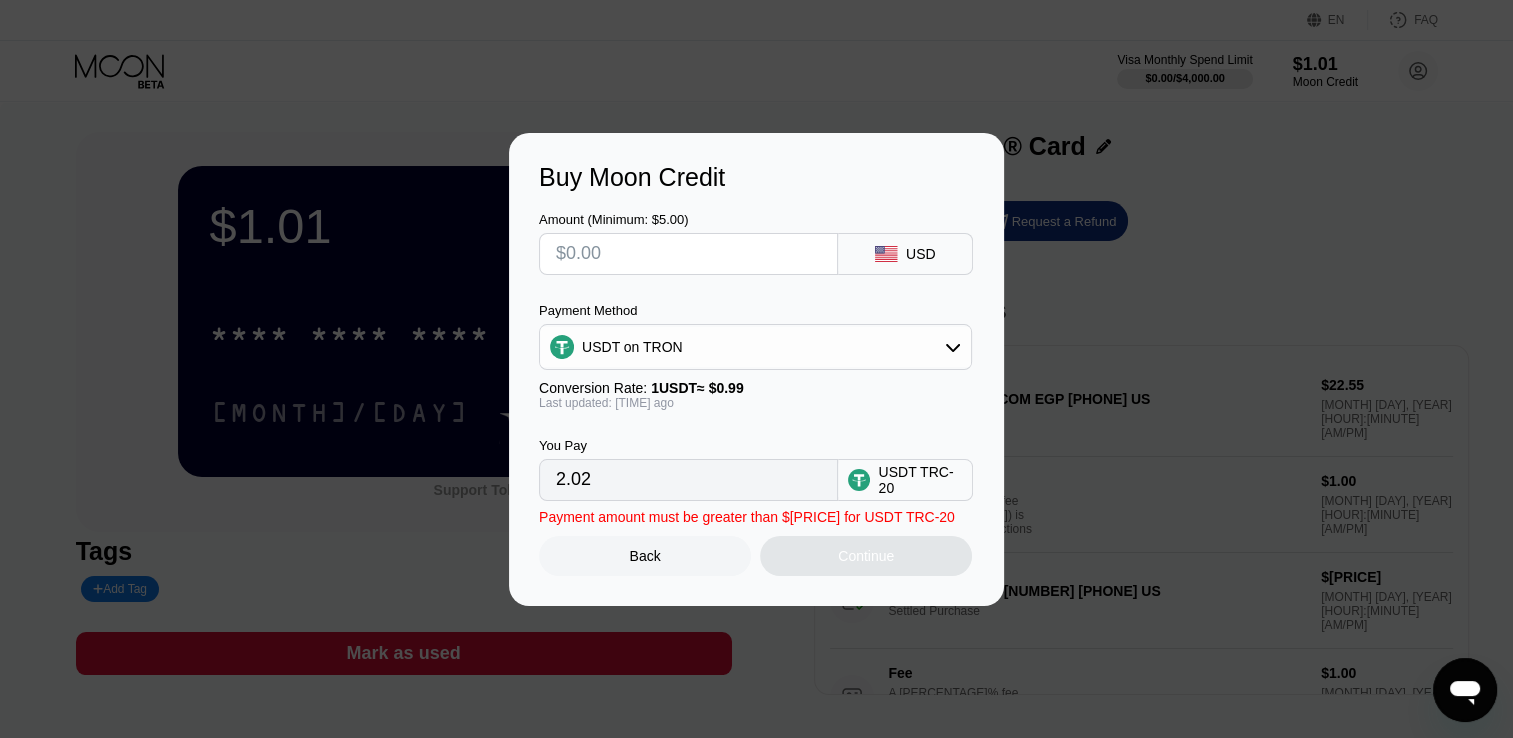 type on "0.00" 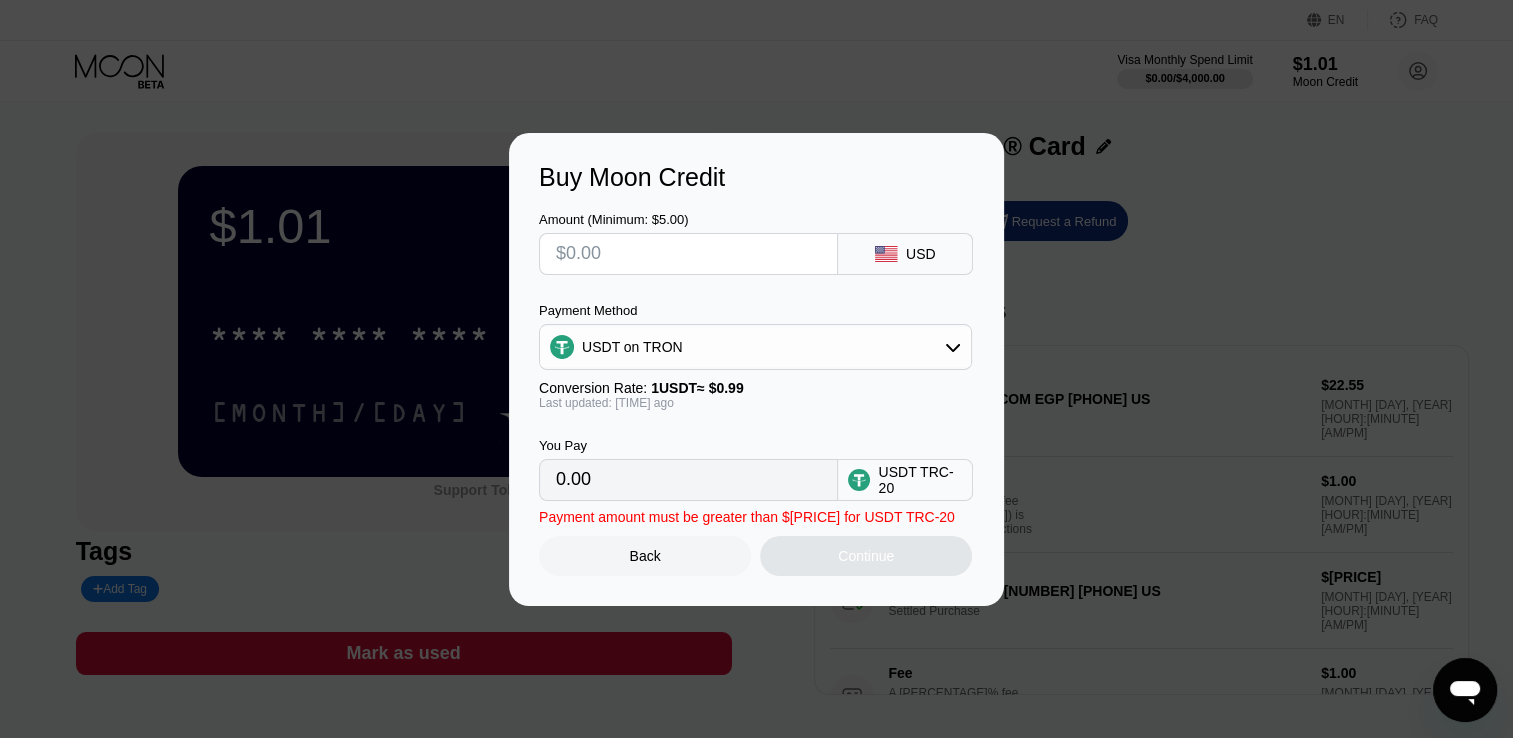 type on "$1" 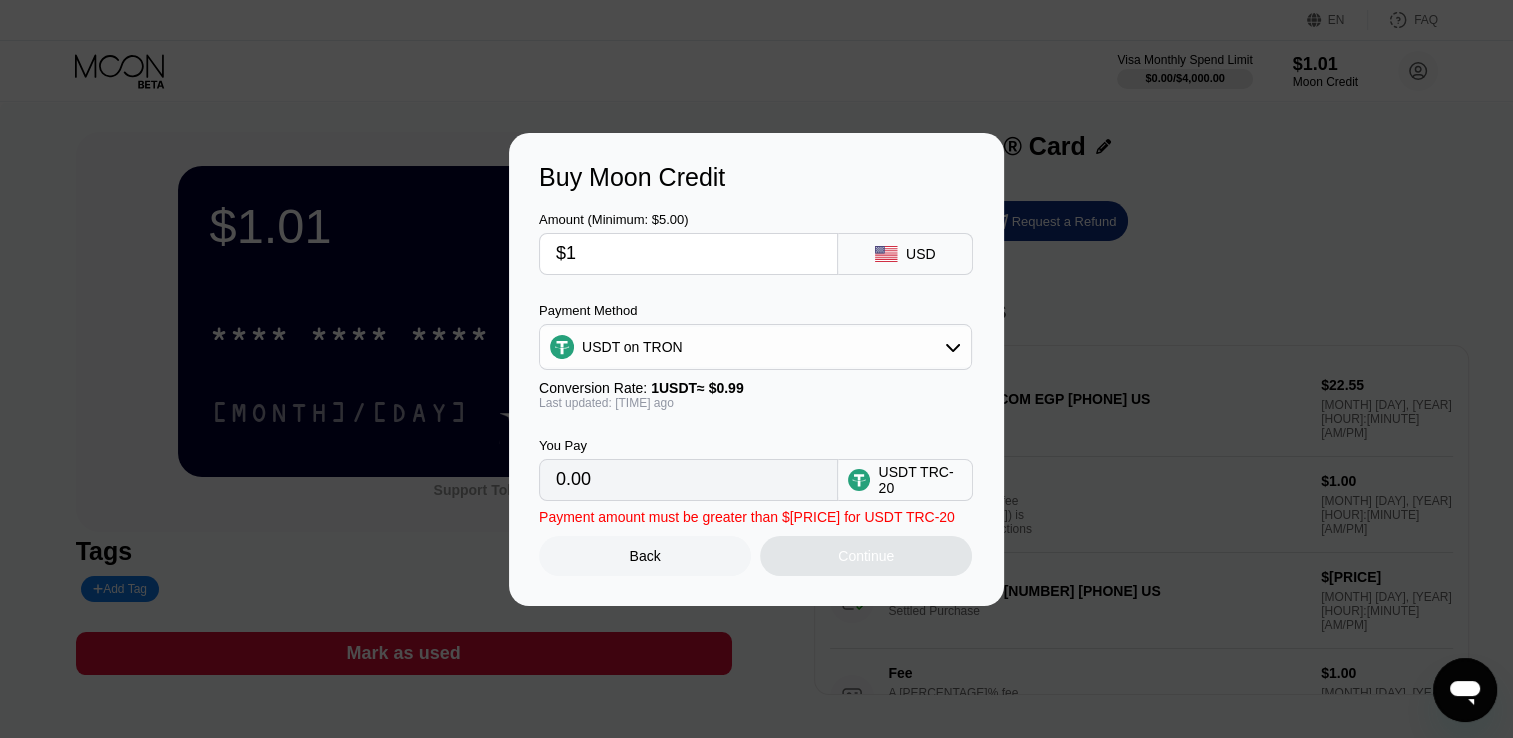 type on "1.01" 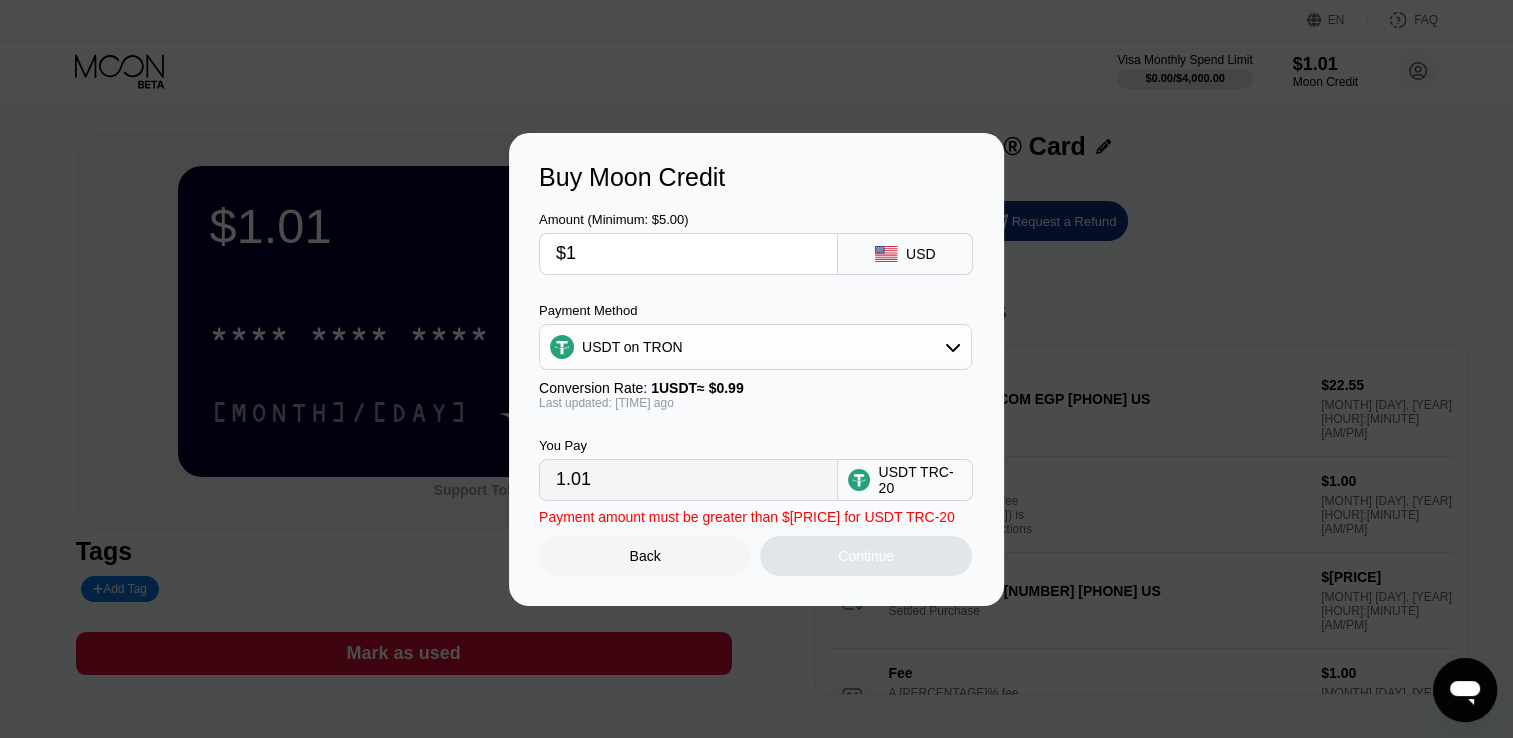 type on "$19" 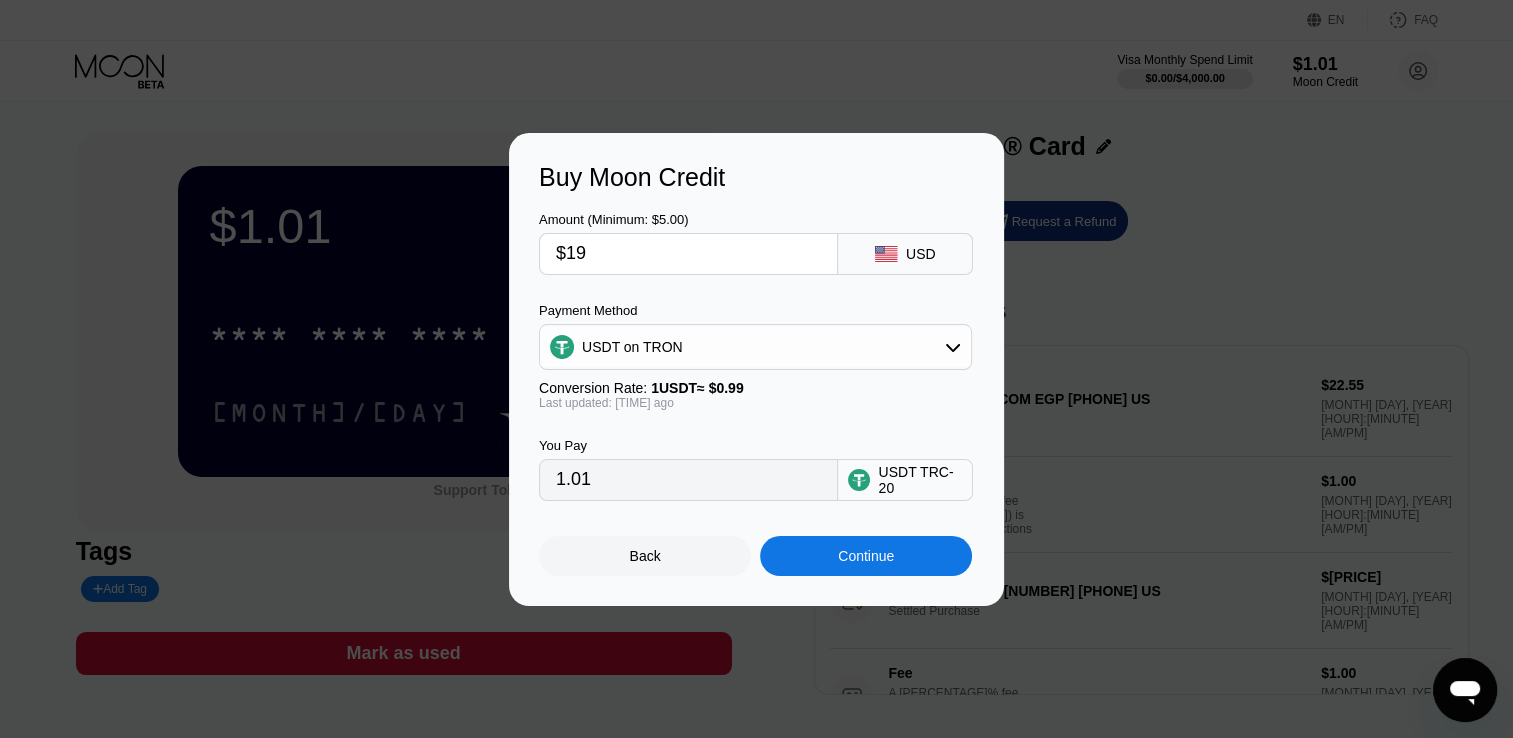 type on "19.19" 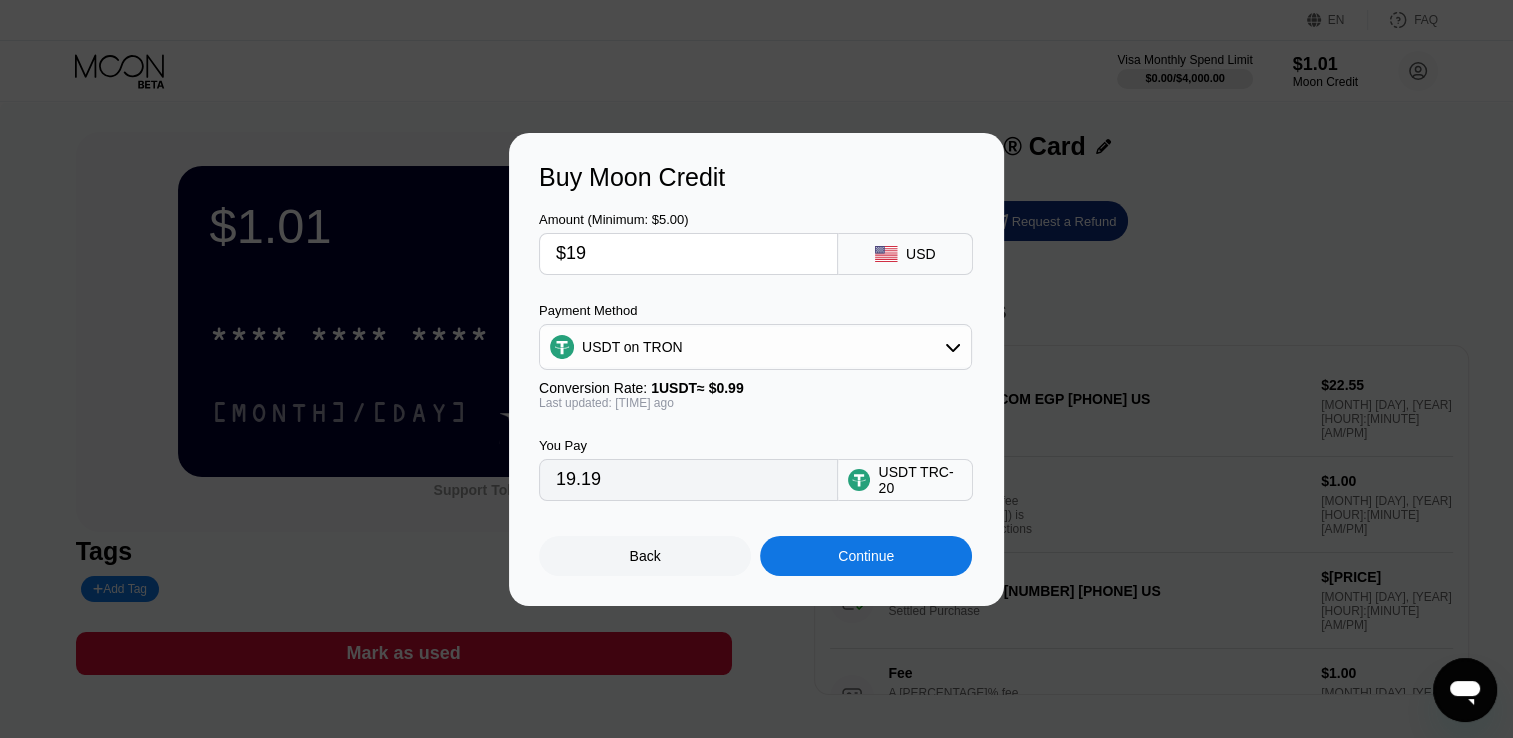 type on "$1" 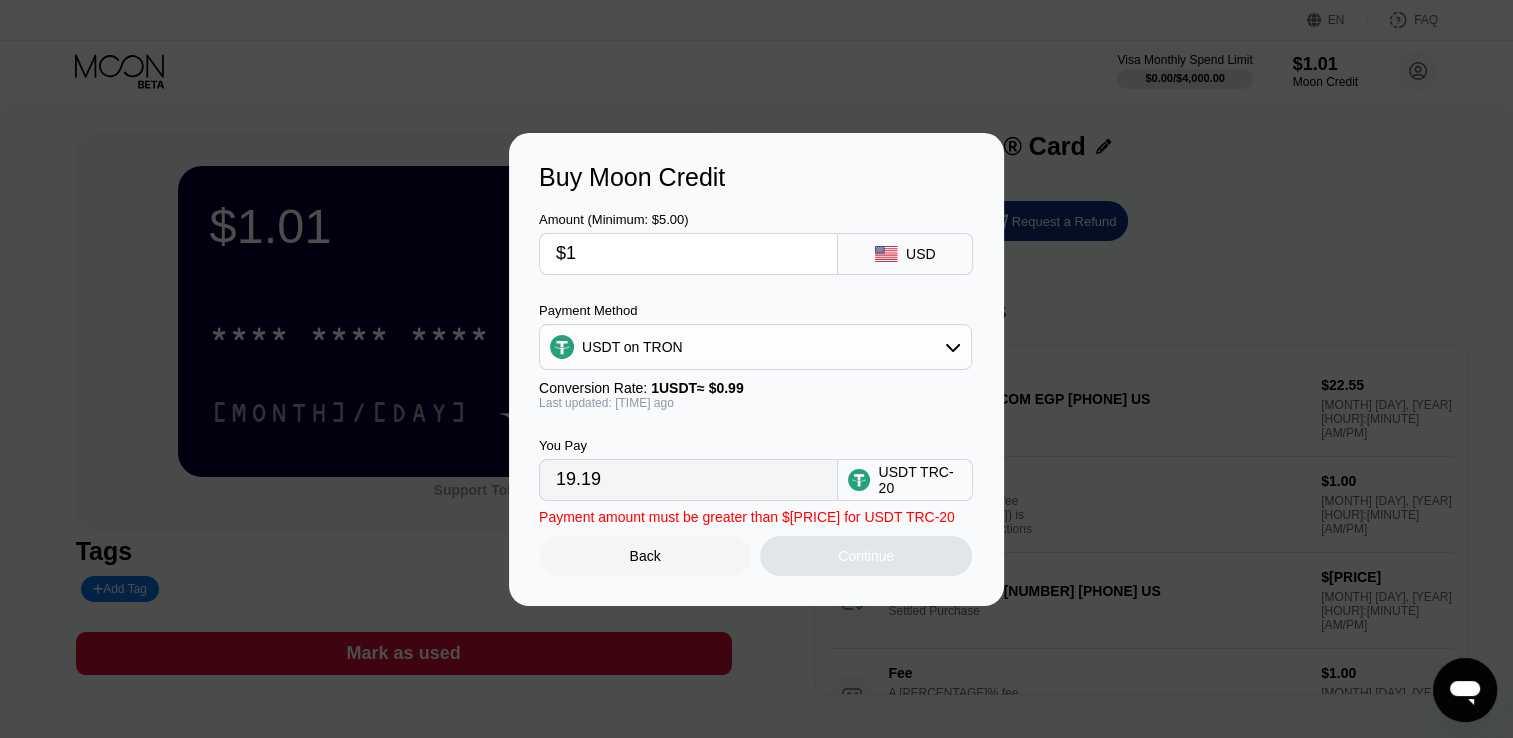 type on "1.01" 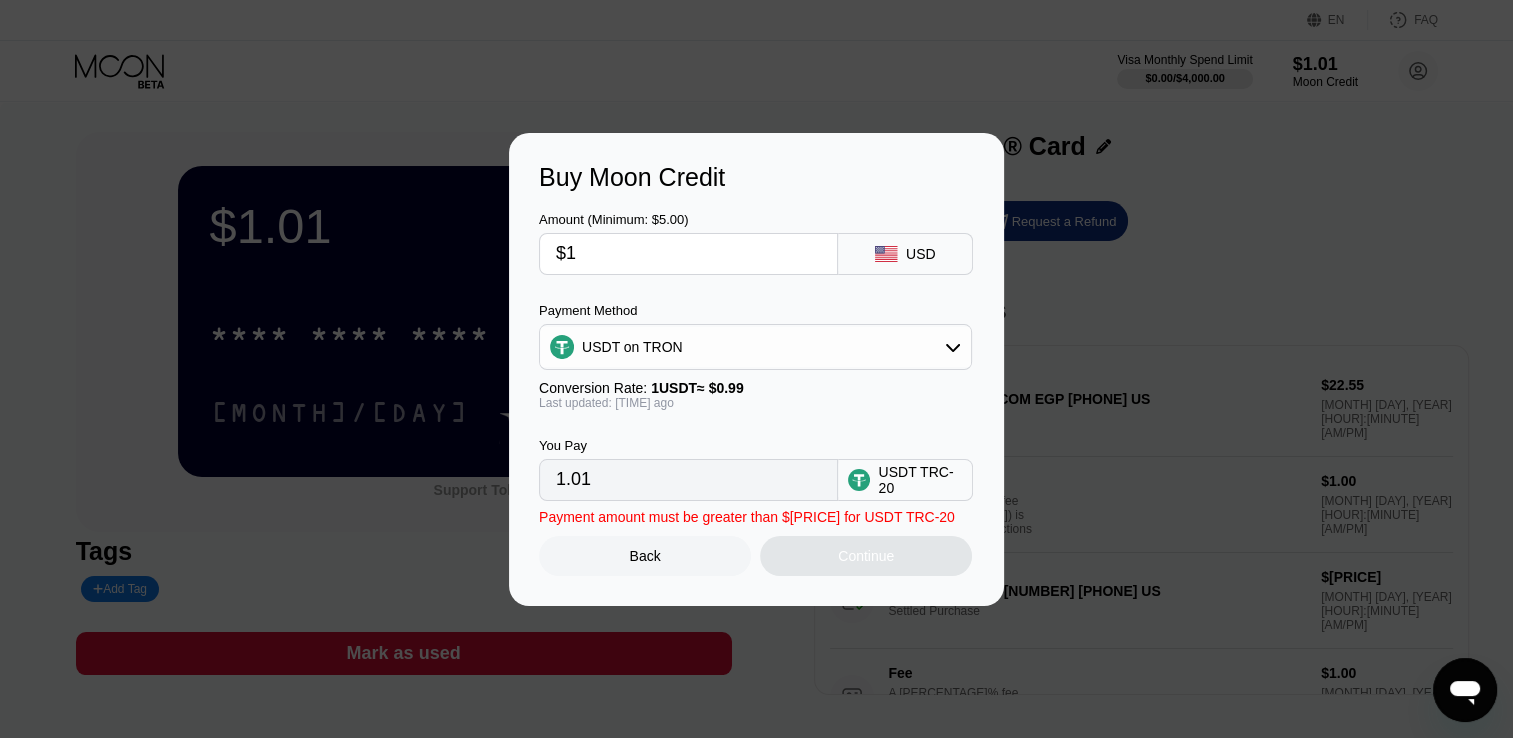 type 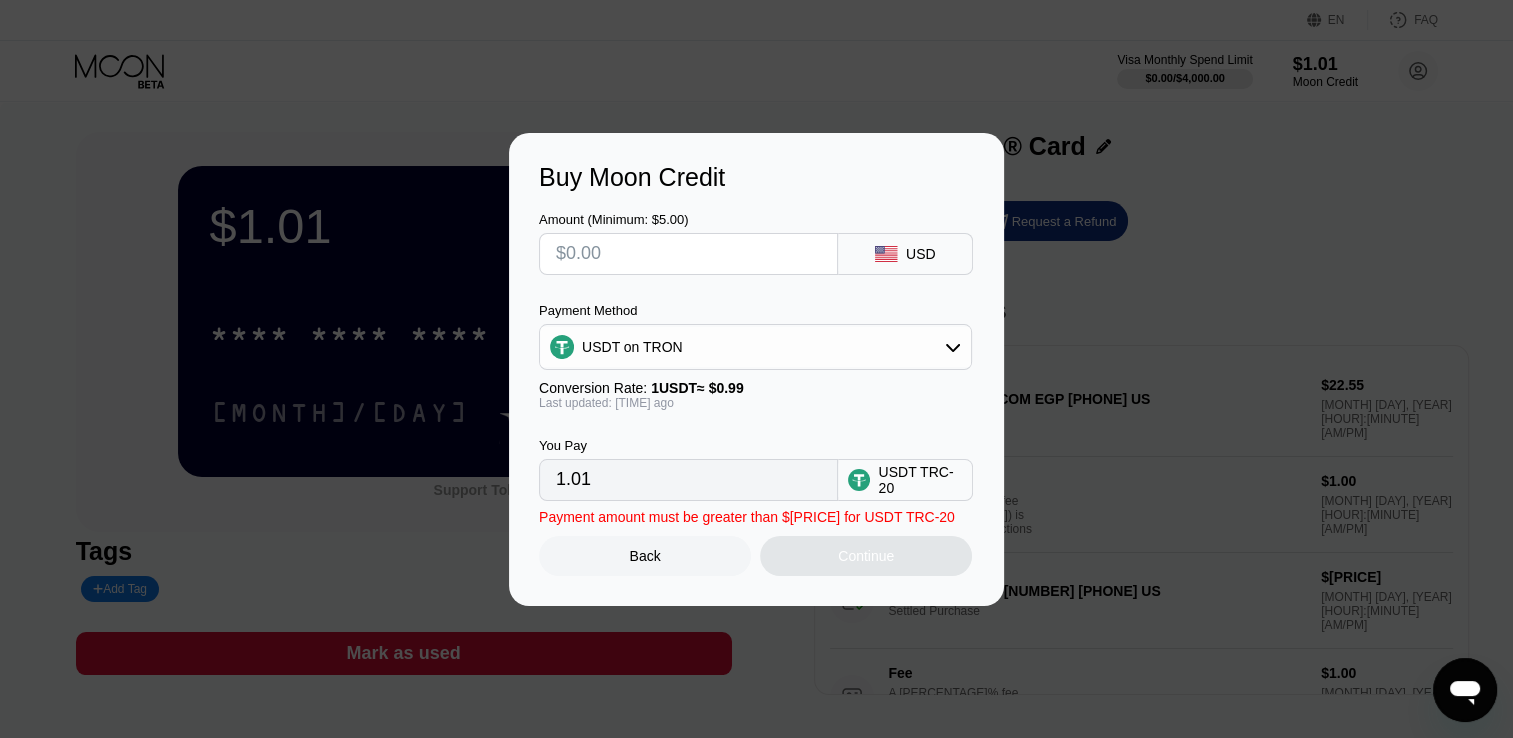 type on "0.00" 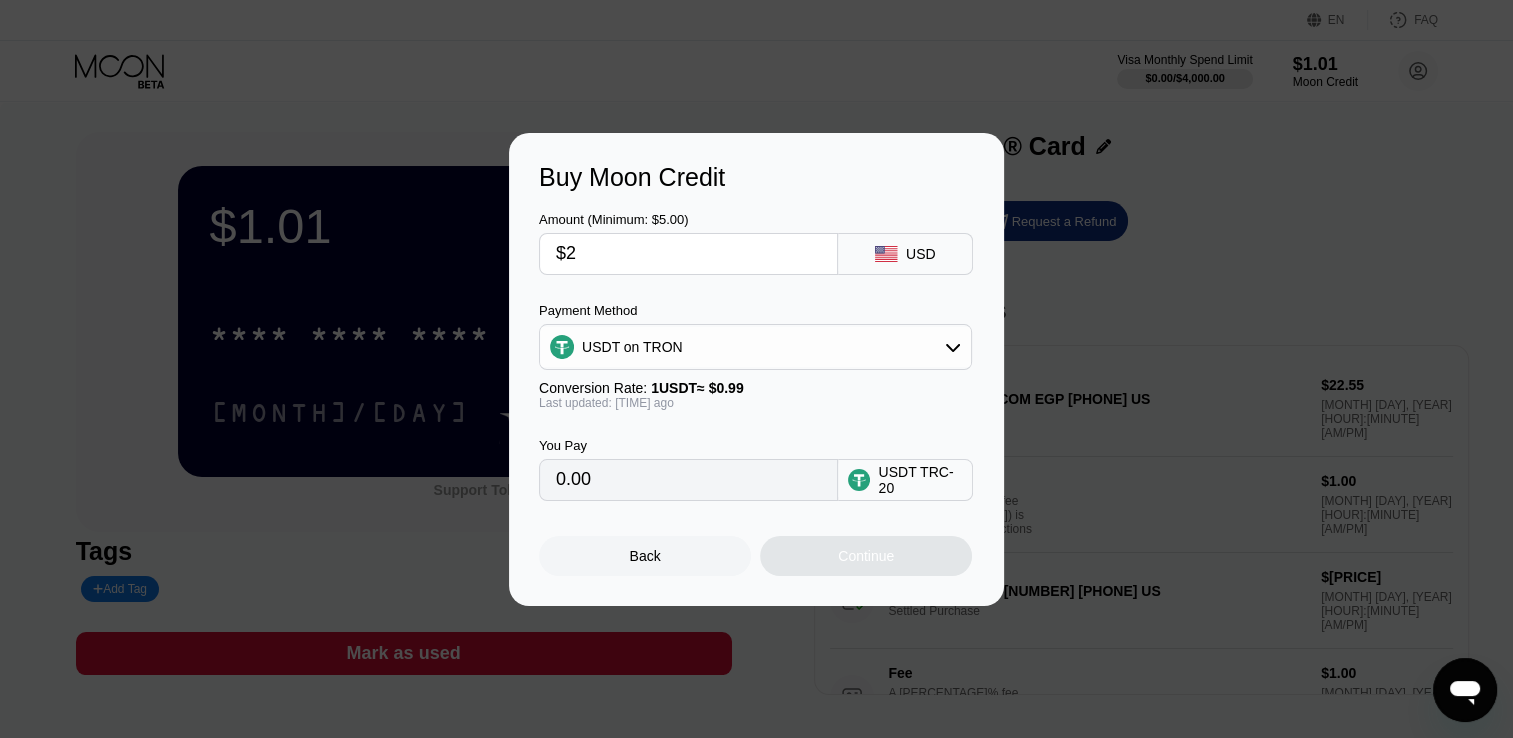 type on "$20" 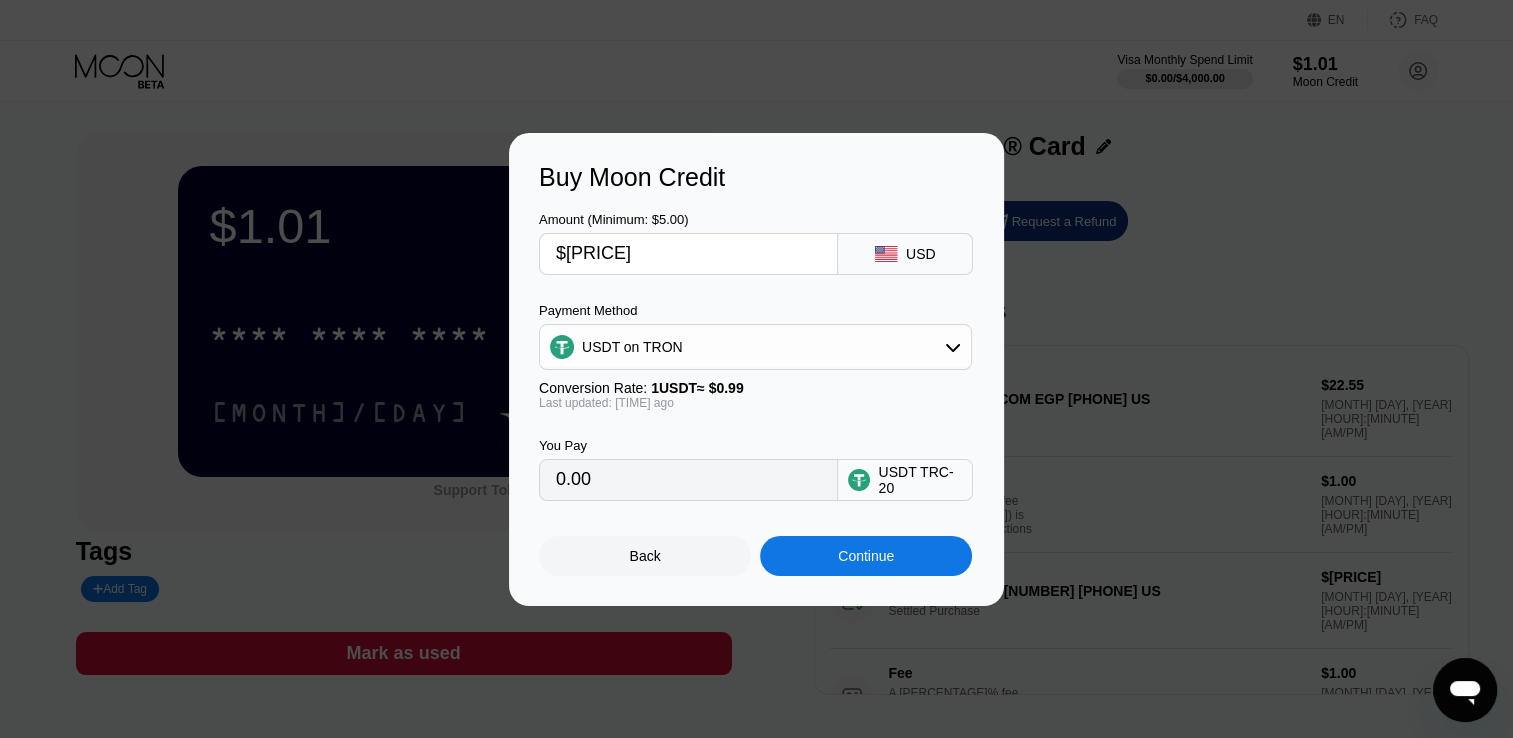 type on "20.20" 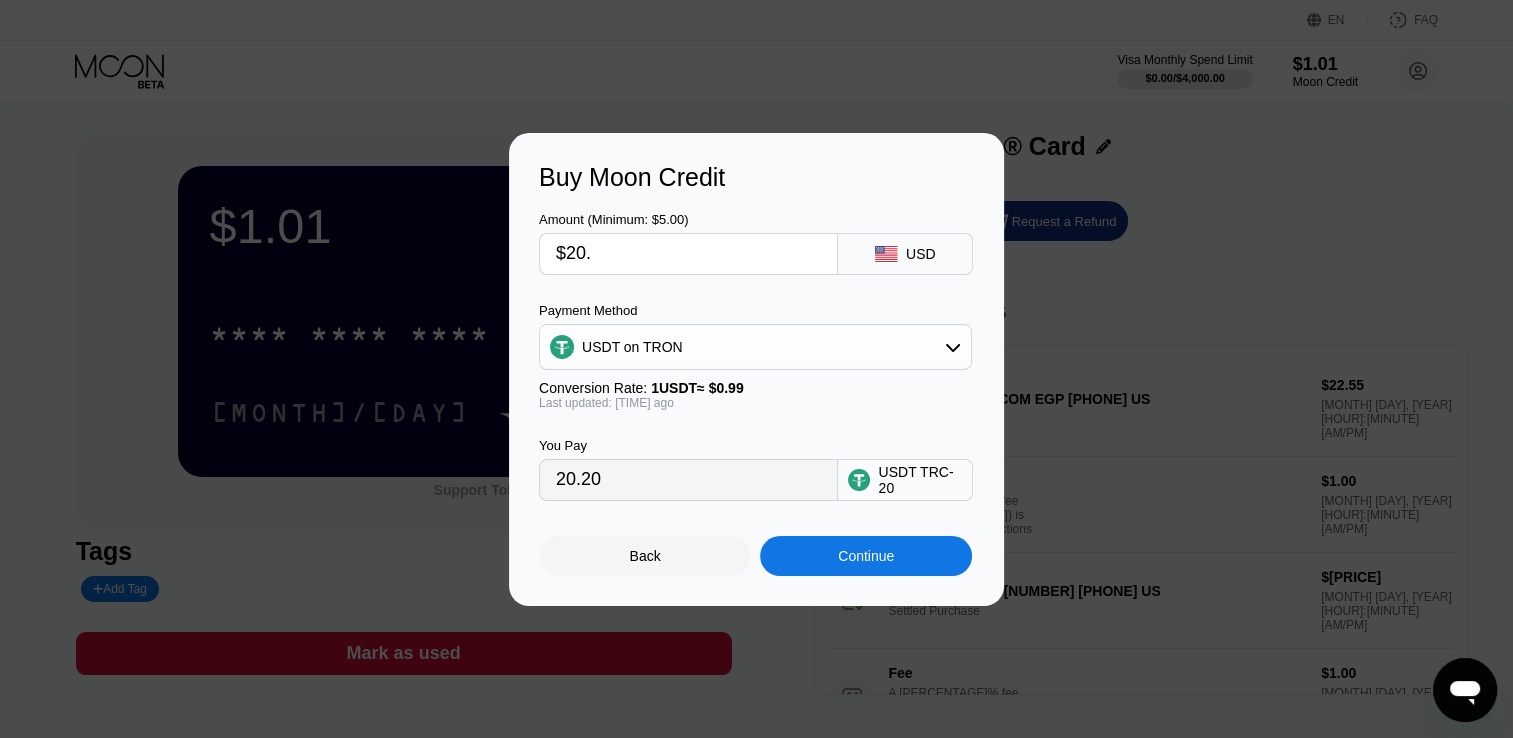 type on "$20.7" 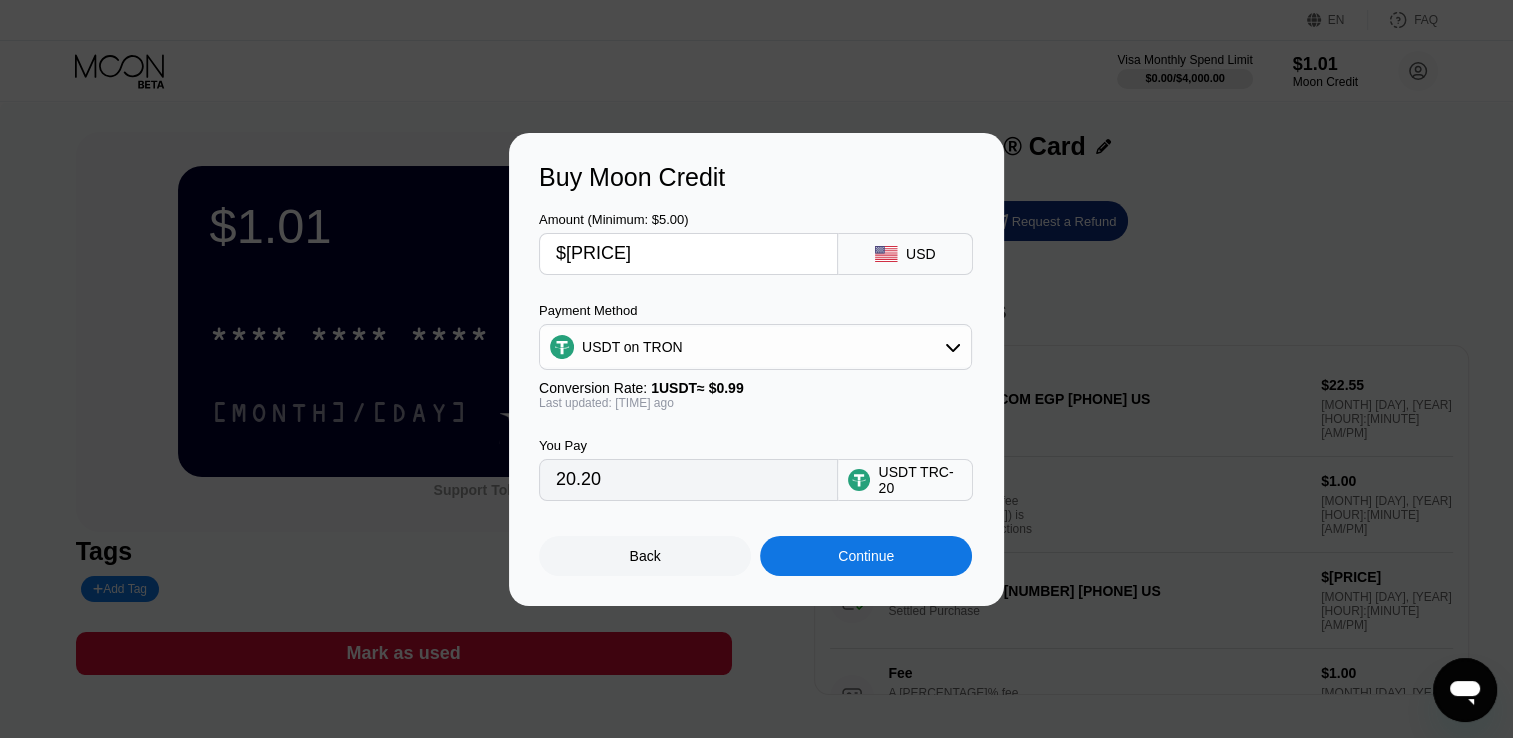 type on "20.91" 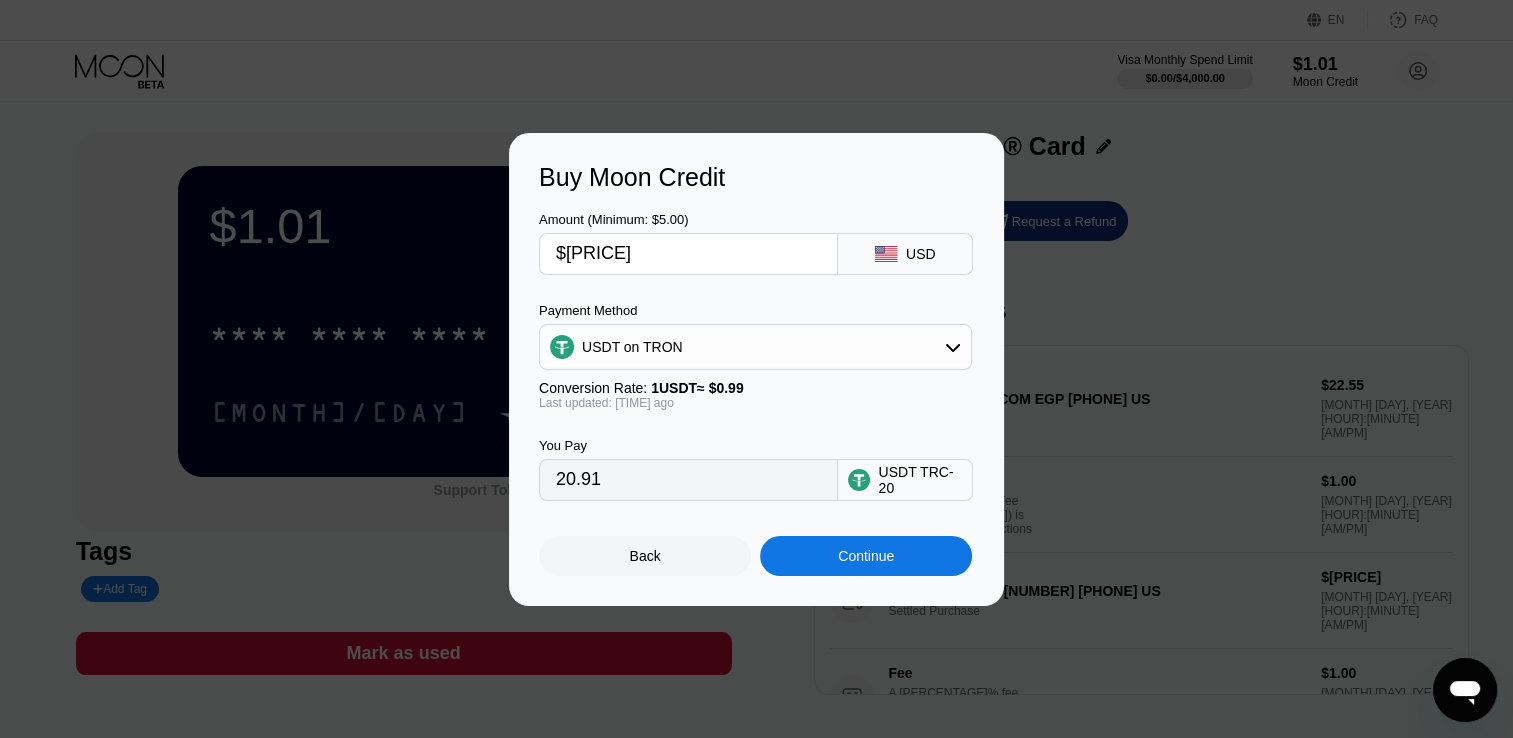type on "$20." 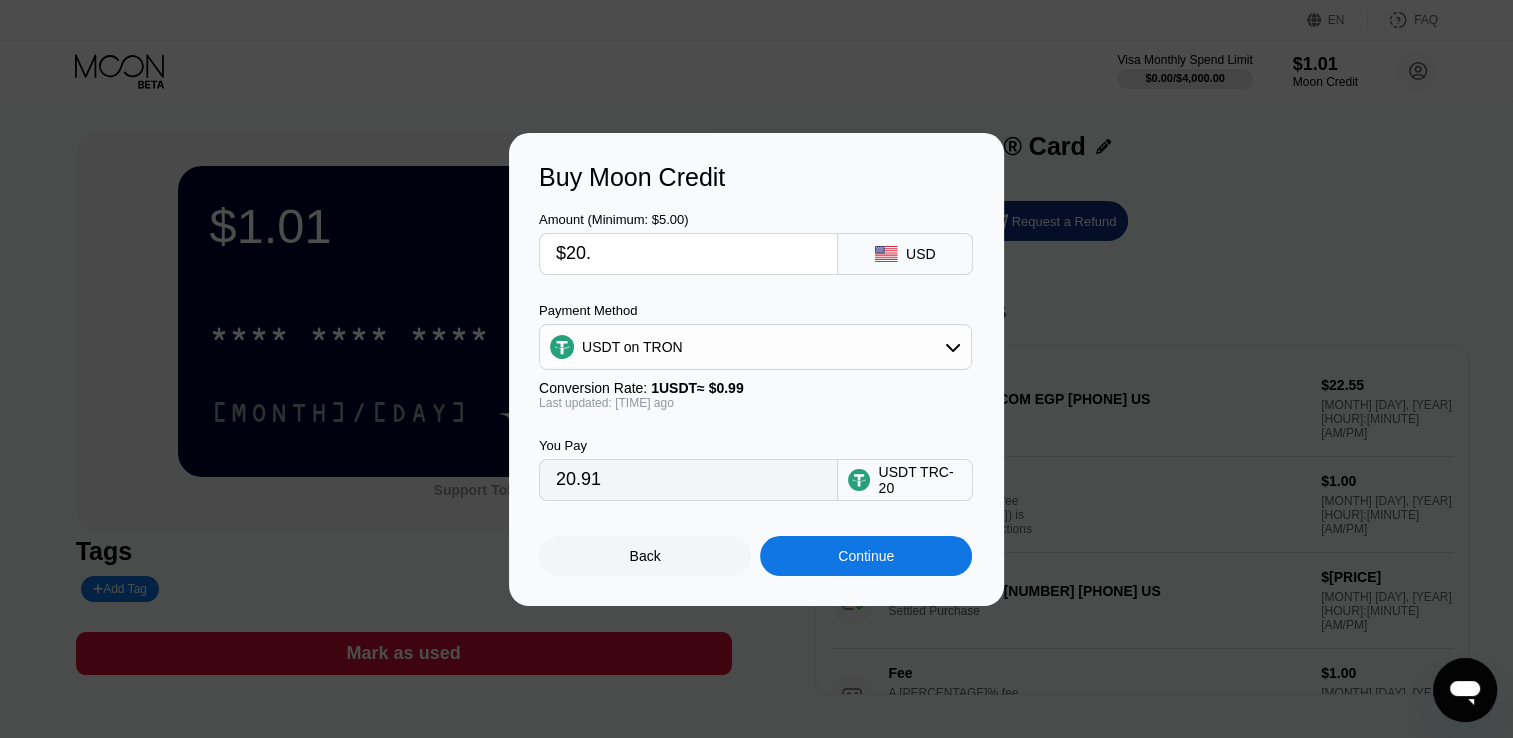 type on "20.20" 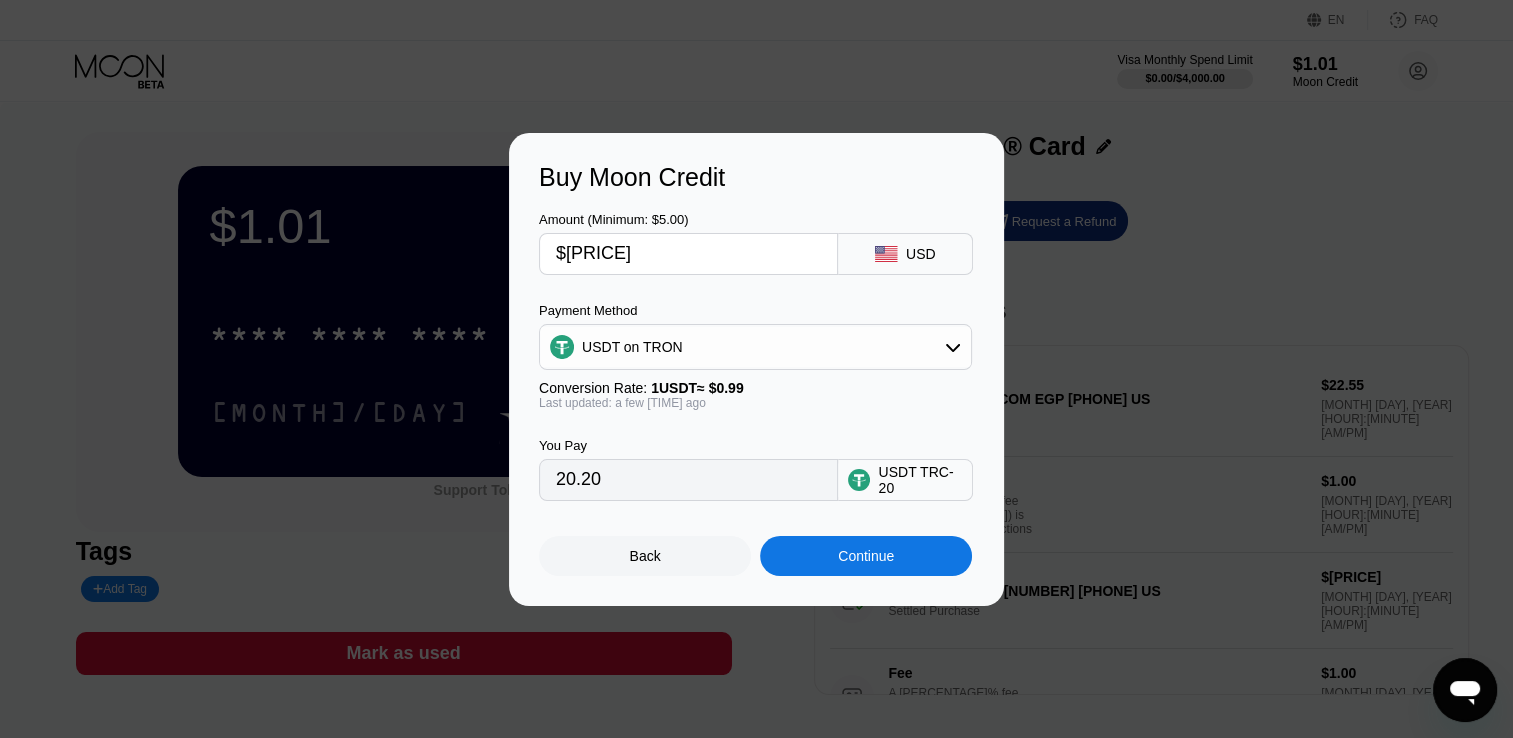 type on "$2" 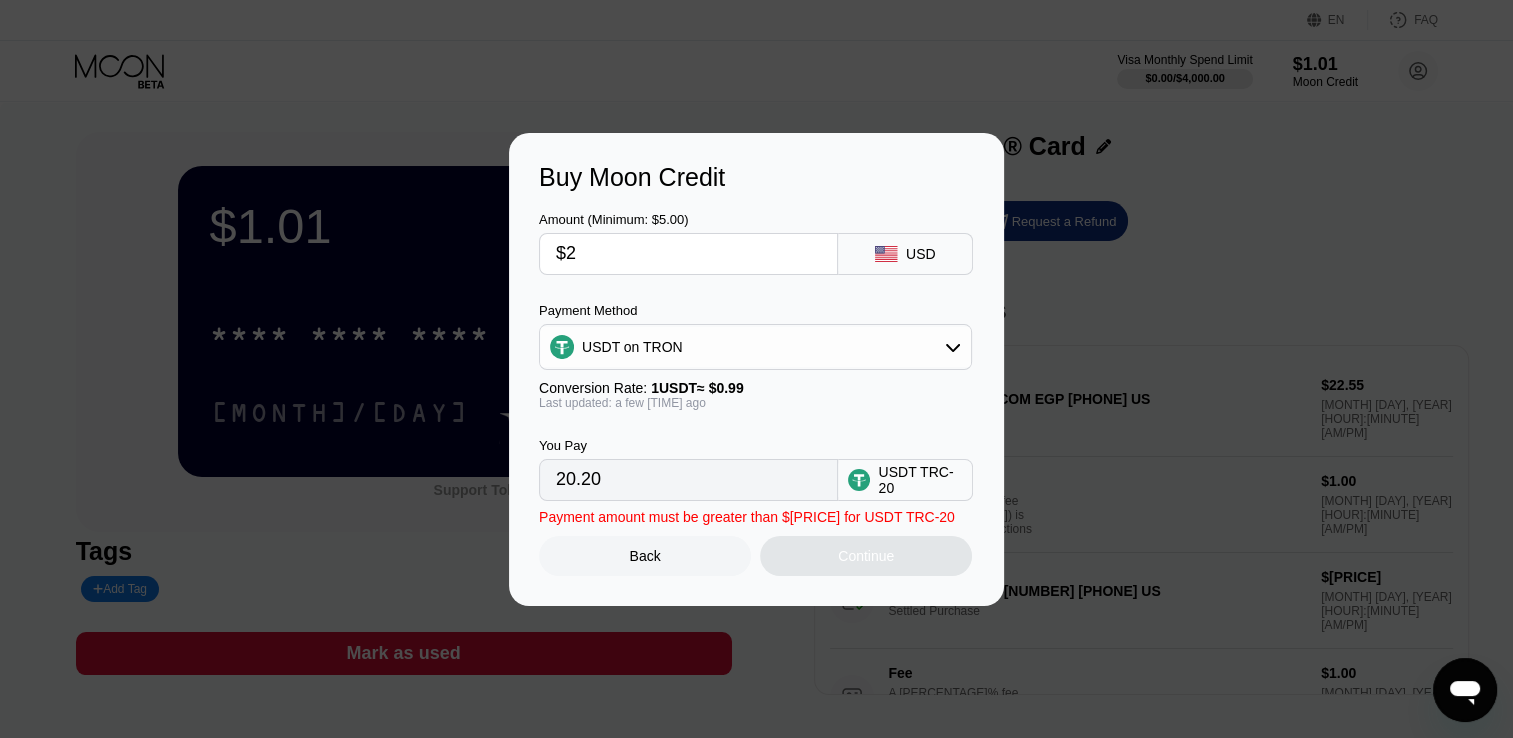 type on "2.02" 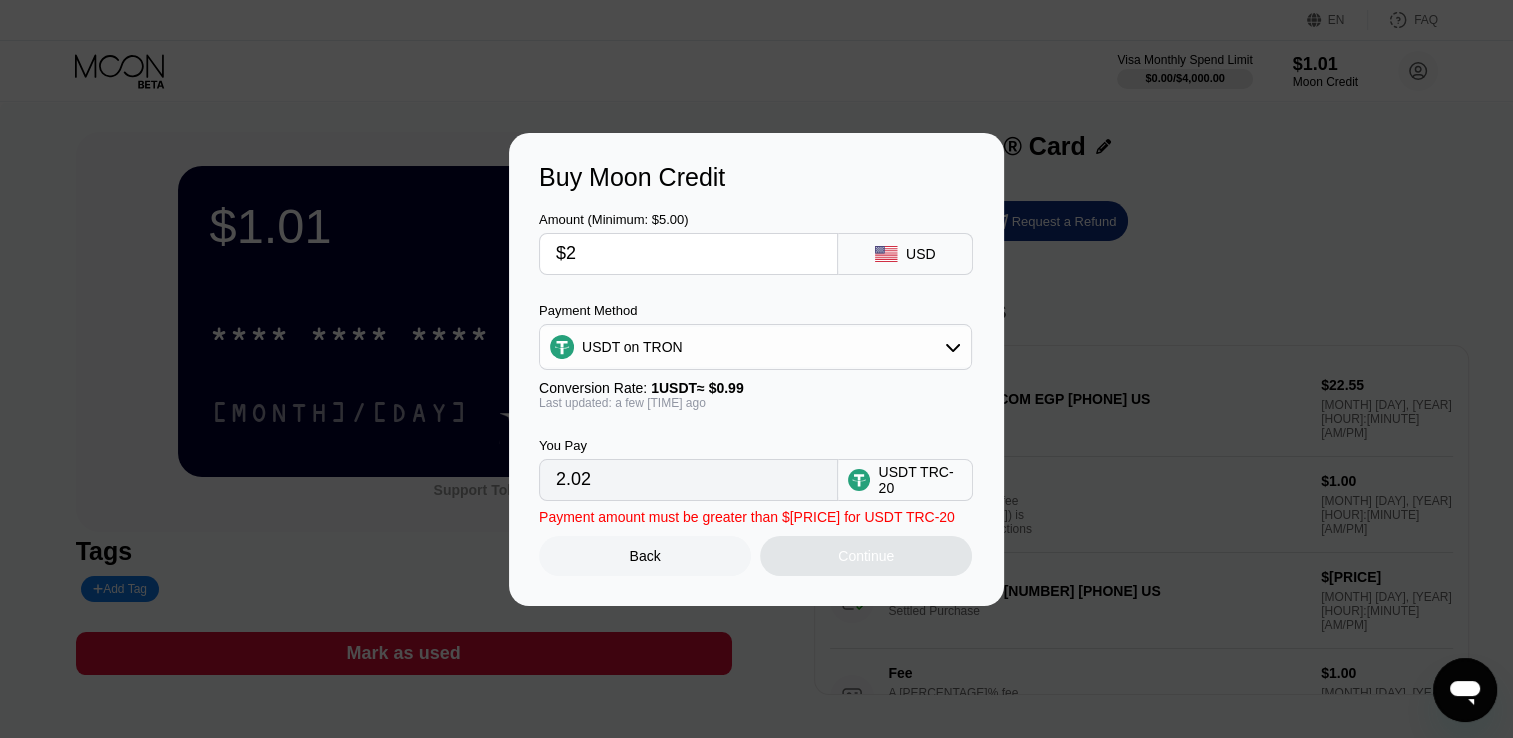type on "$21" 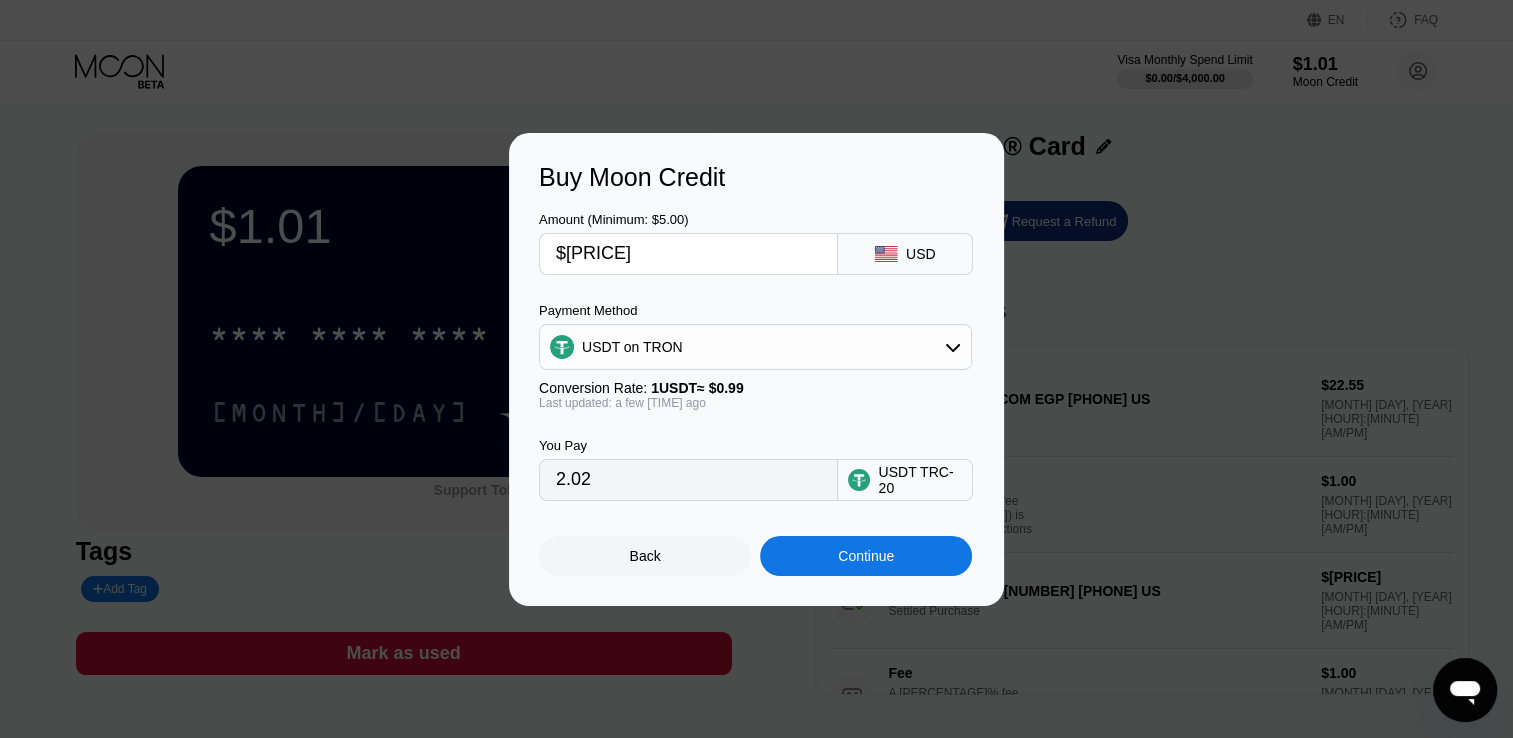 type on "21.21" 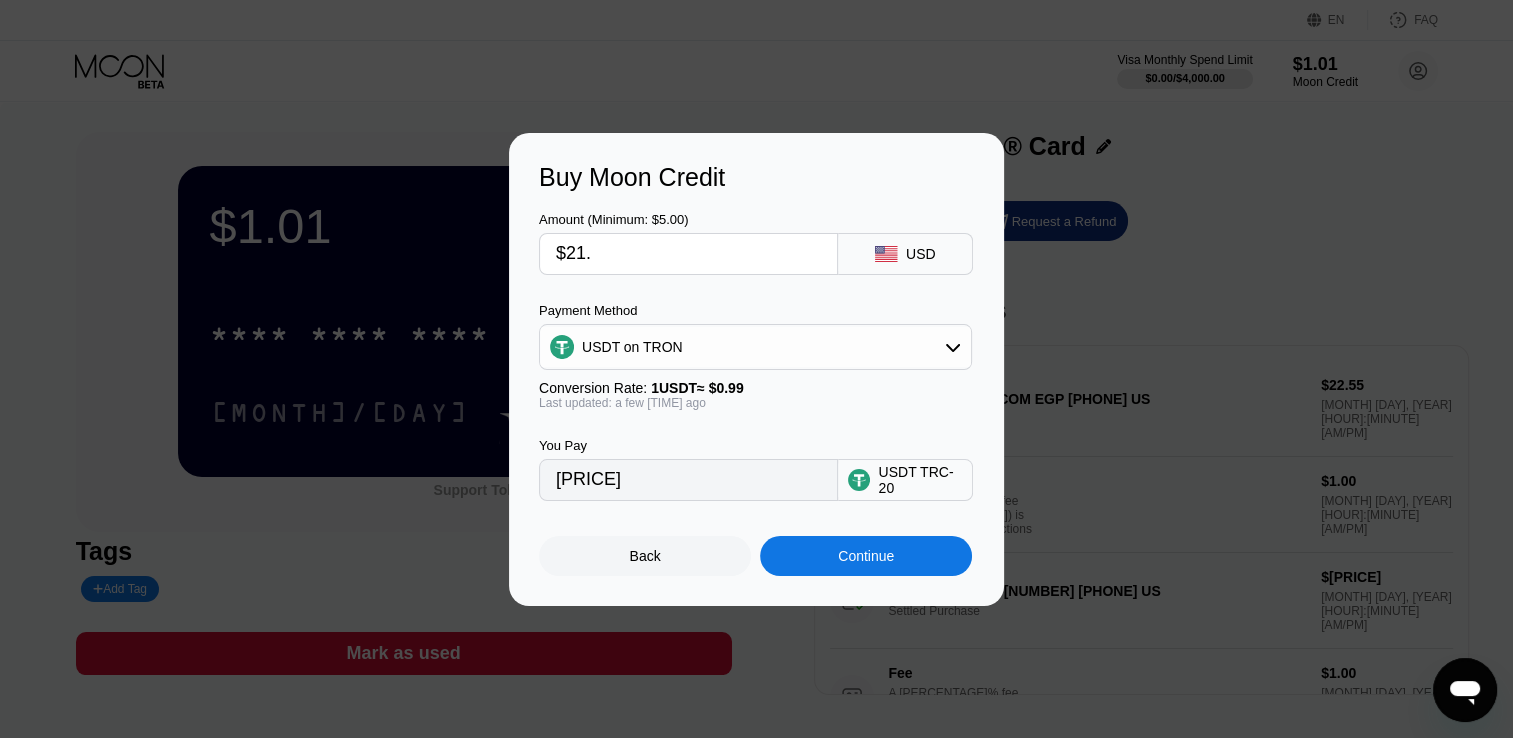 type on "$21.8" 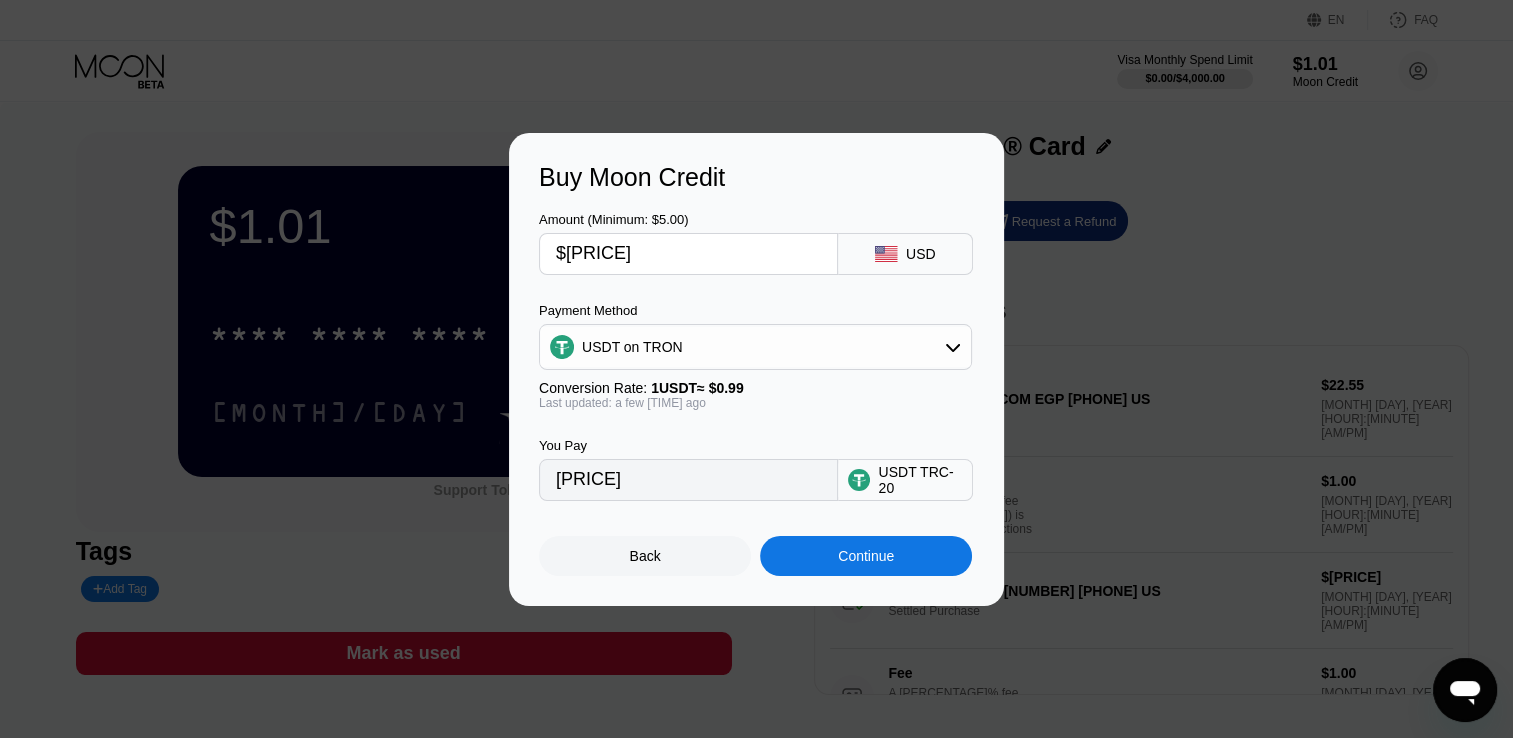 type on "22.02" 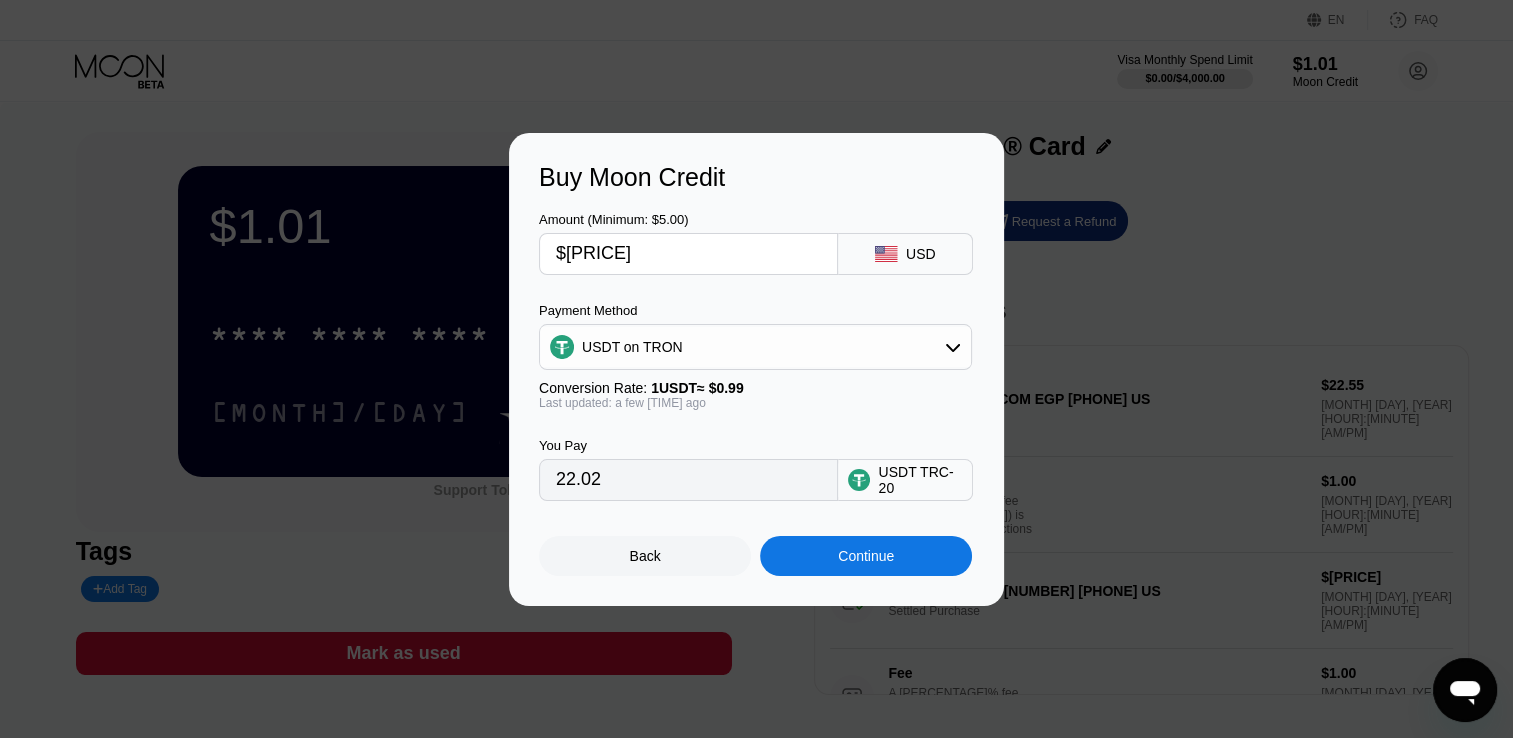 type on "$21." 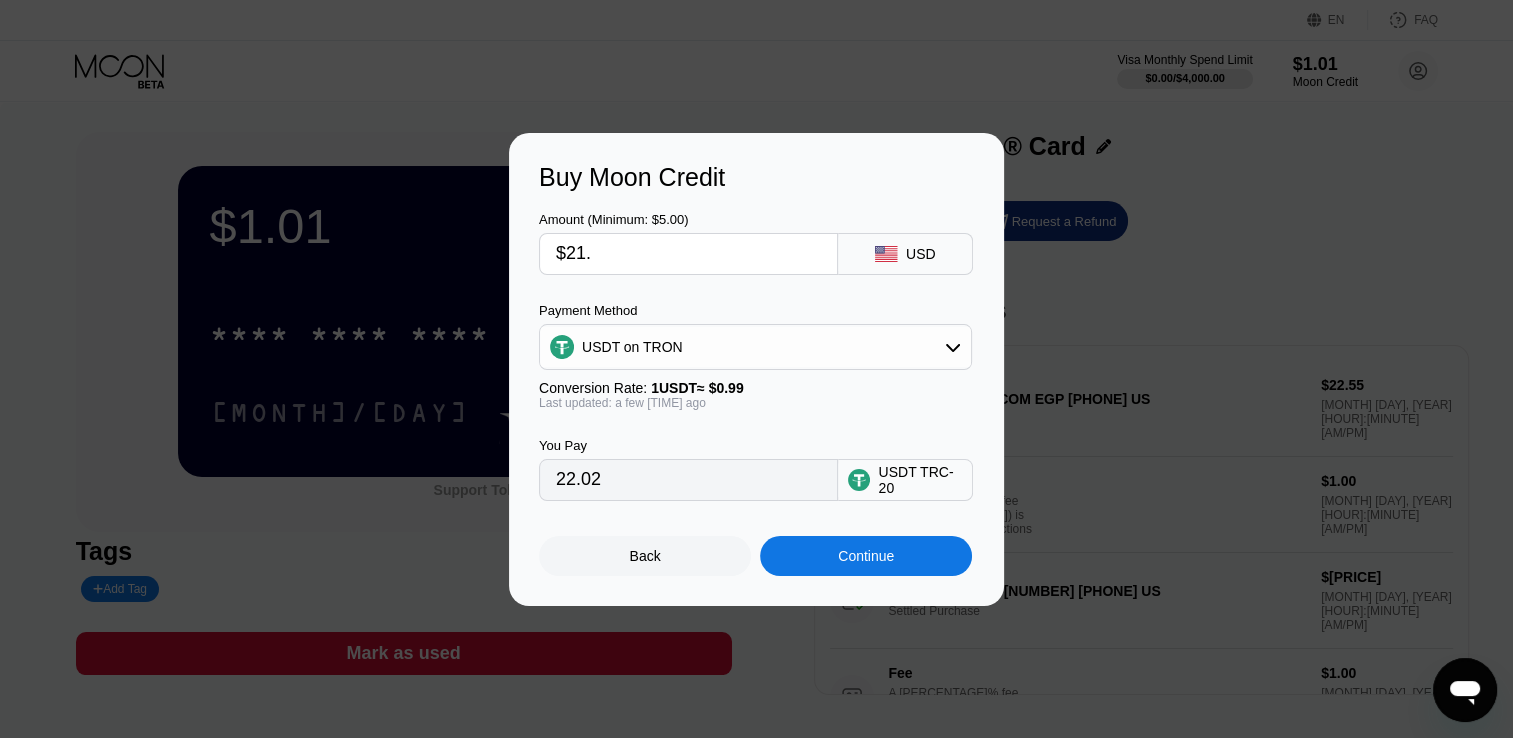 type on "21.21" 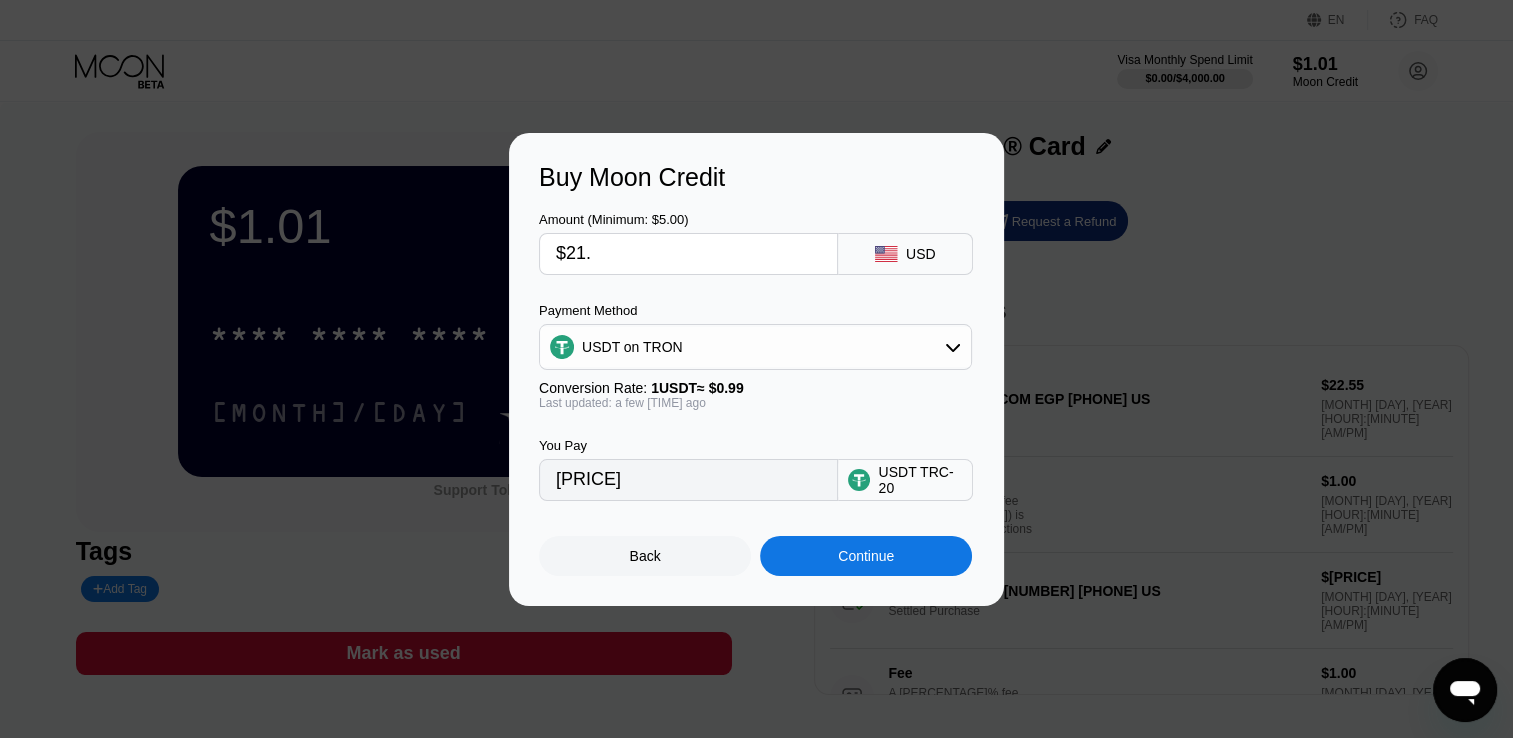 type on "$21.7" 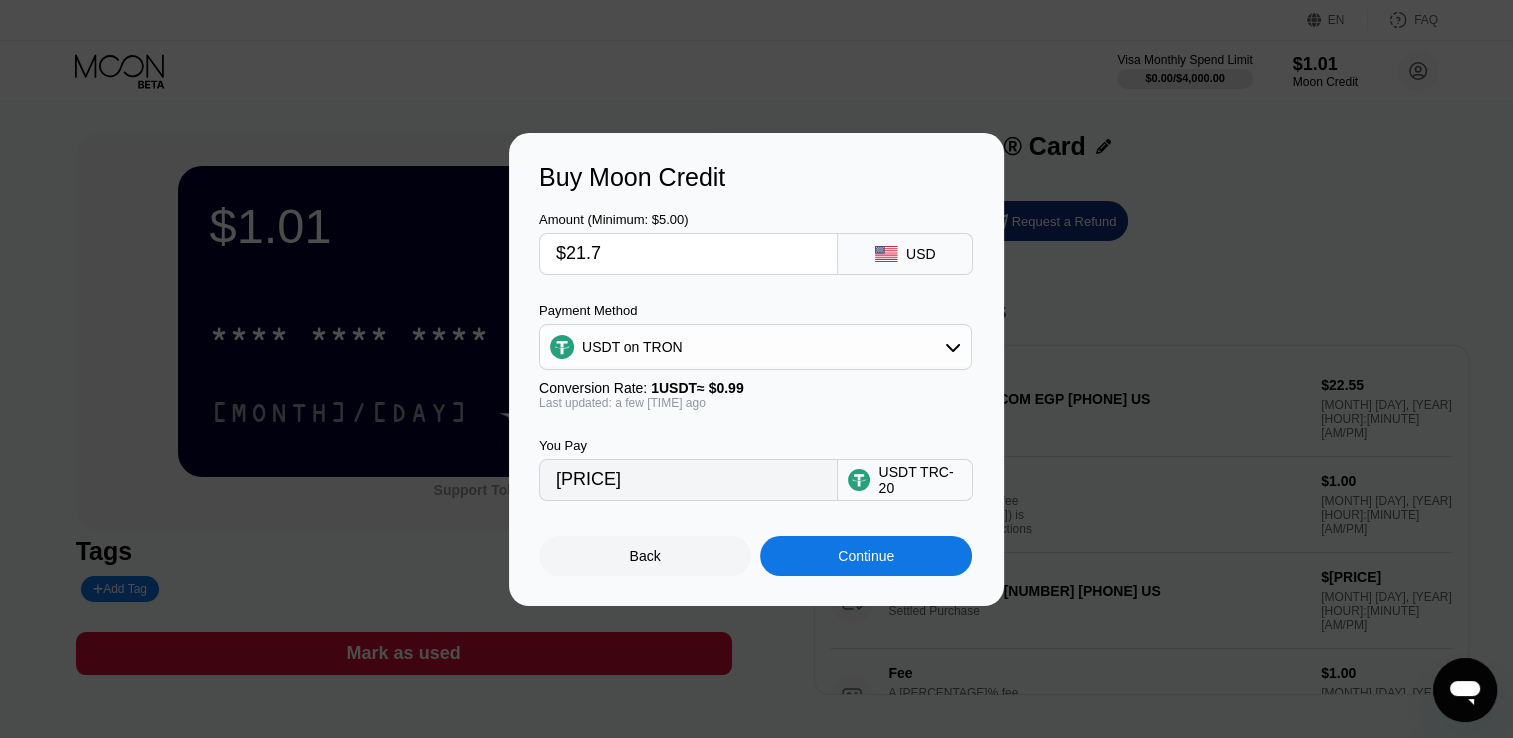 type on "21.92" 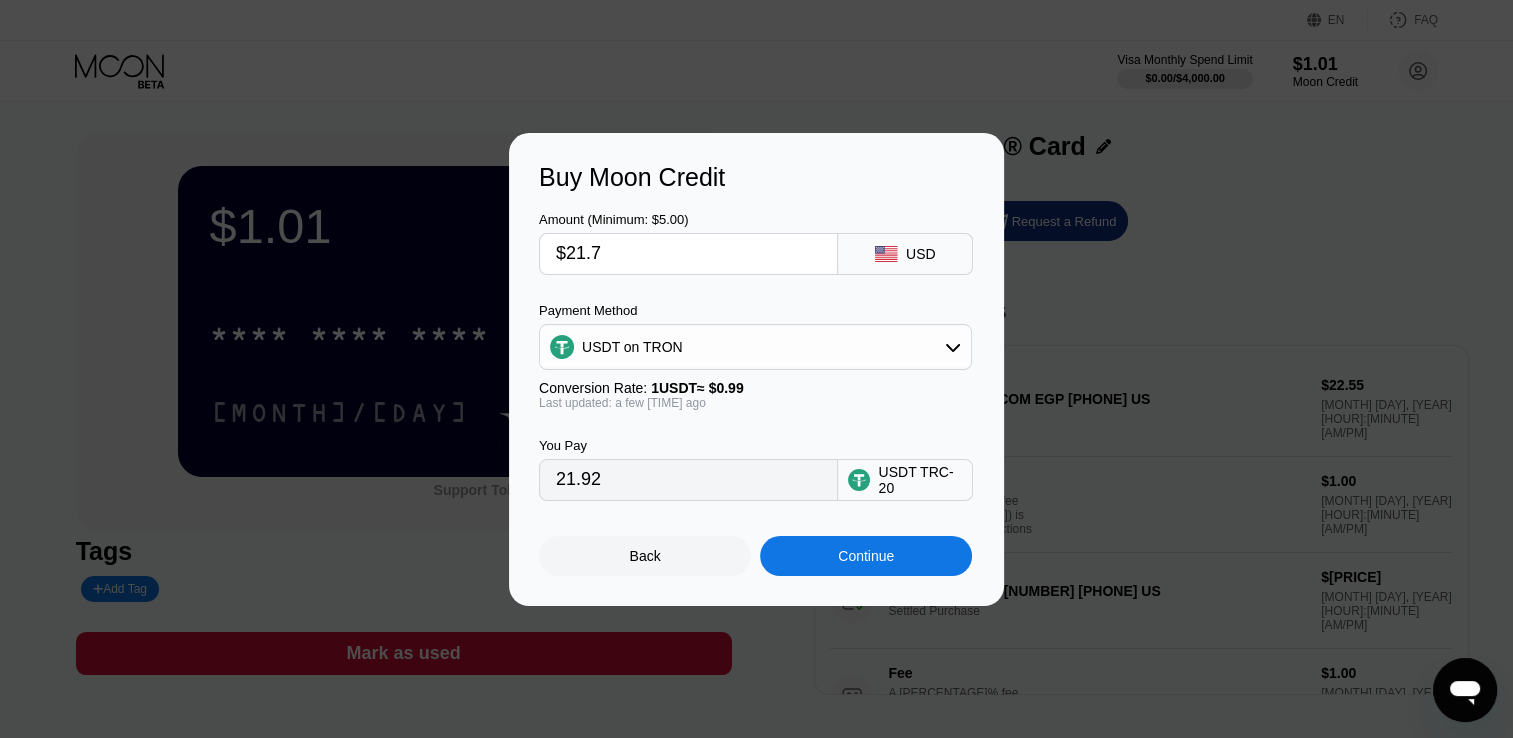 type on "$21.7" 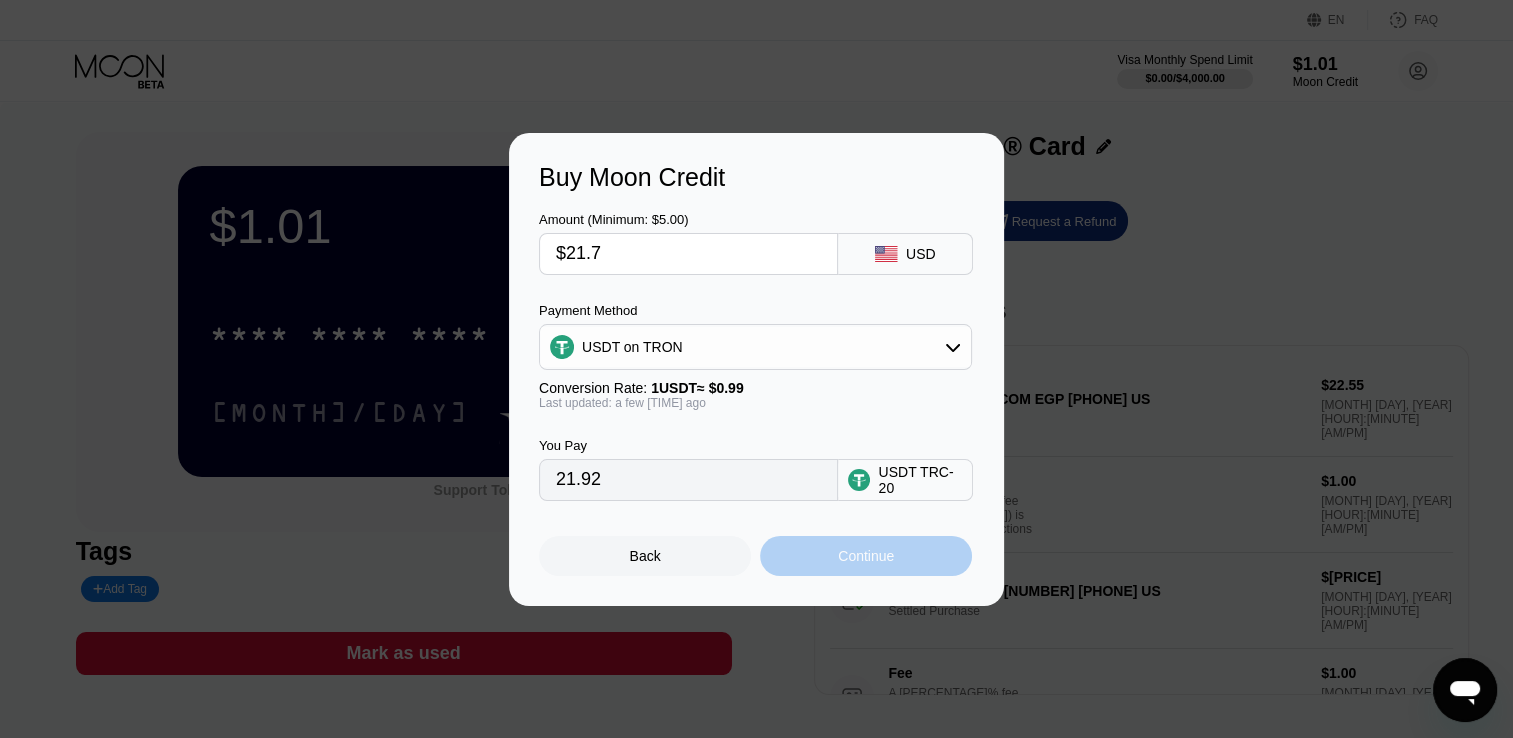 click on "Continue" at bounding box center (866, 556) 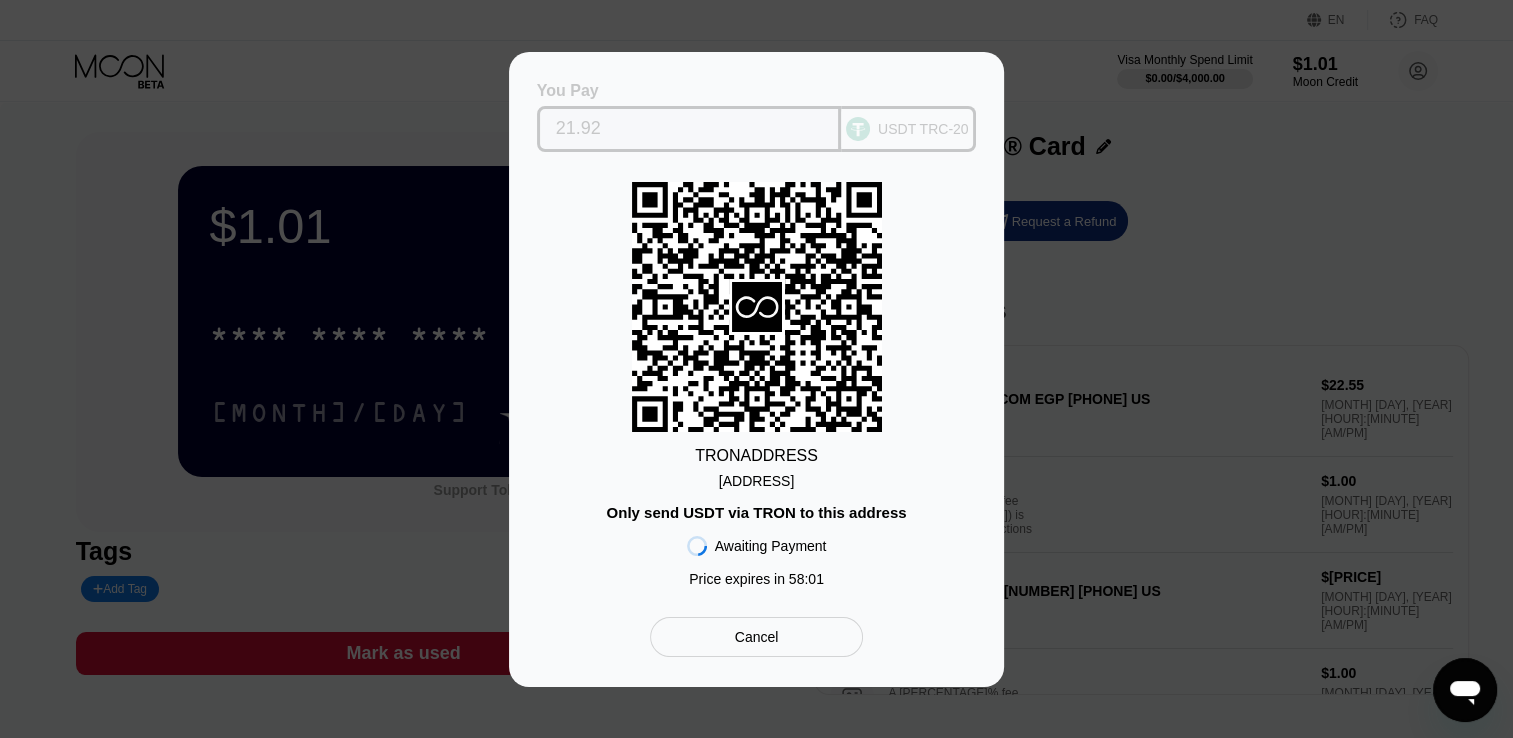 click on "21.92" at bounding box center [689, 129] 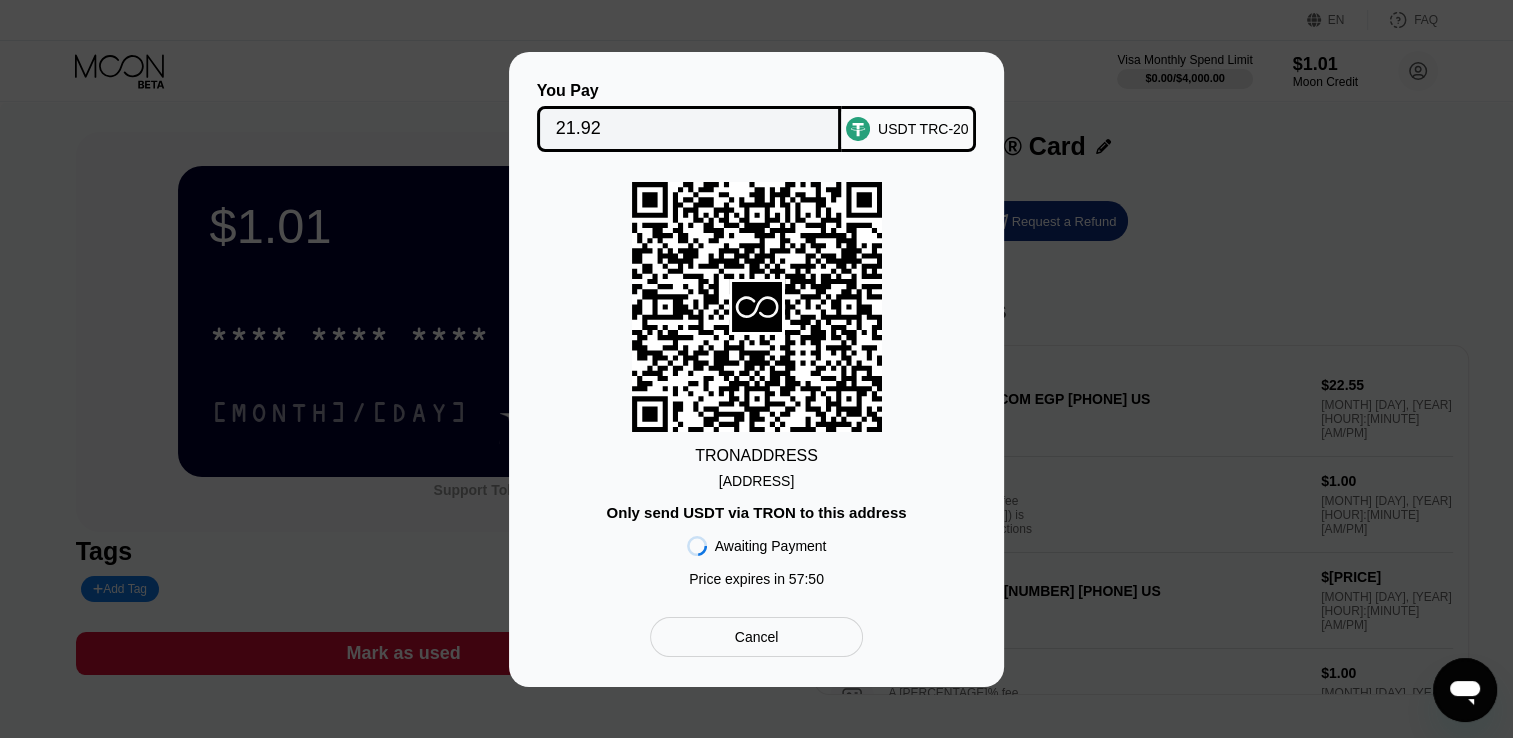 click on "Cancel" at bounding box center (756, 637) 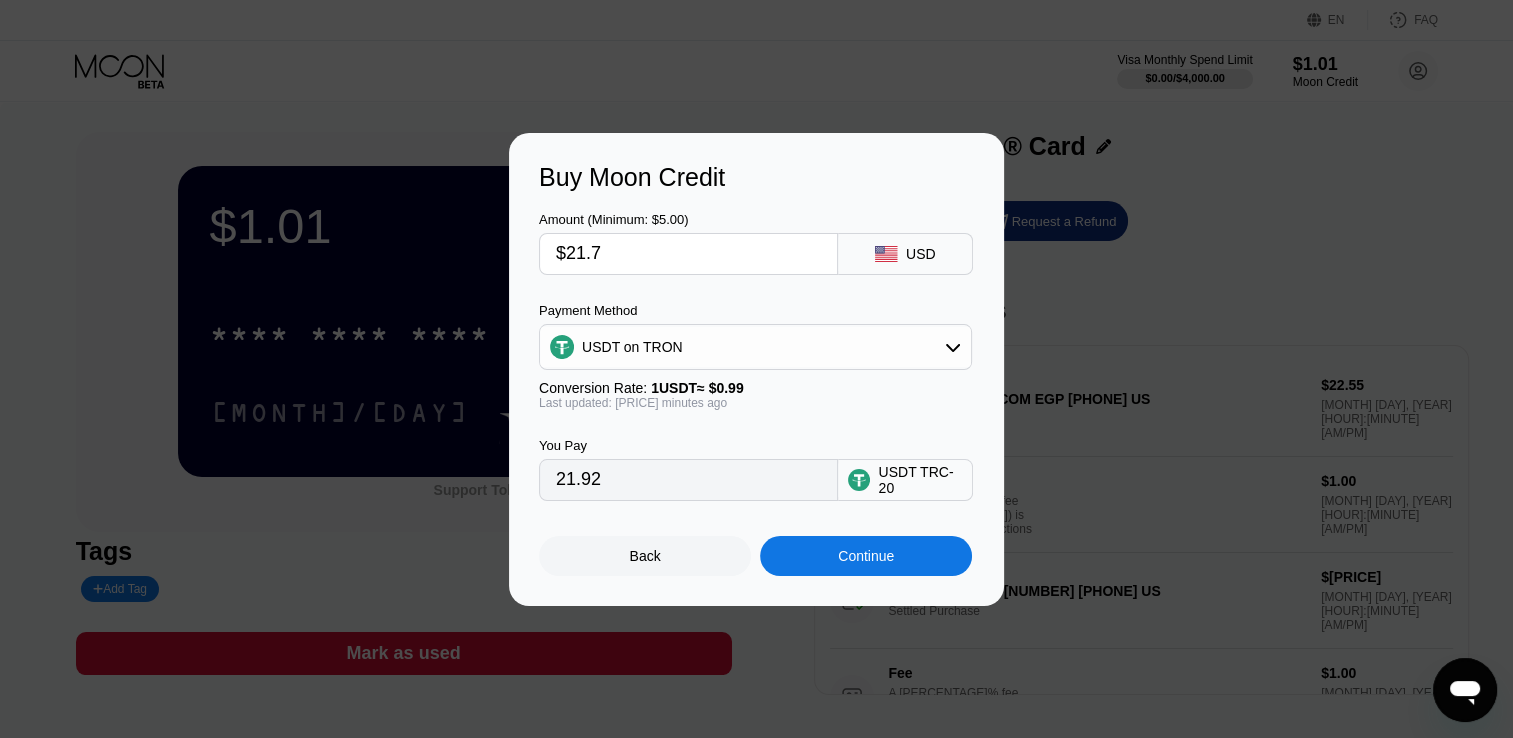 click on "$21.7" at bounding box center [688, 254] 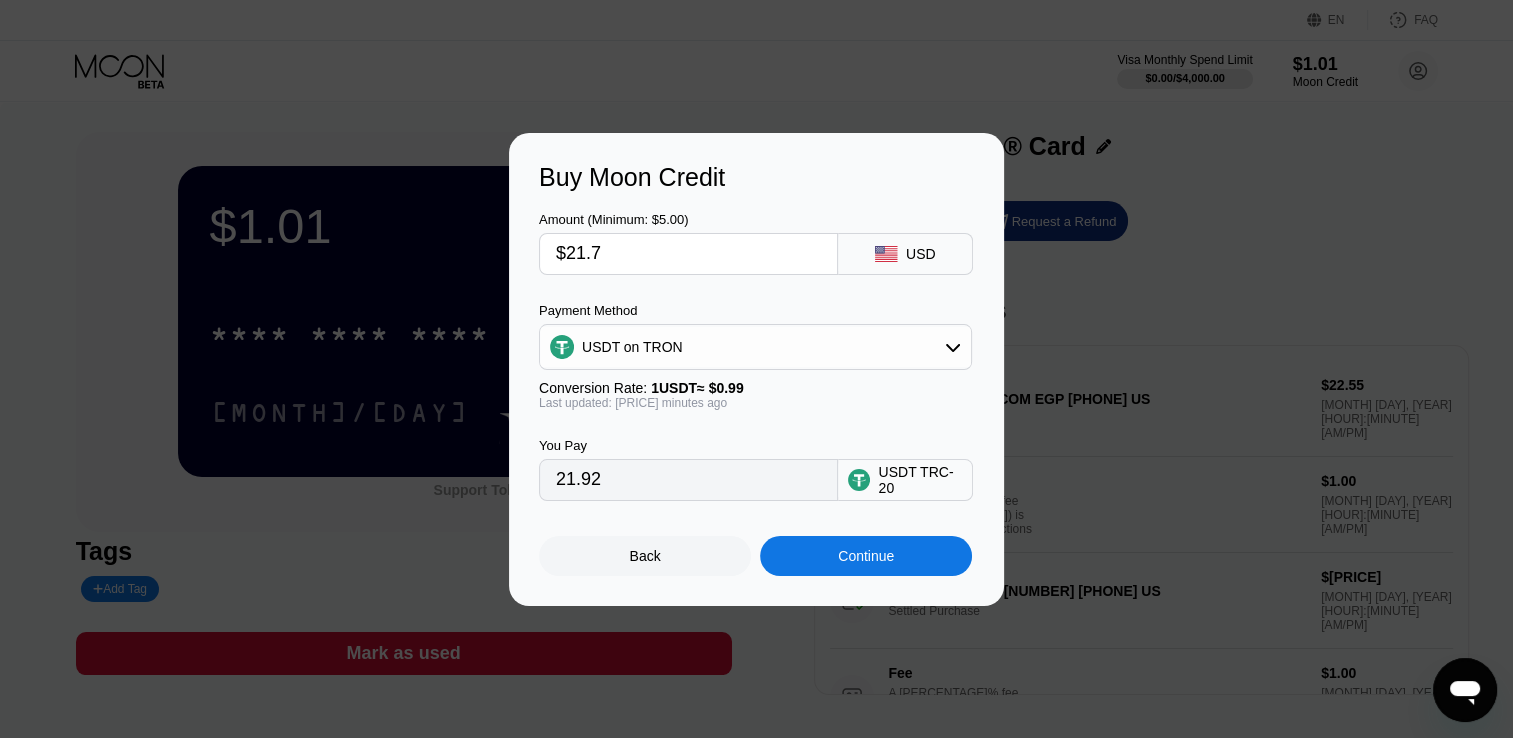 type on "$21." 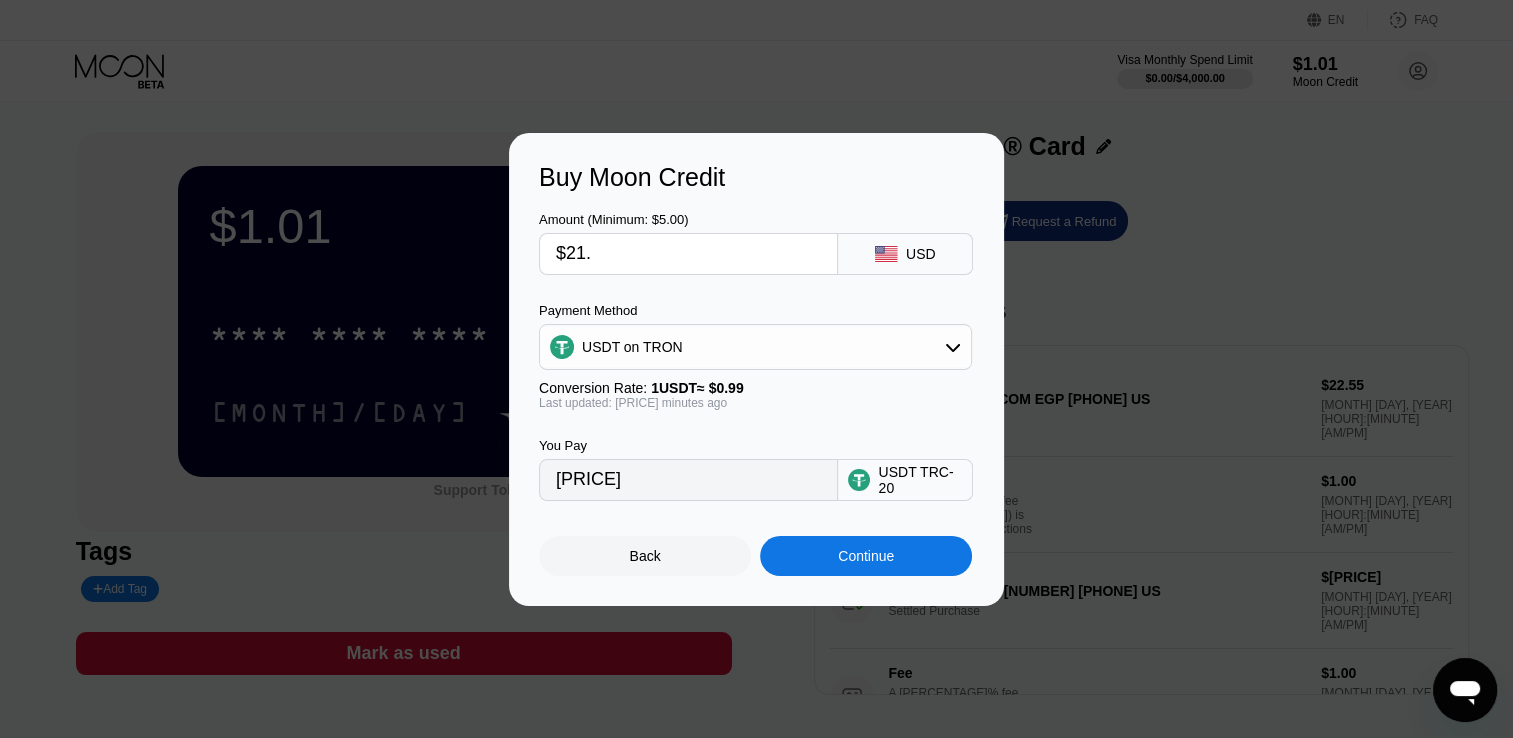 type on "21.21" 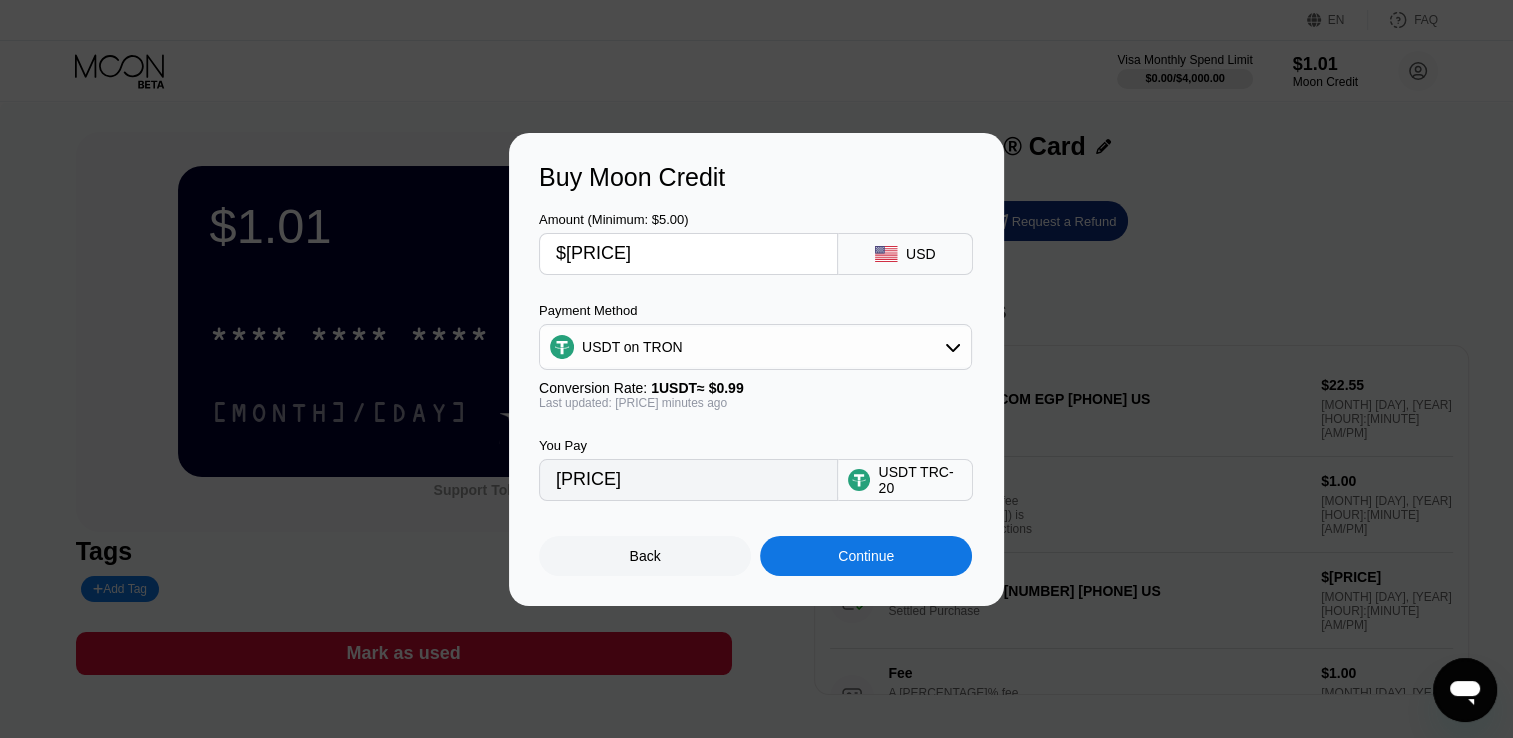 type on "$2" 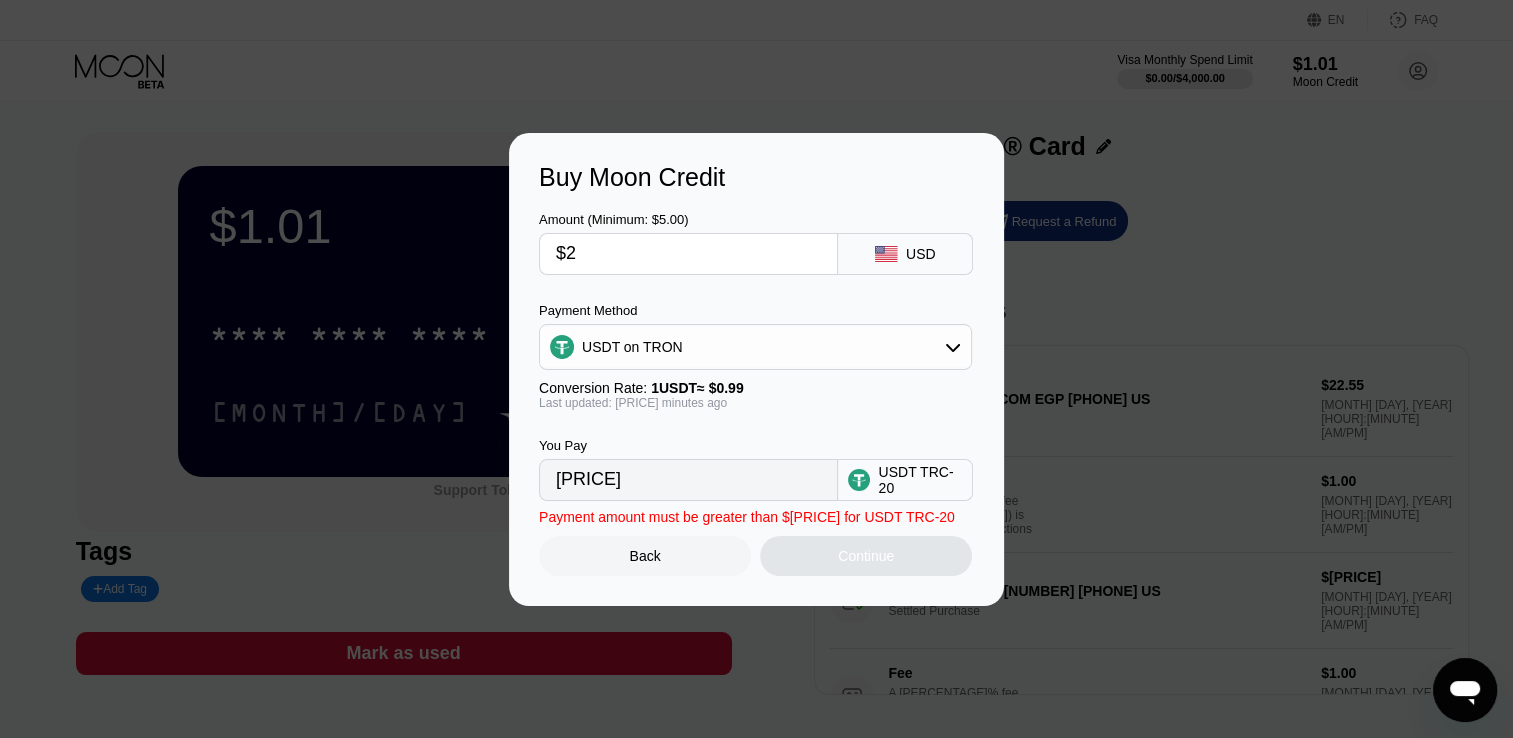 type on "2.02" 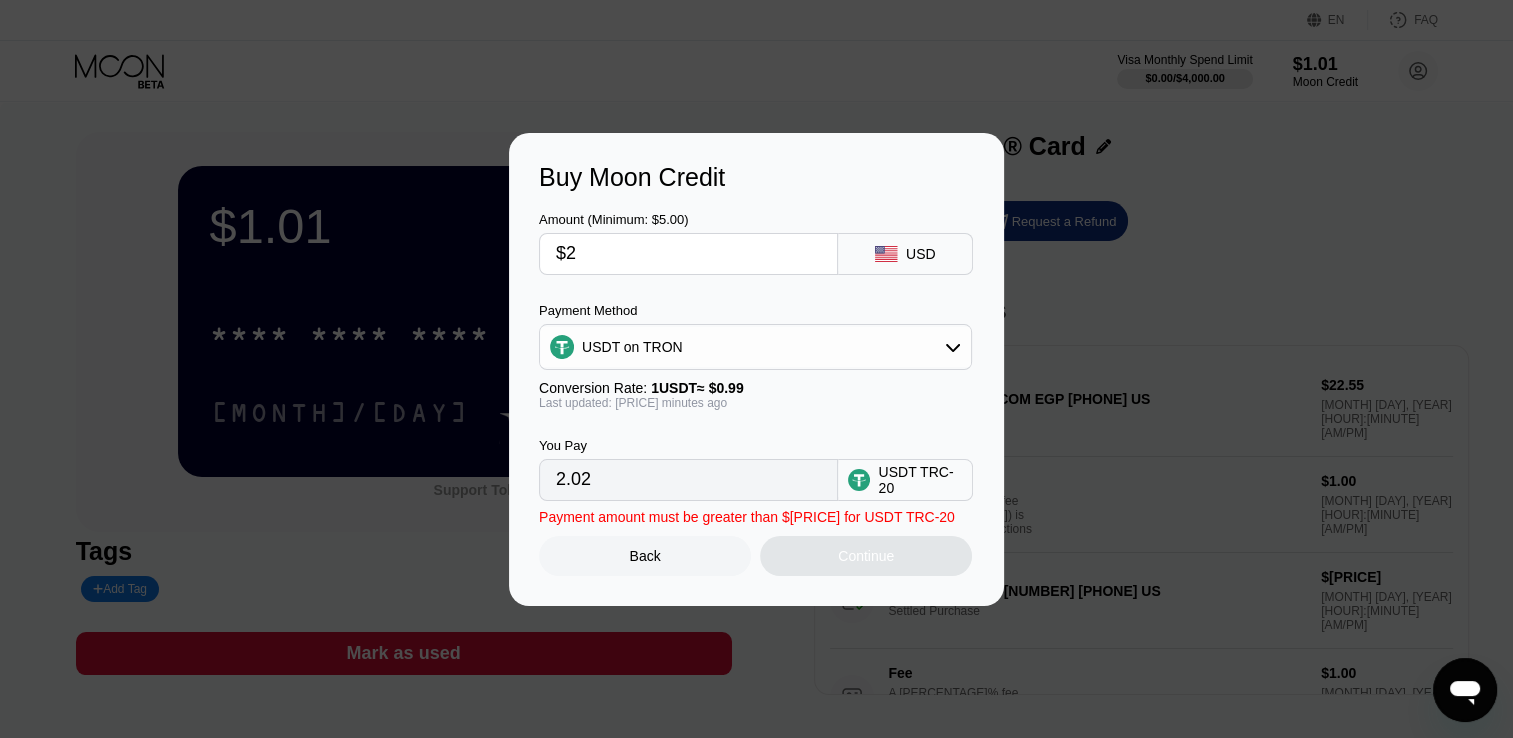 type 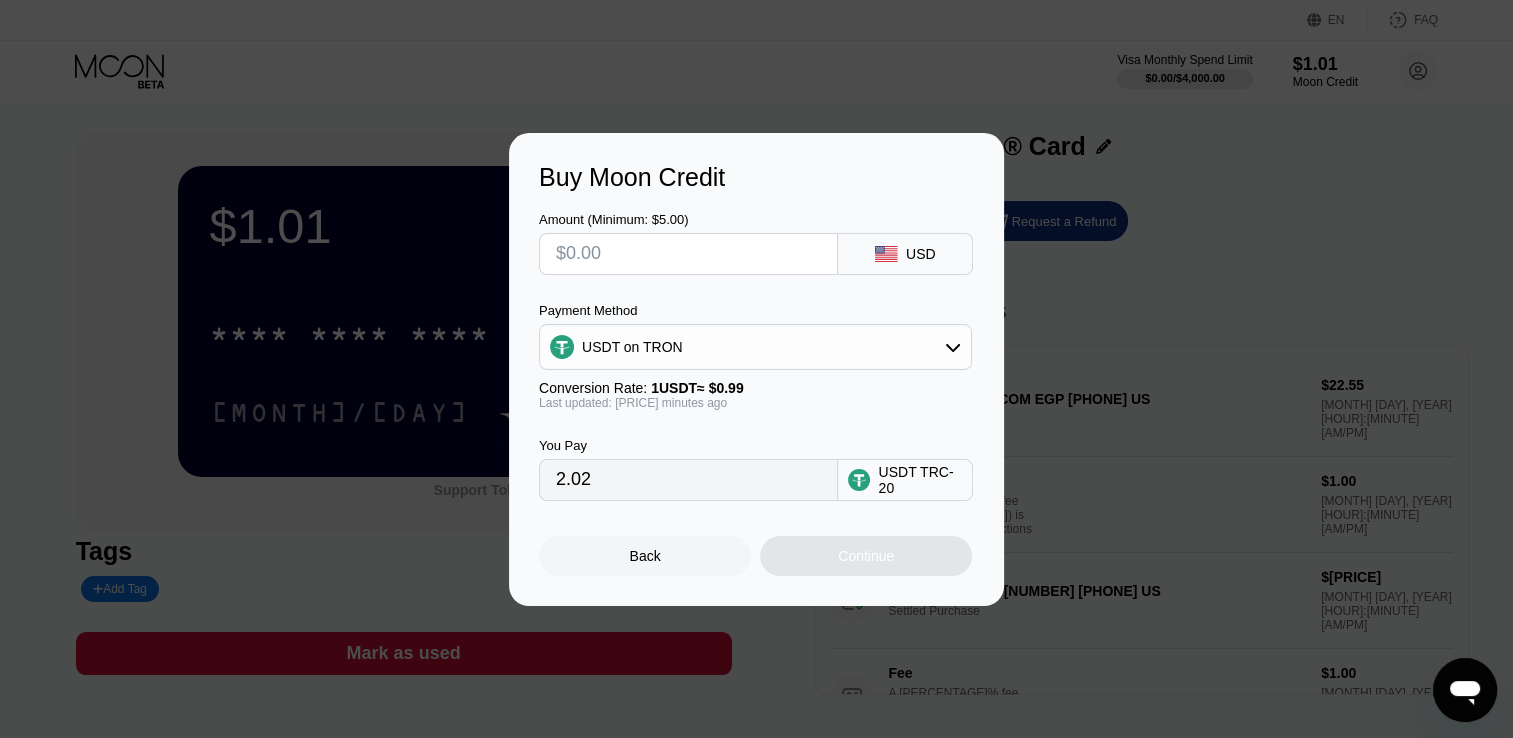 type on "0.00" 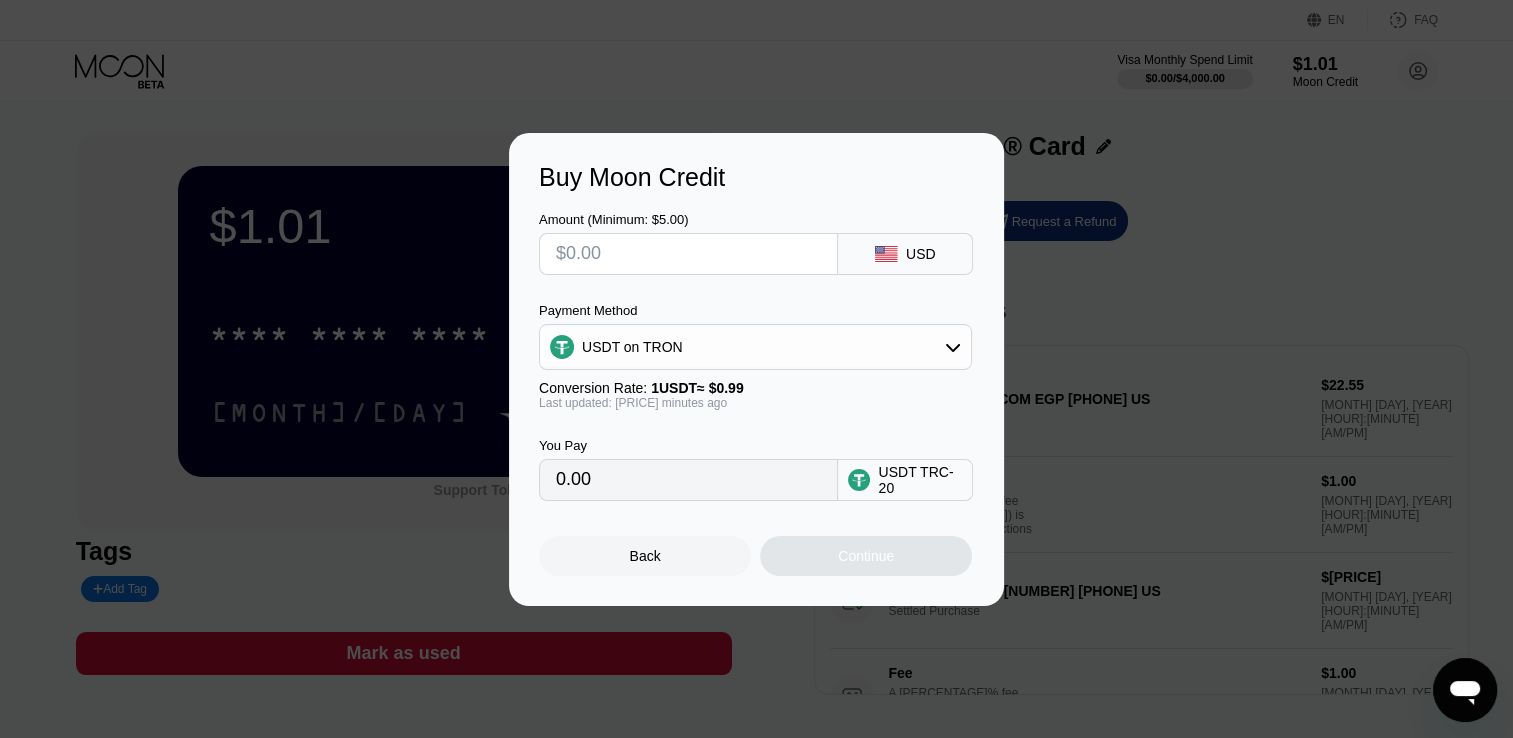 type on "$1" 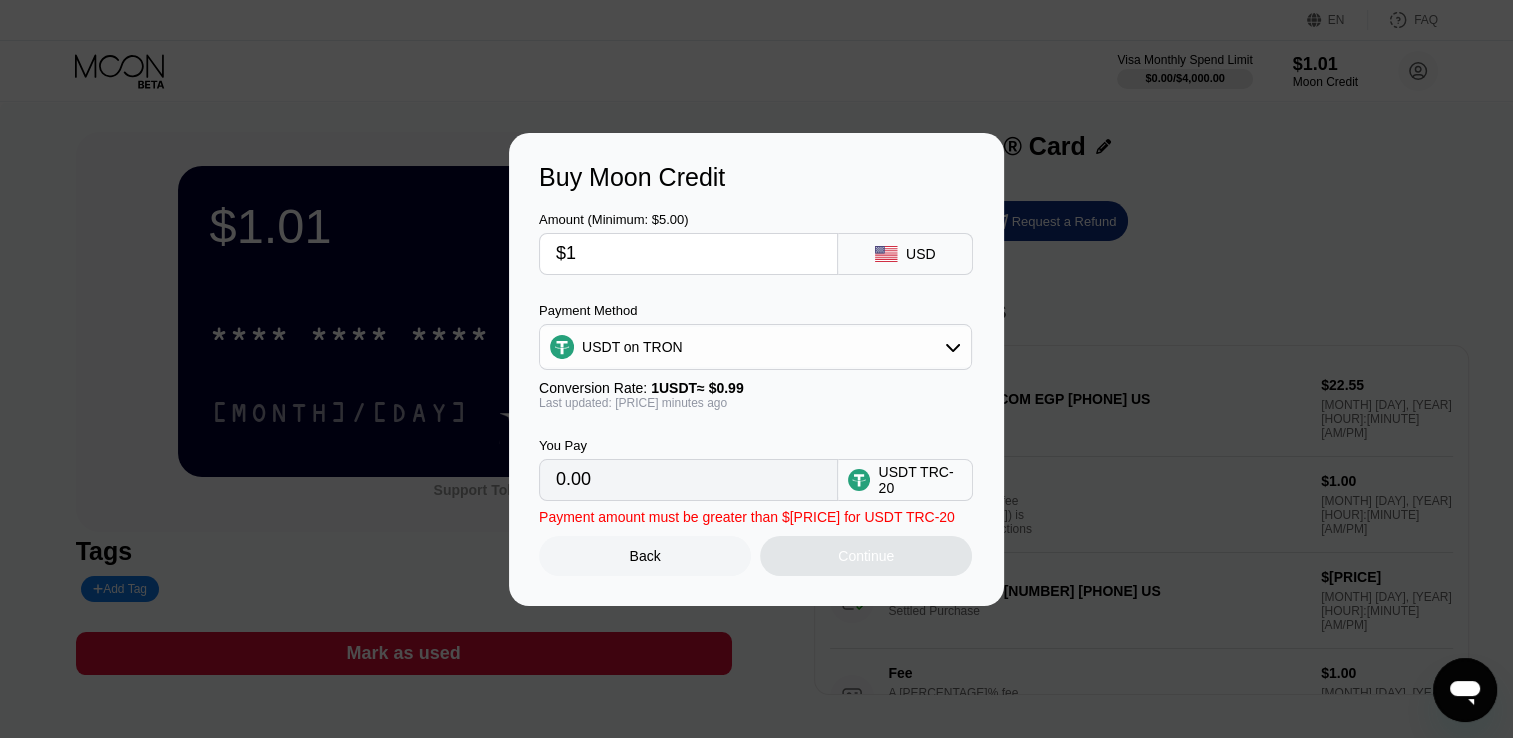 type on "1.01" 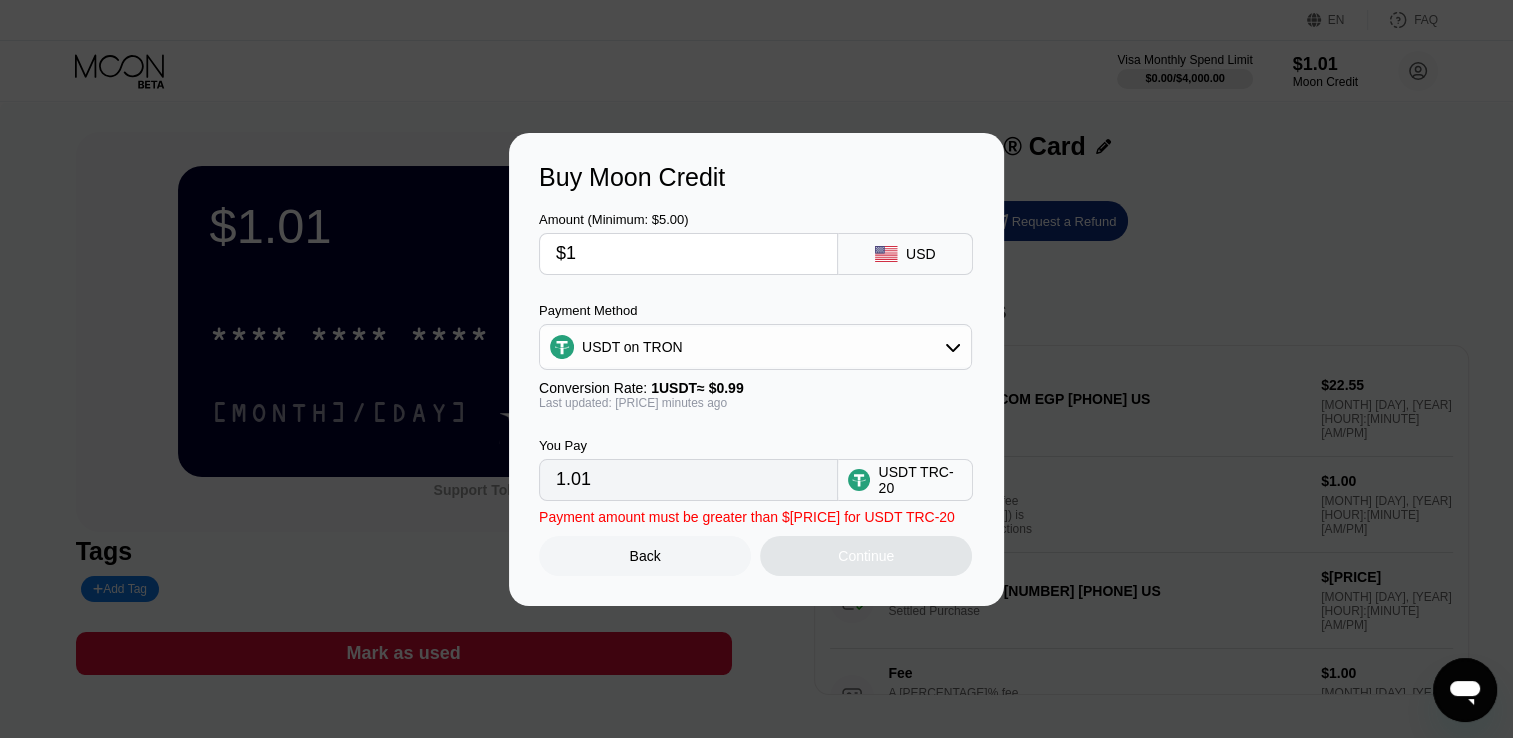 type on "$19" 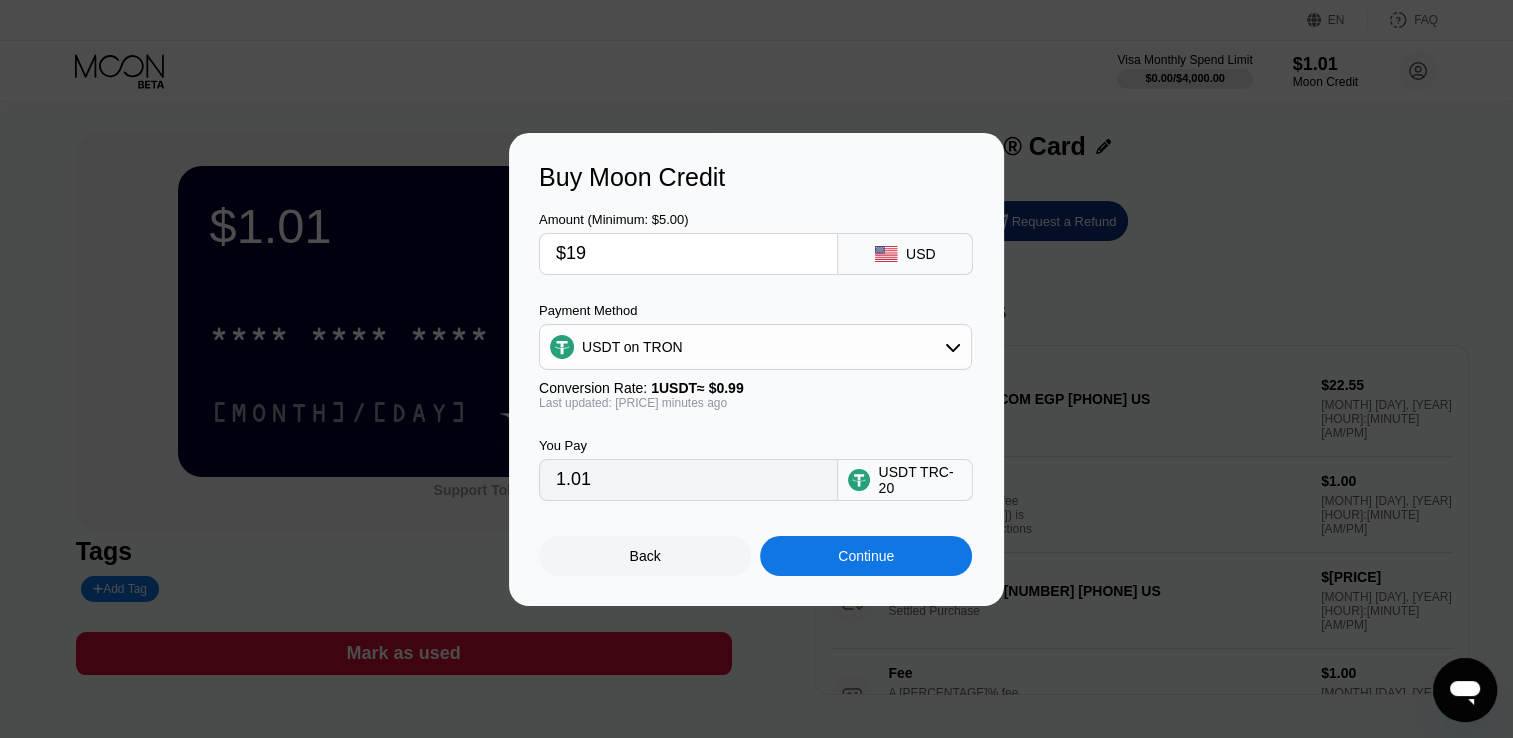 type on "19.19" 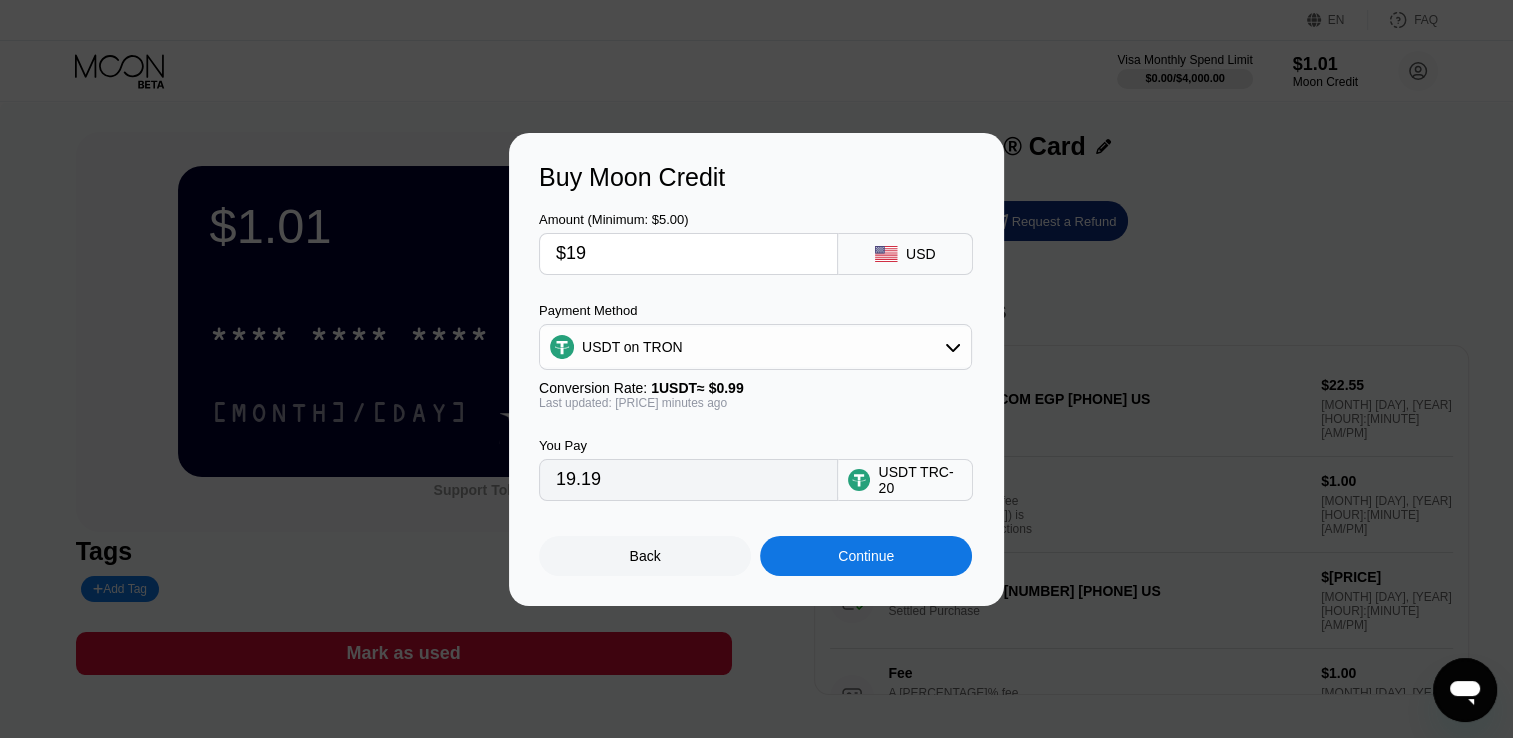 type on "$1" 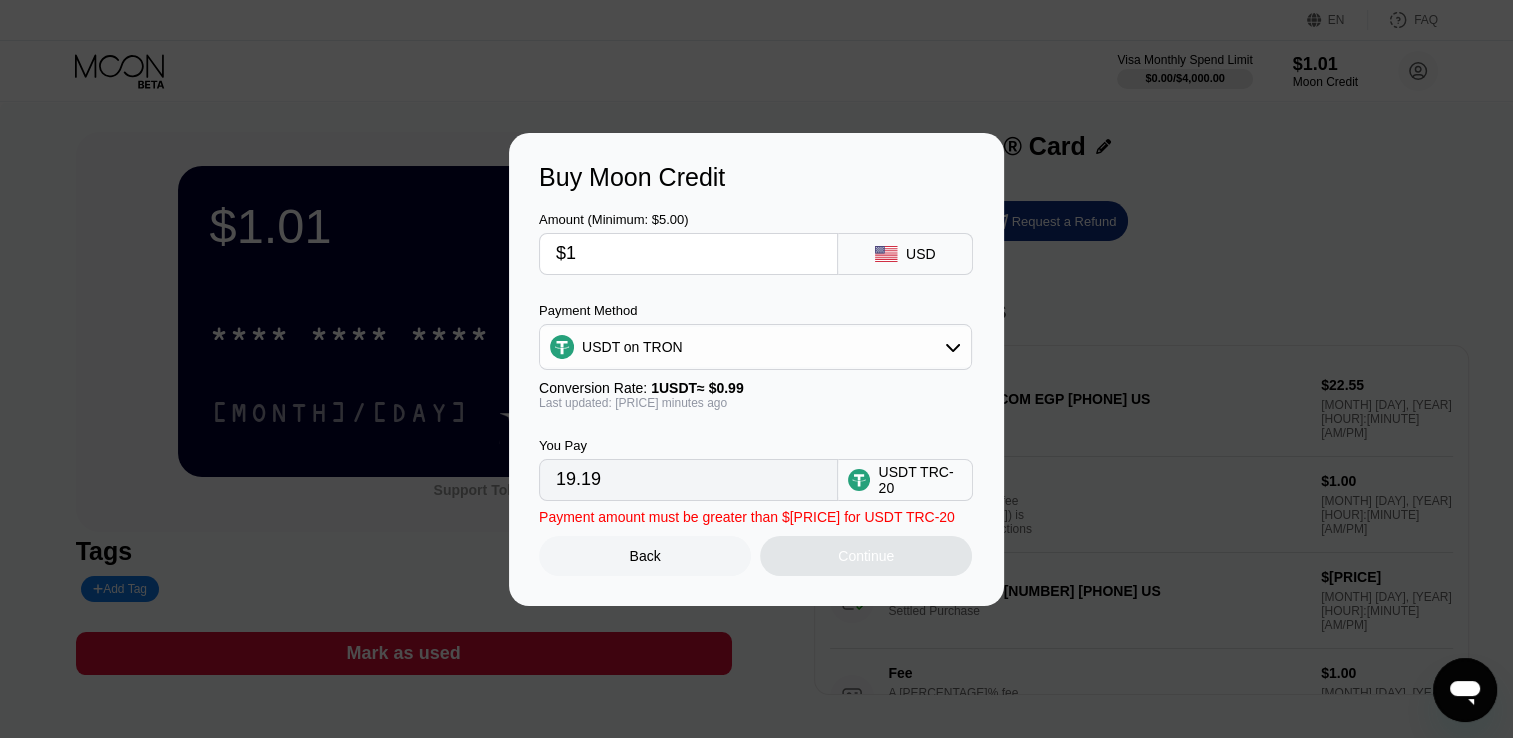type on "1.01" 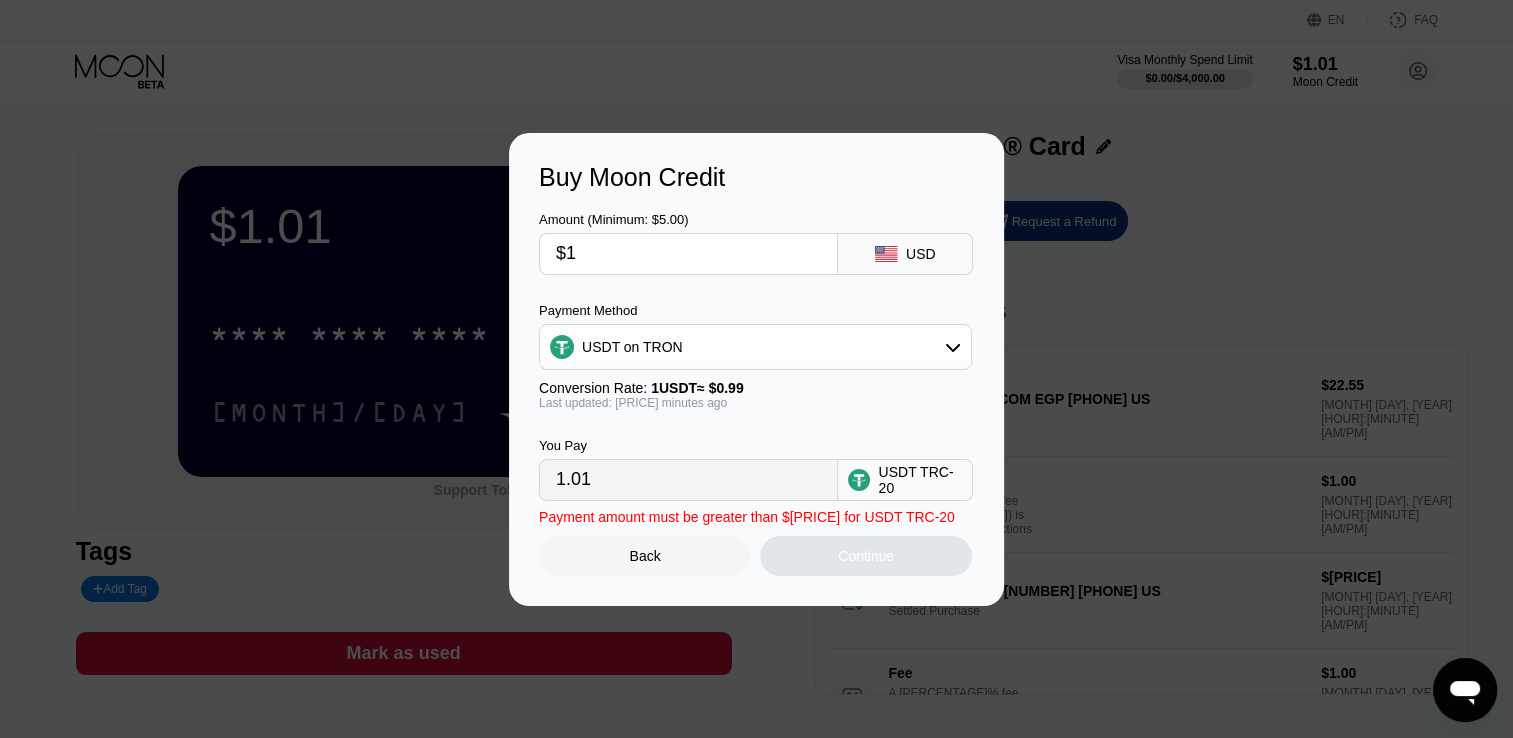 type on "$18" 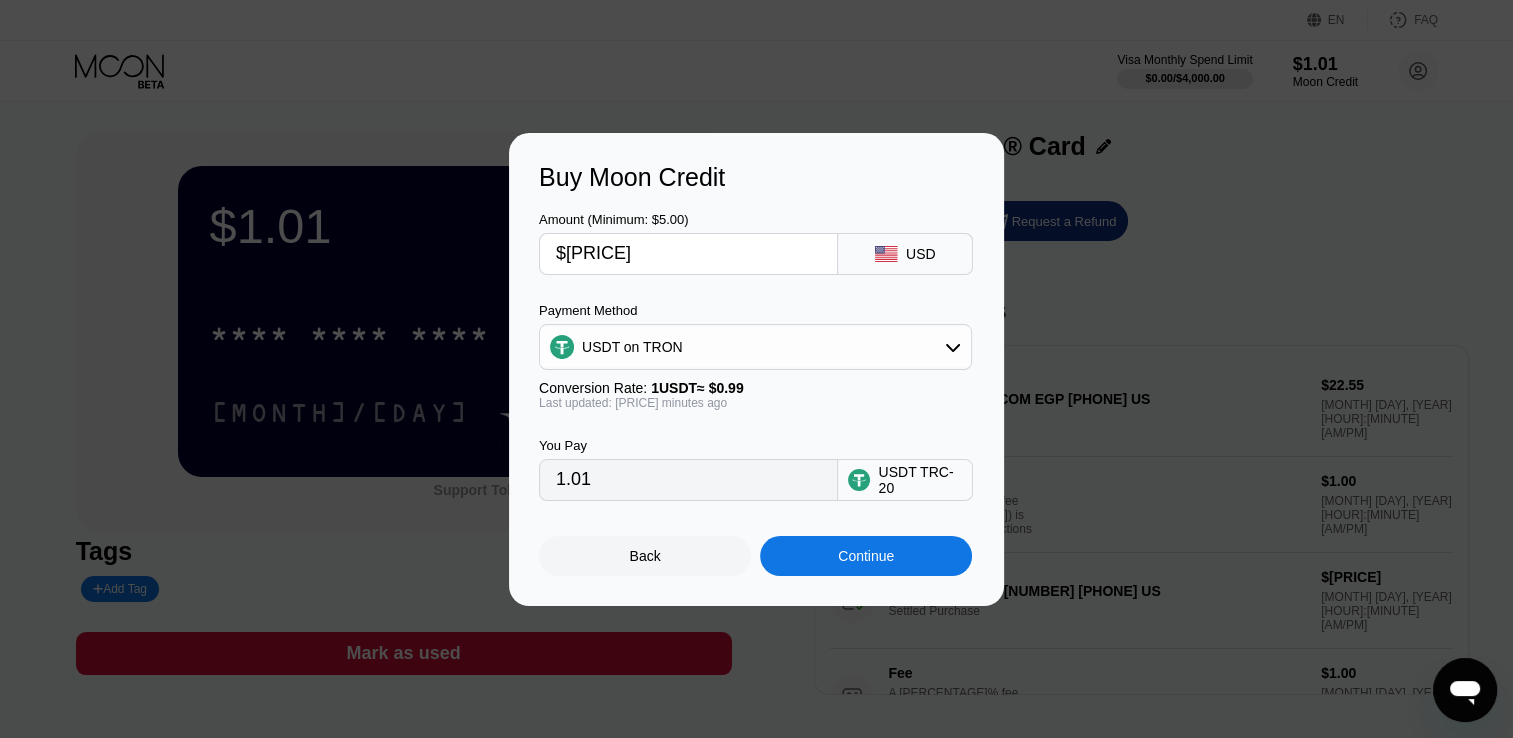 type on "18.18" 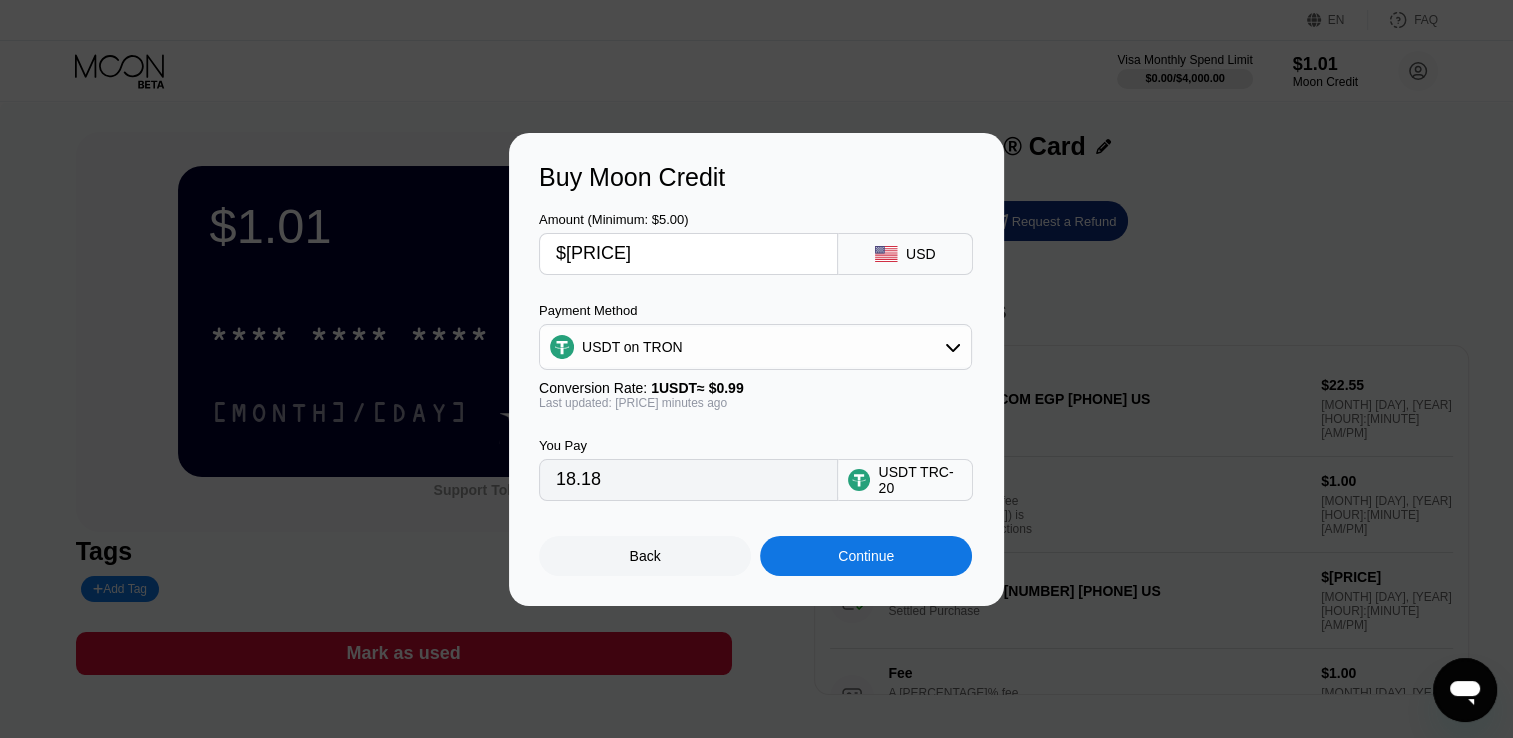 type on "$1" 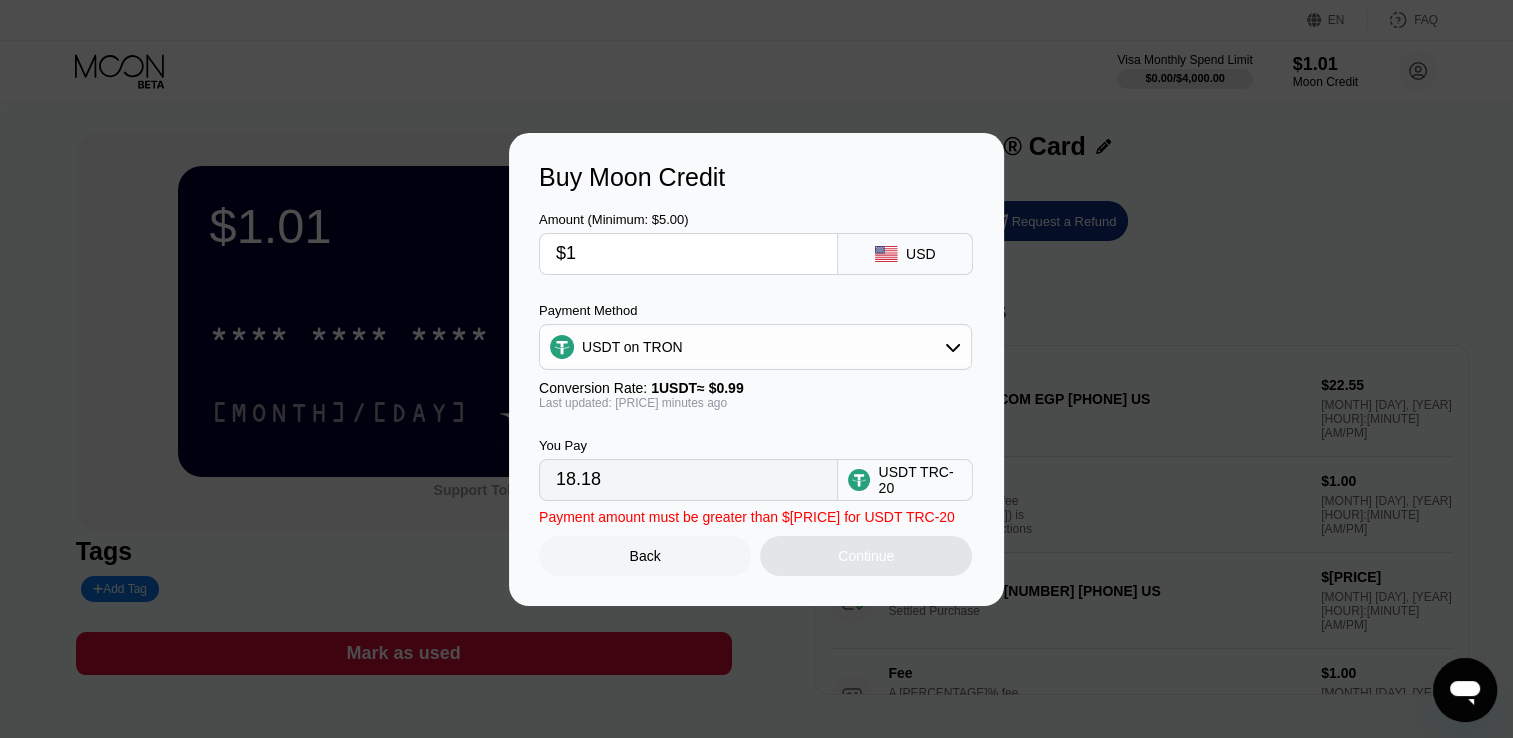 type on "1.01" 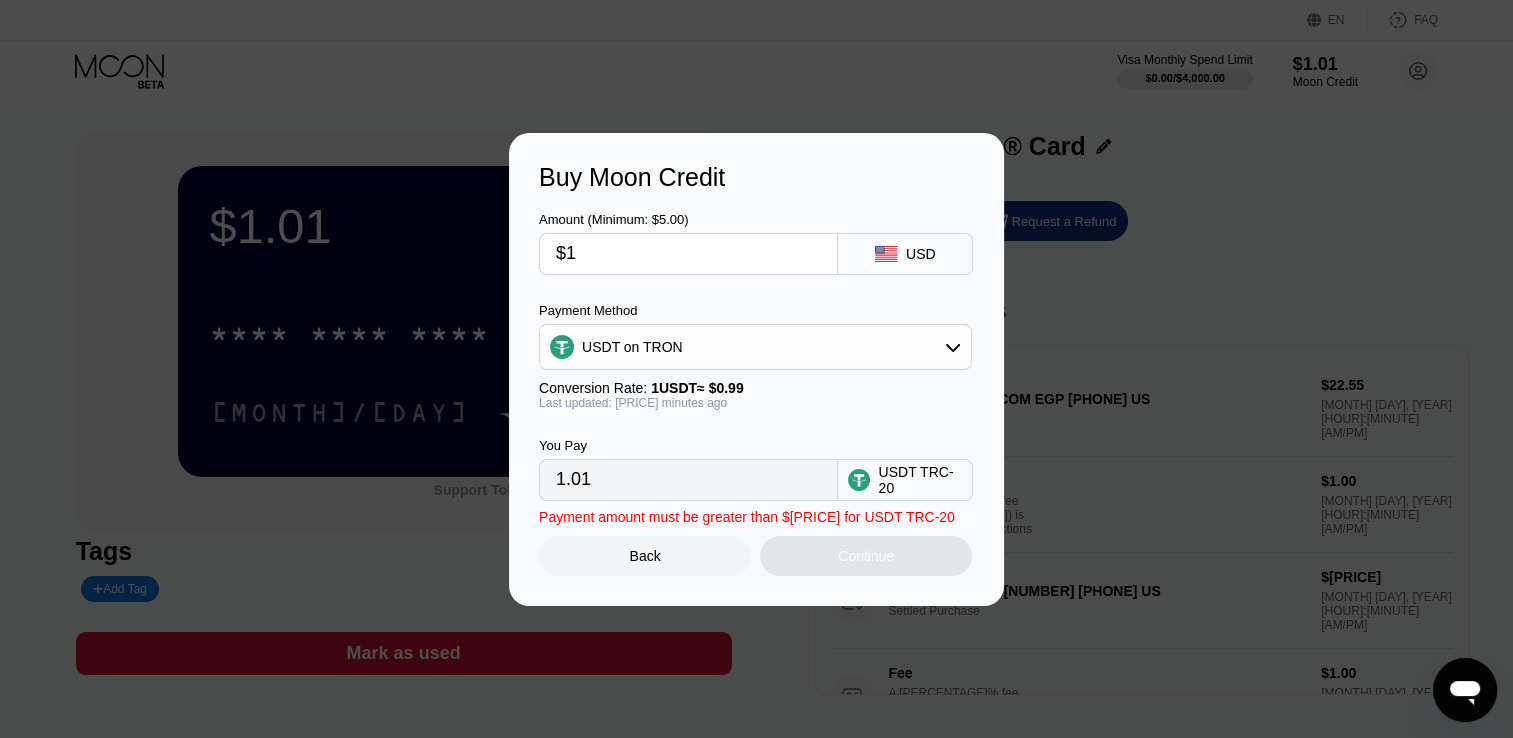 type on "$18" 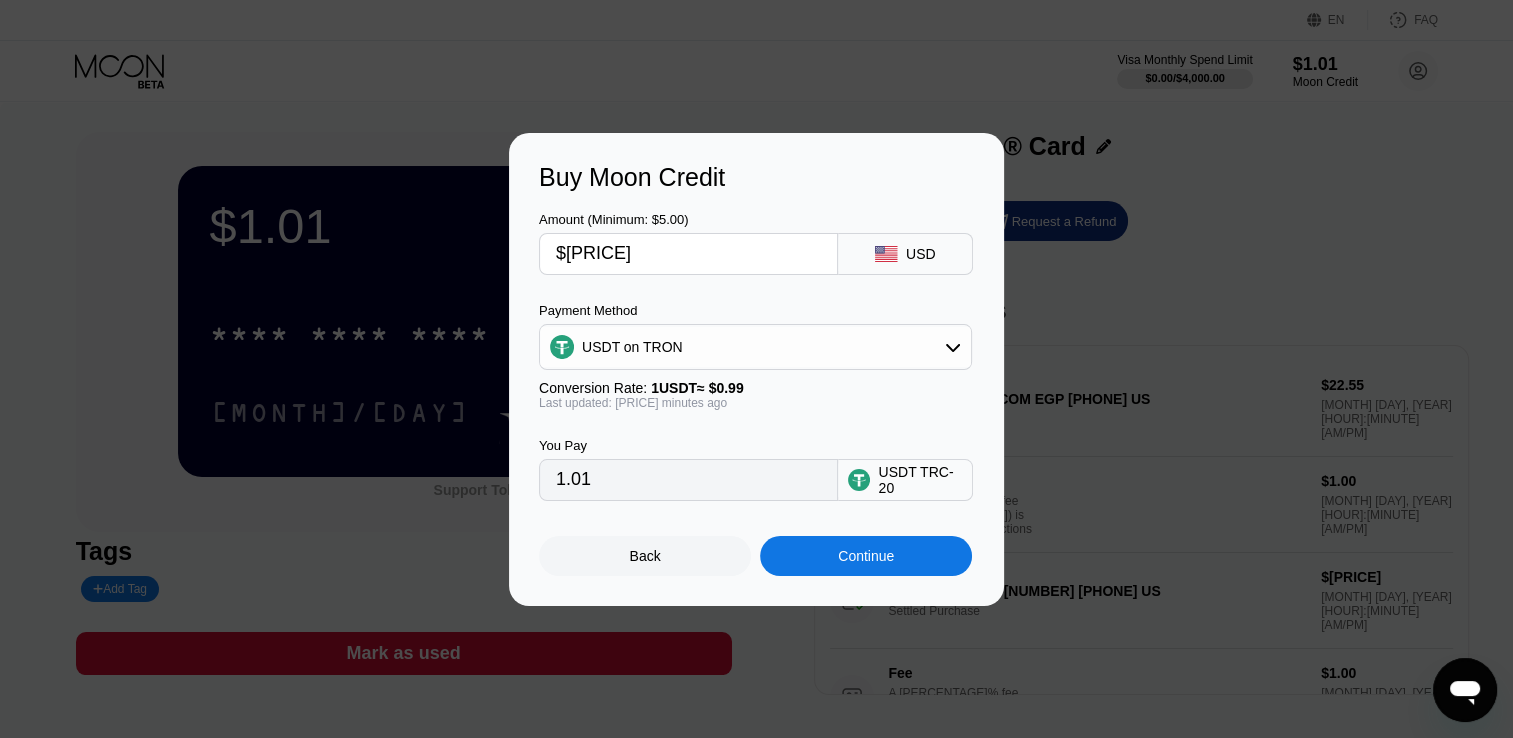 type on "18.18" 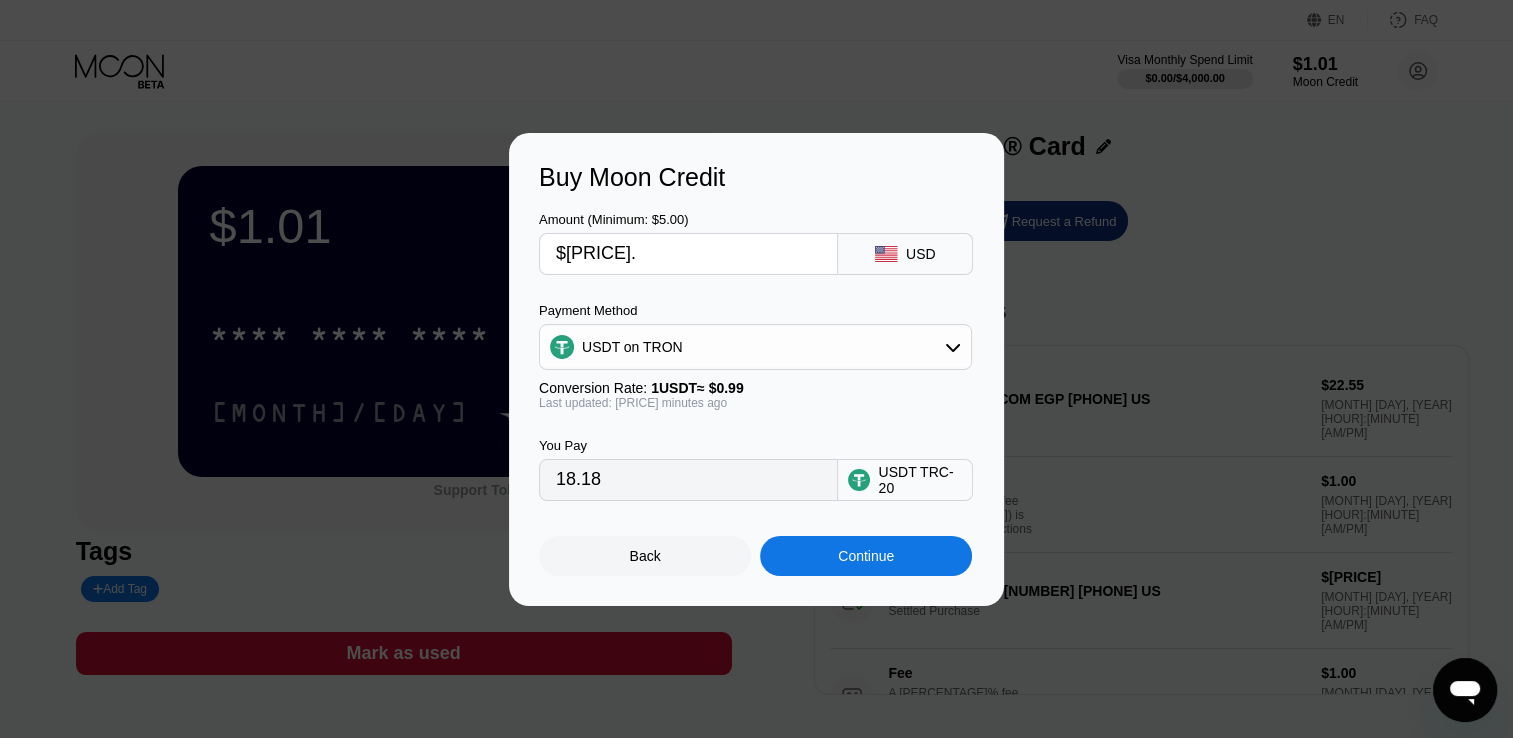 type on "$18.9" 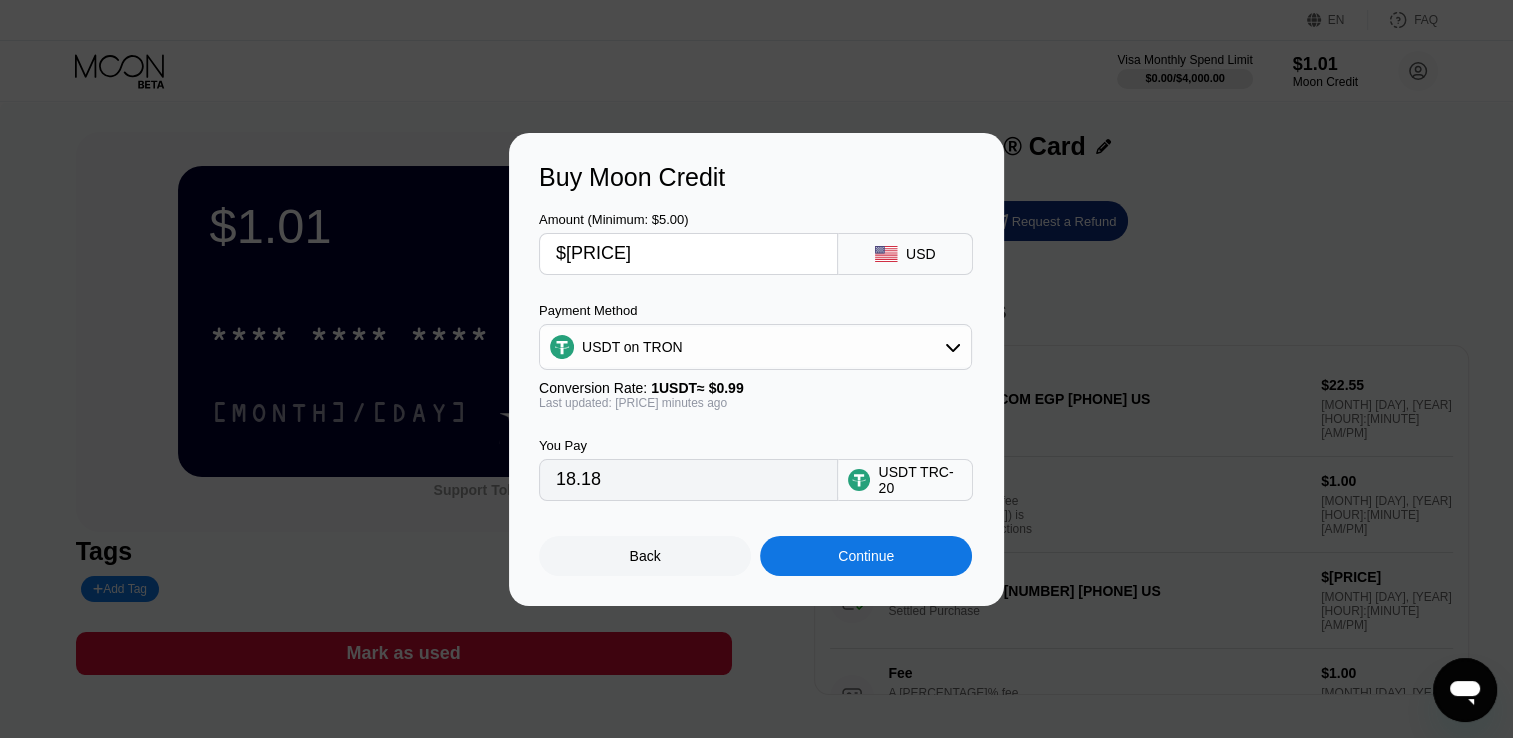 type on "19.09" 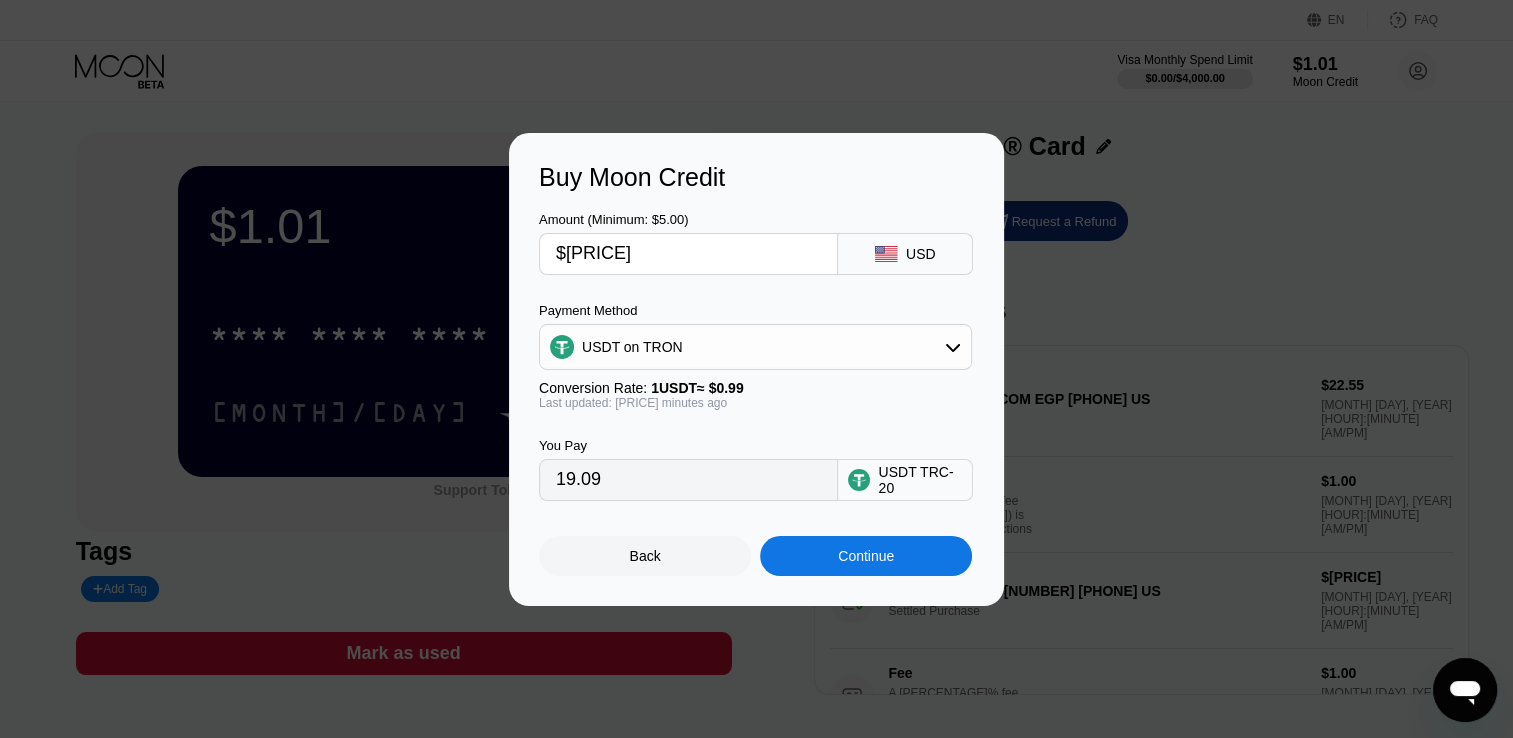 type on "$18." 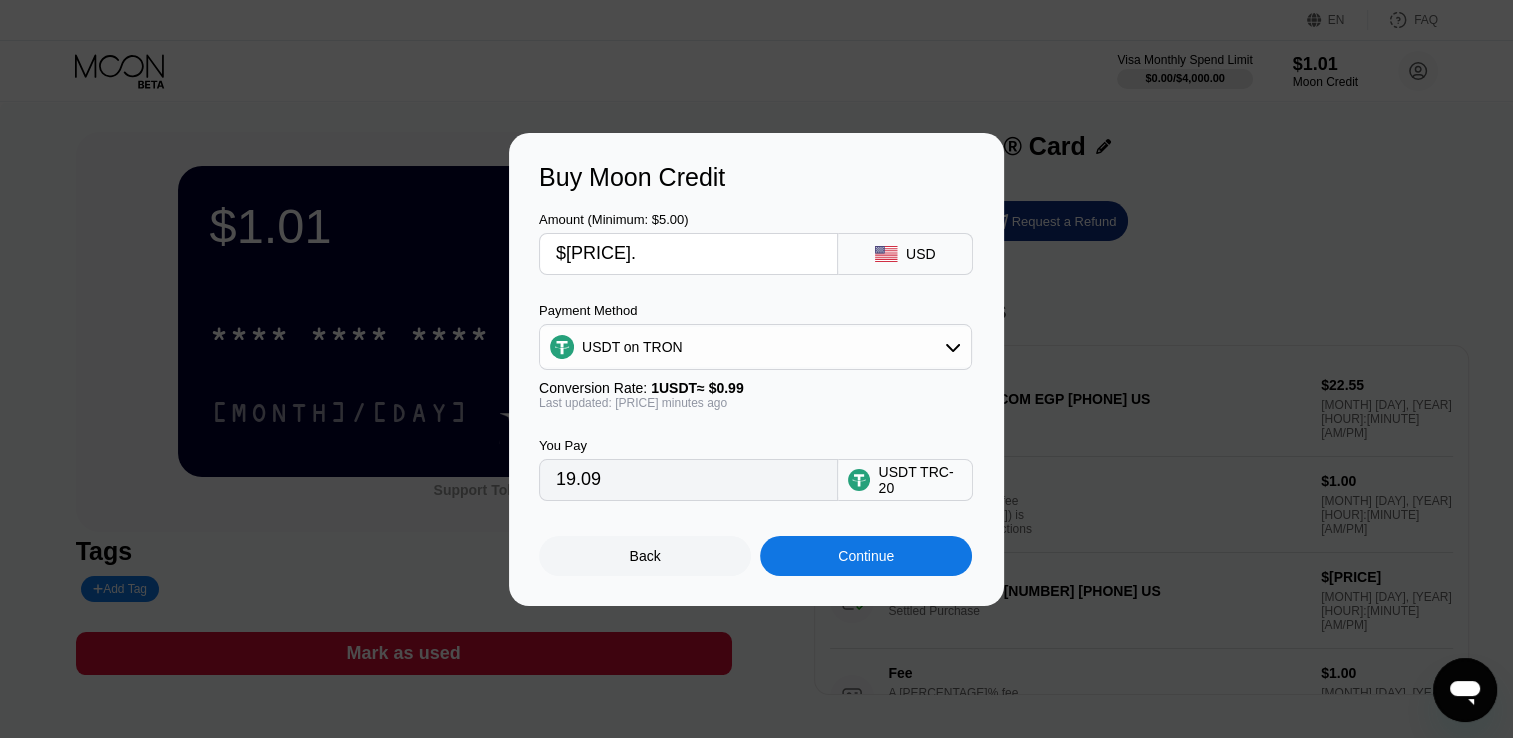 type on "18.18" 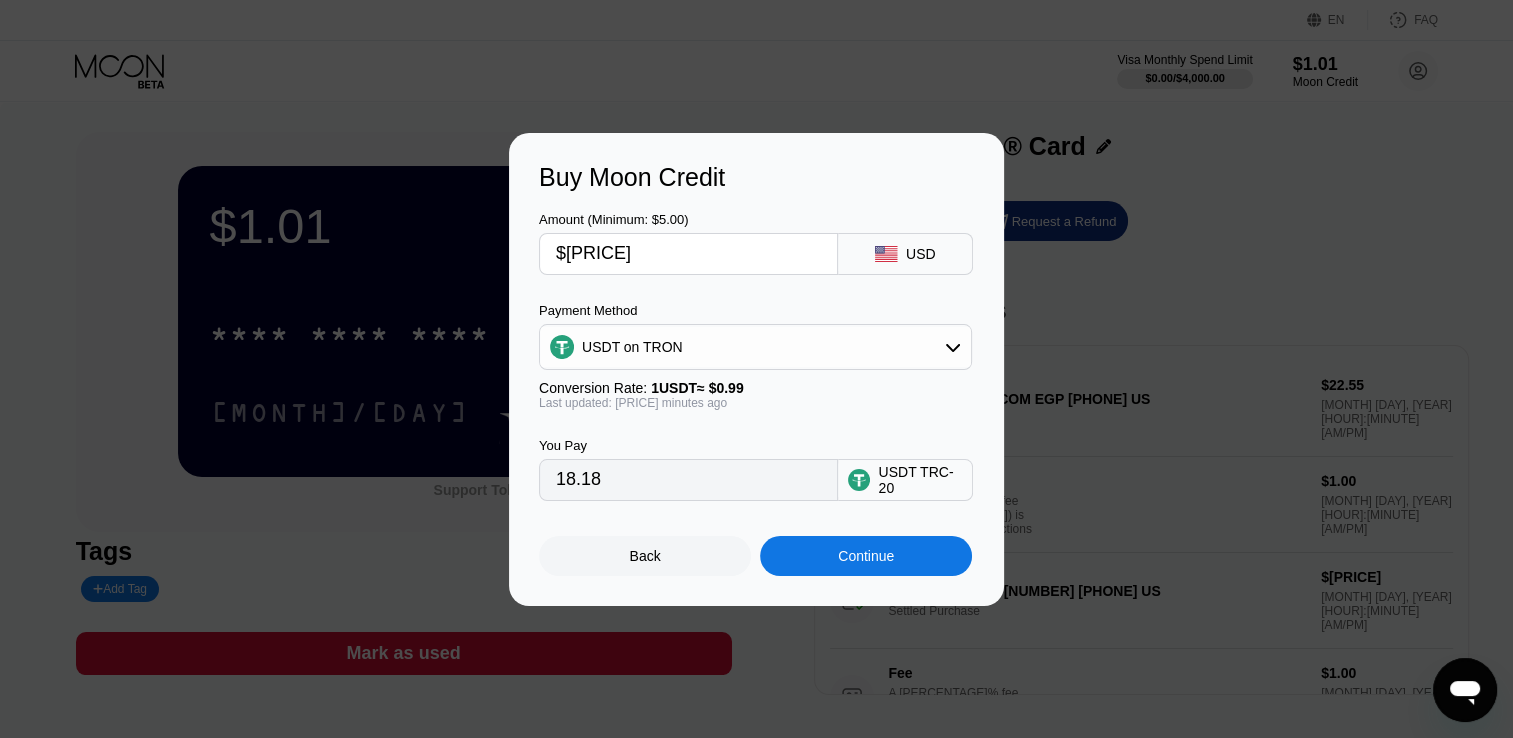 type on "$1" 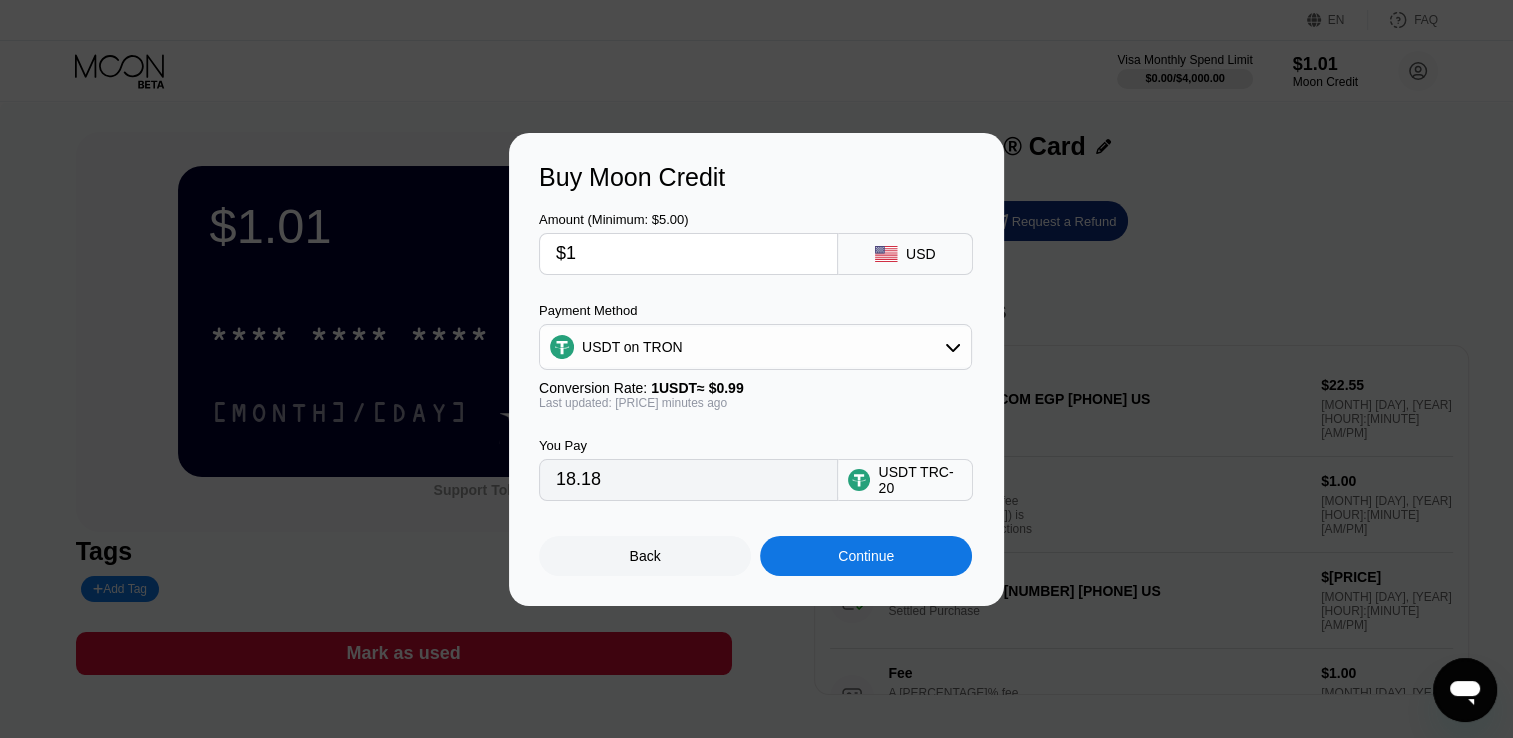 type on "1.01" 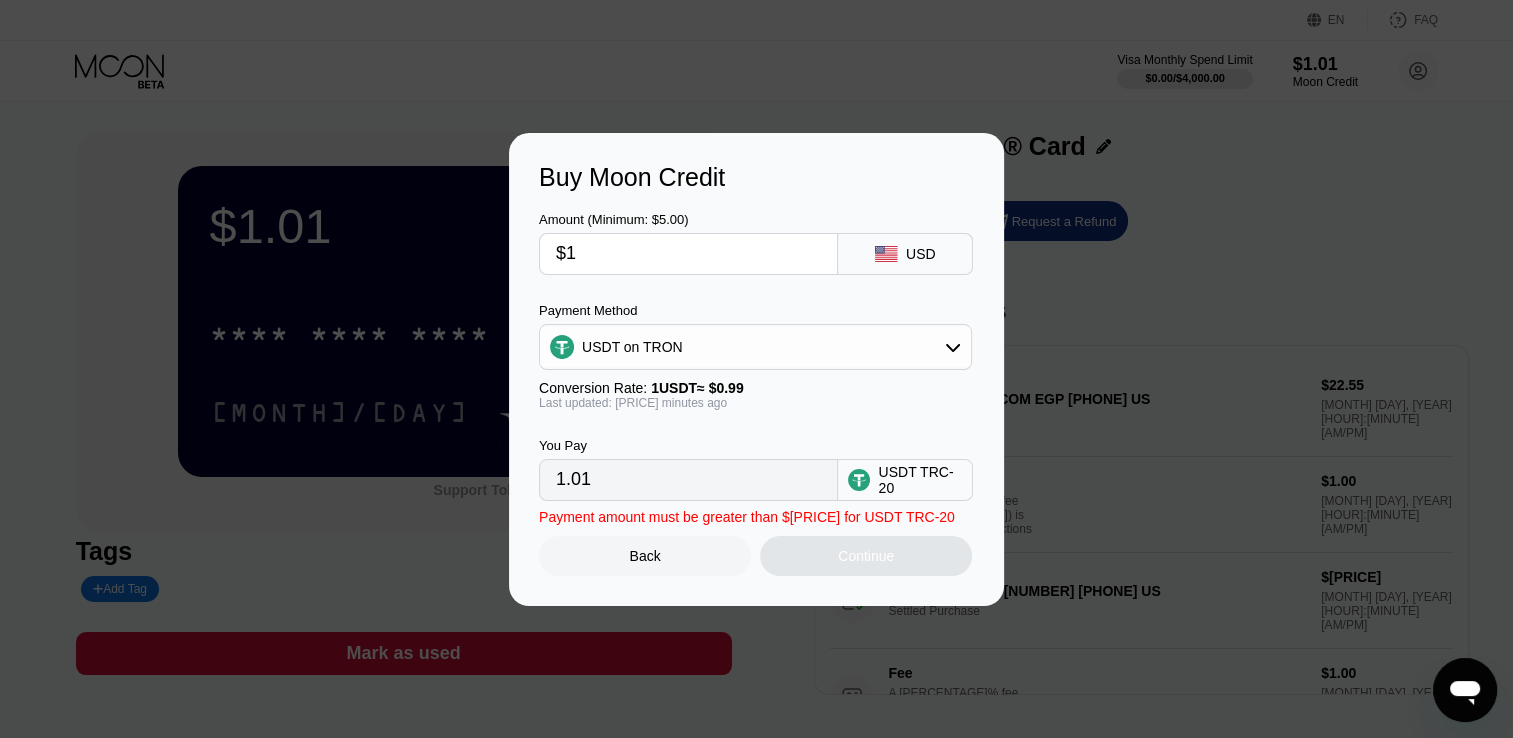 type on "$19" 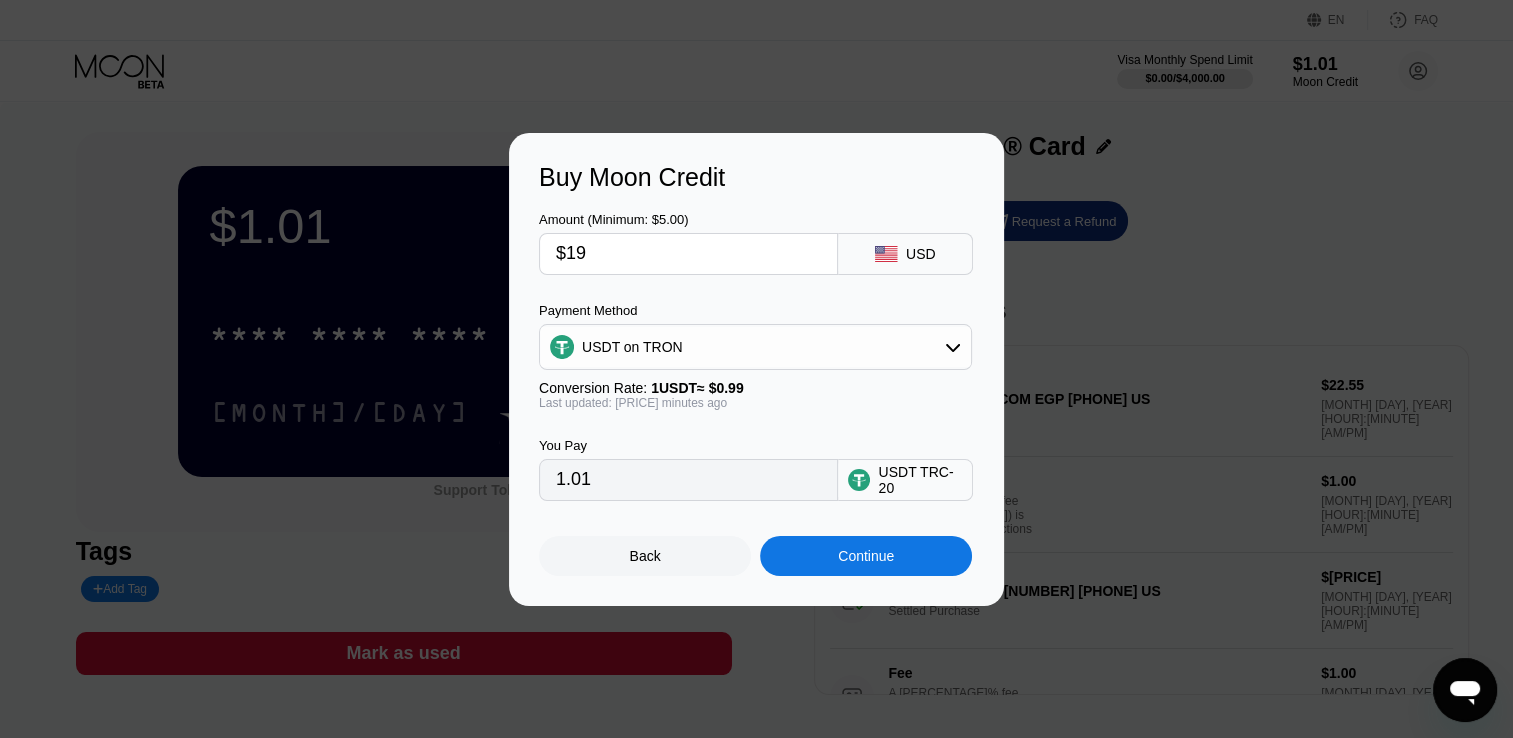 type on "19.19" 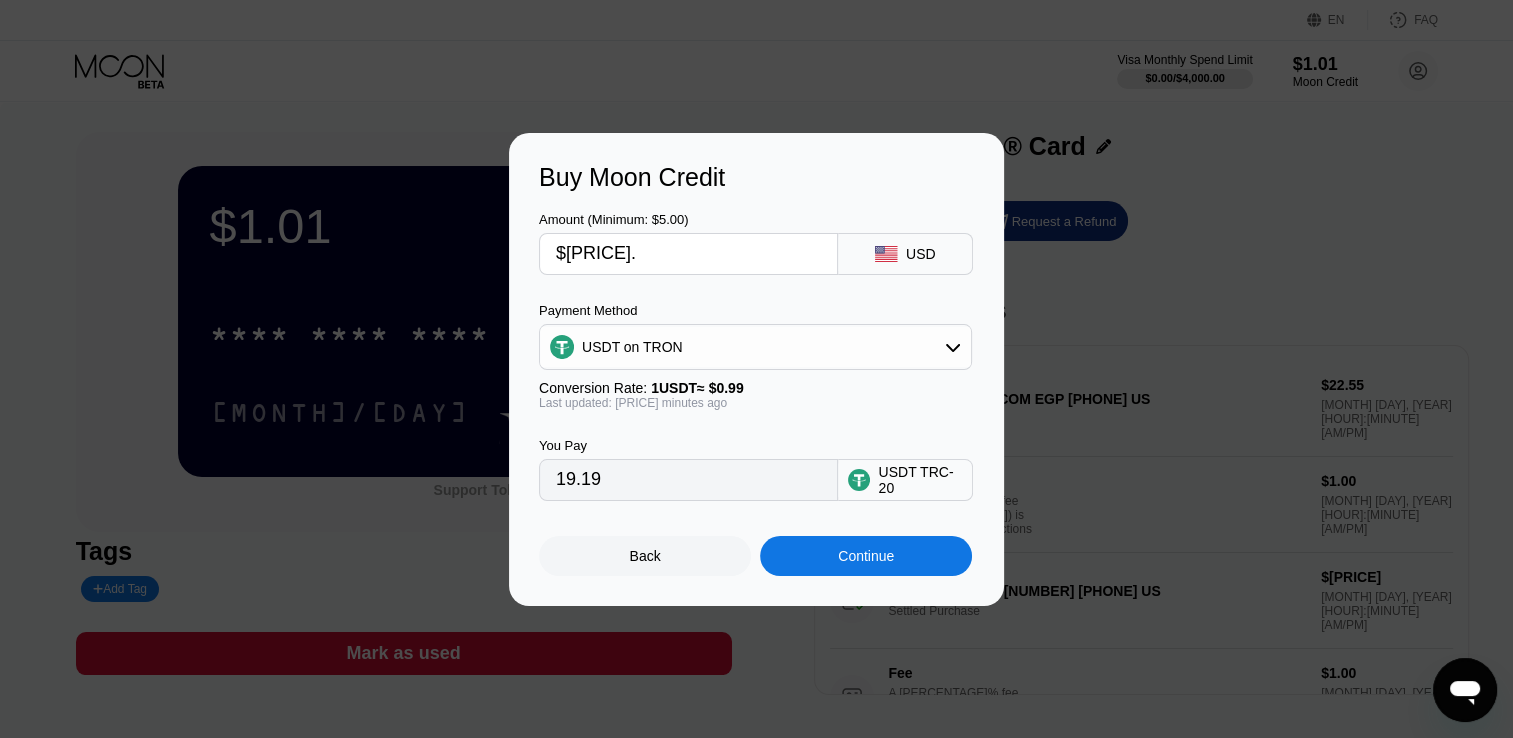 type on "$19.5" 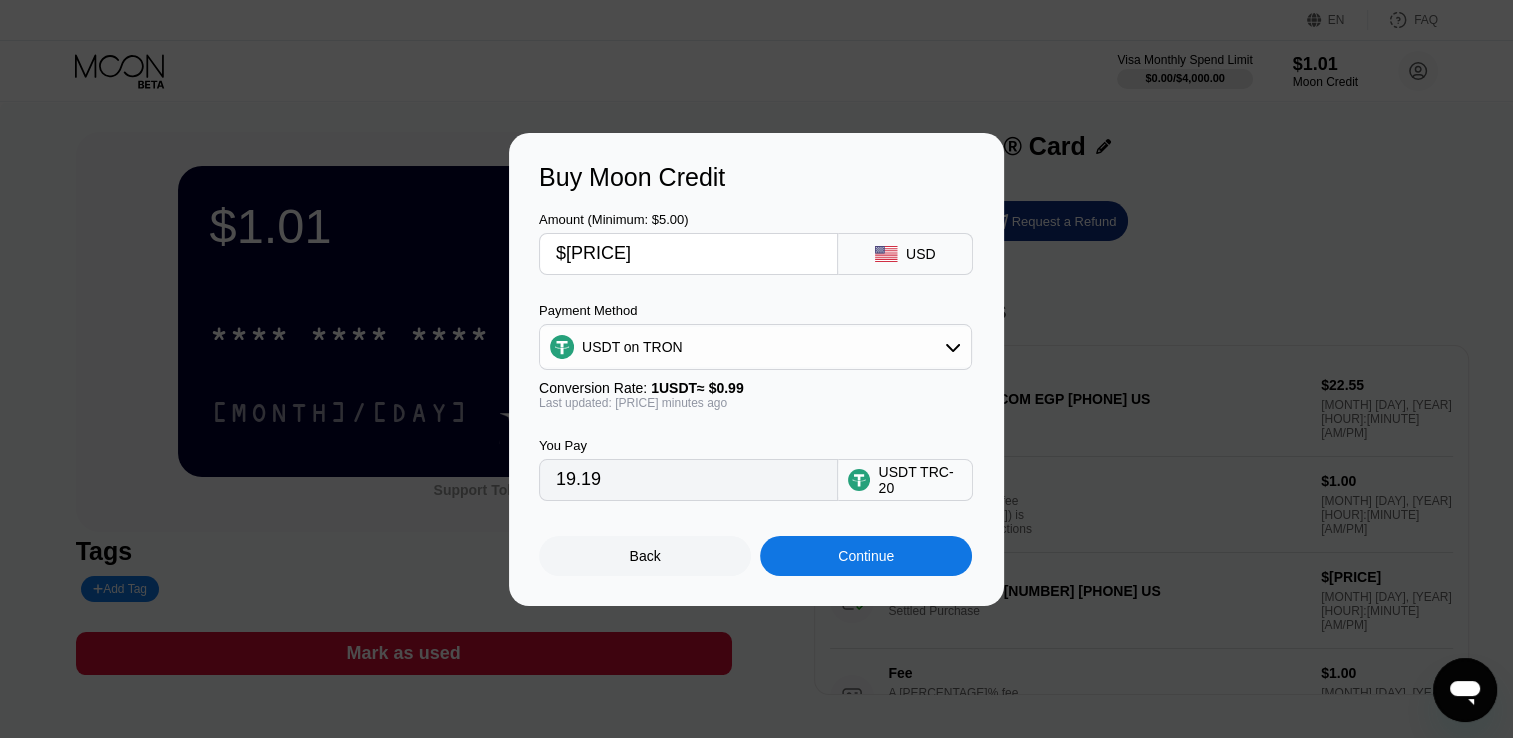 type on "19.70" 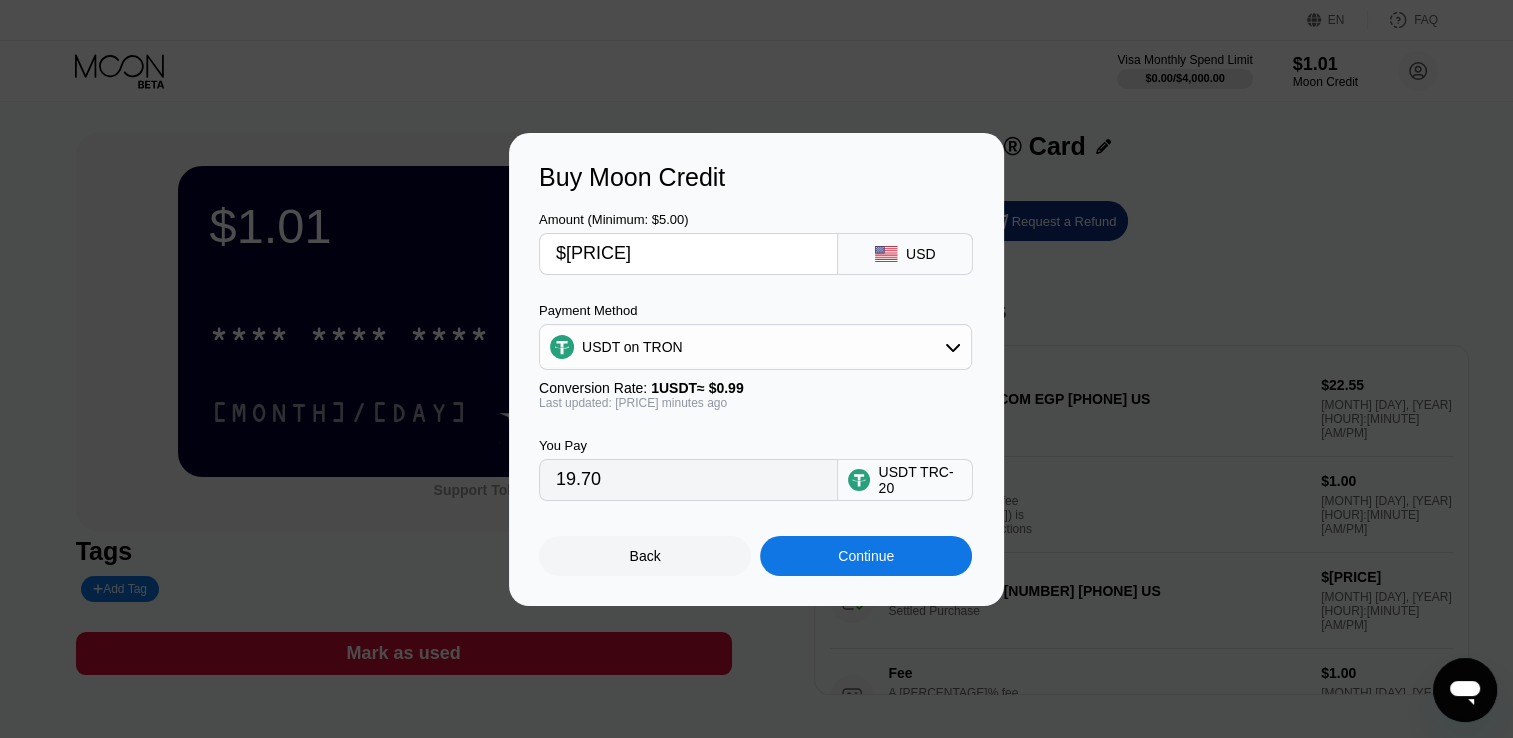 type on "$19.5" 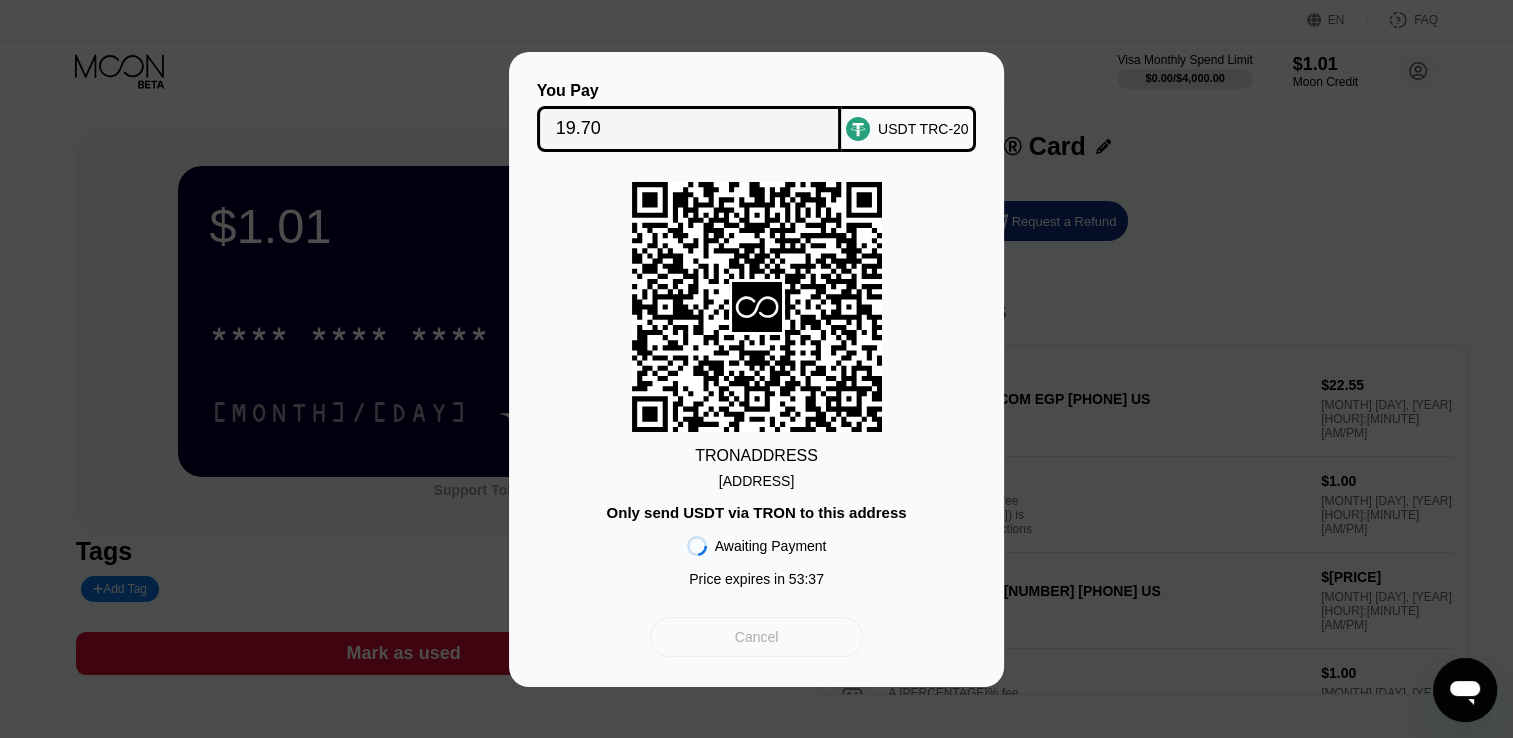 click on "Cancel" at bounding box center (757, 637) 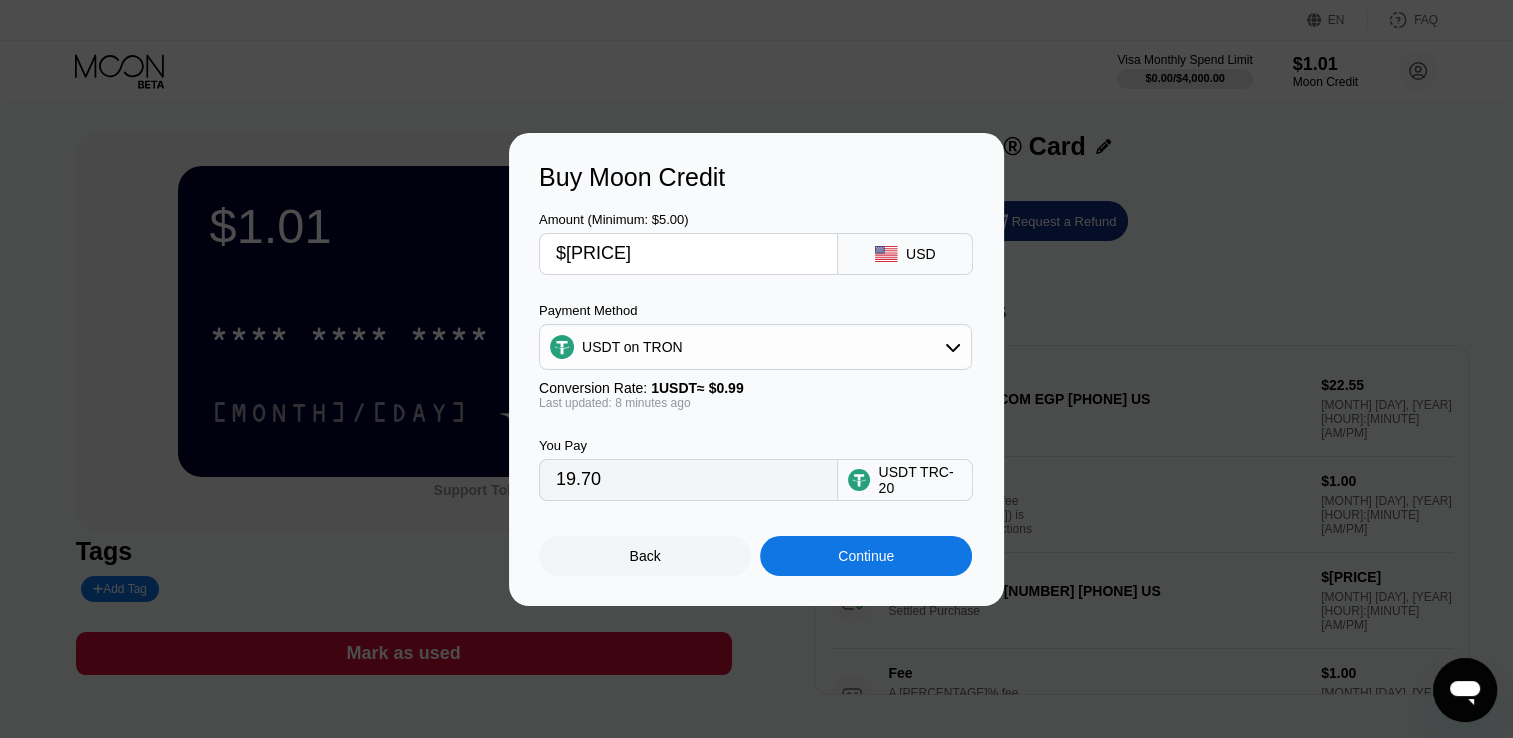 click on "$19.5" at bounding box center (688, 254) 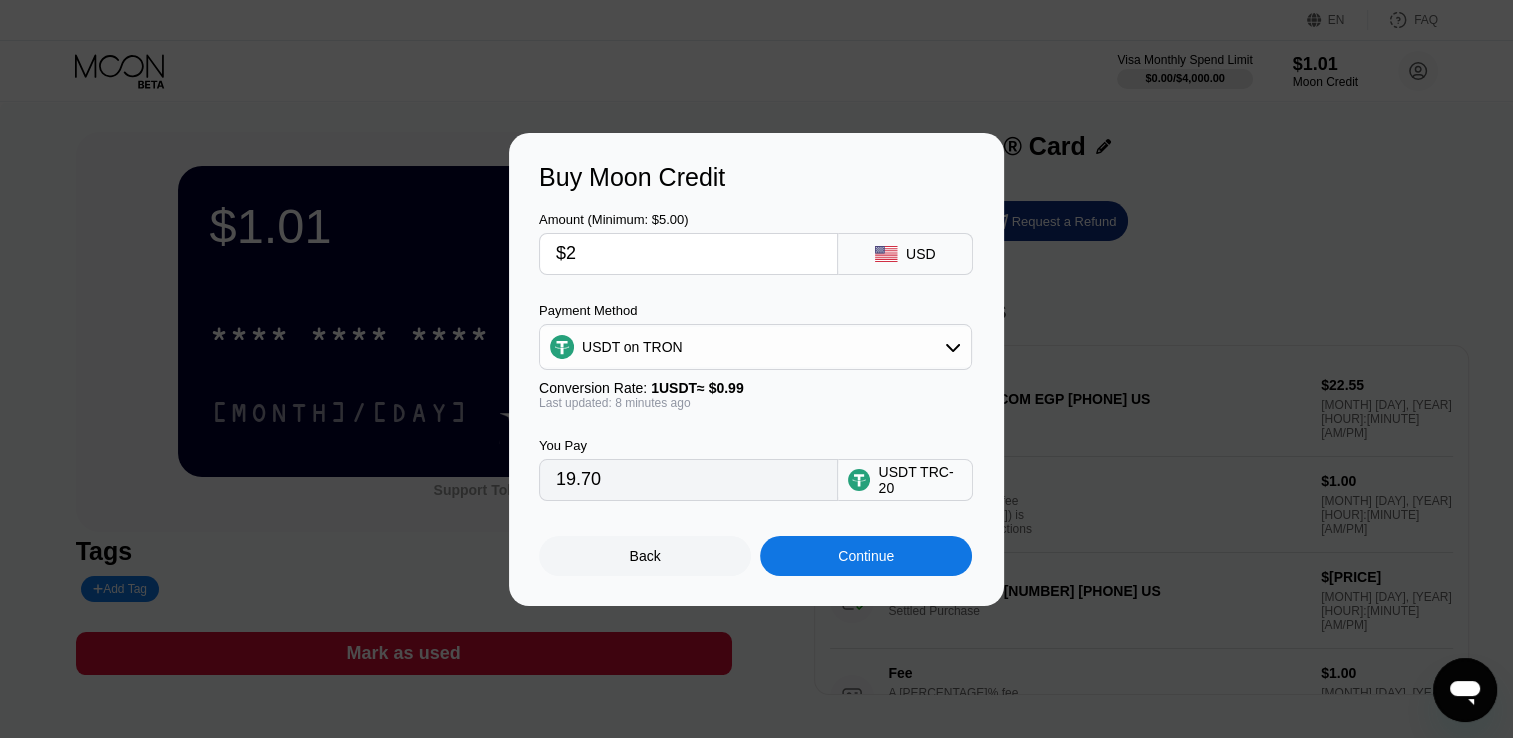 type on "$21" 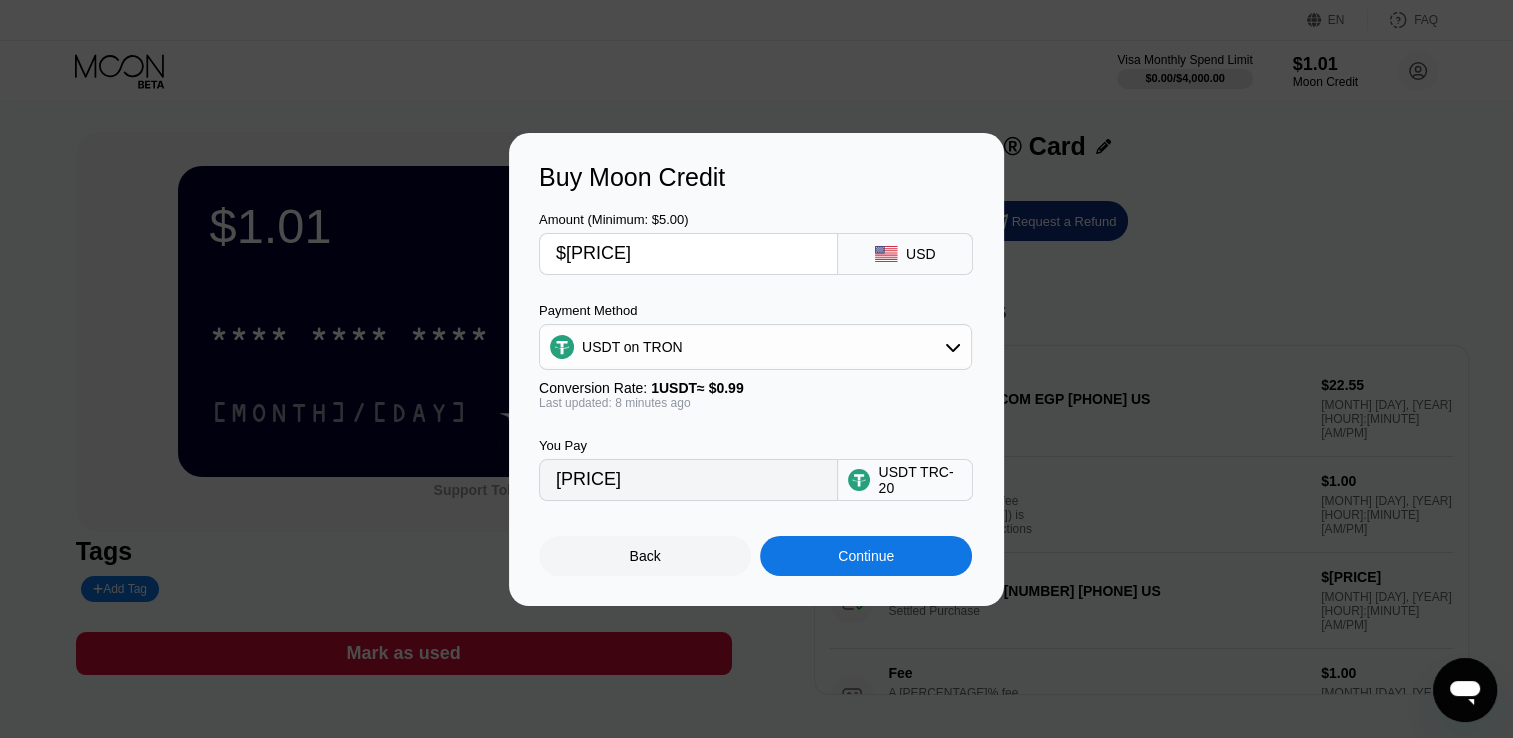 type on "21.21" 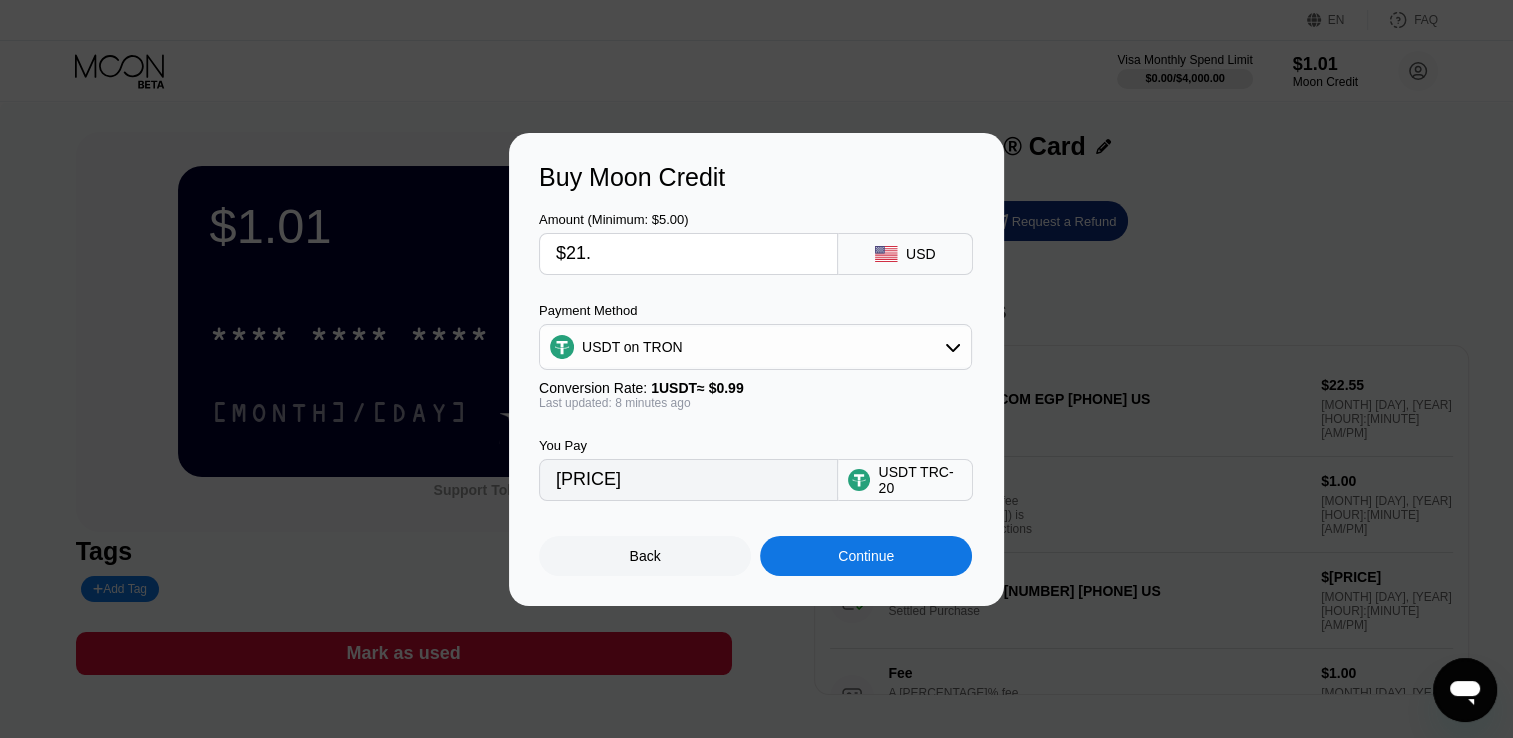 type on "$21.8" 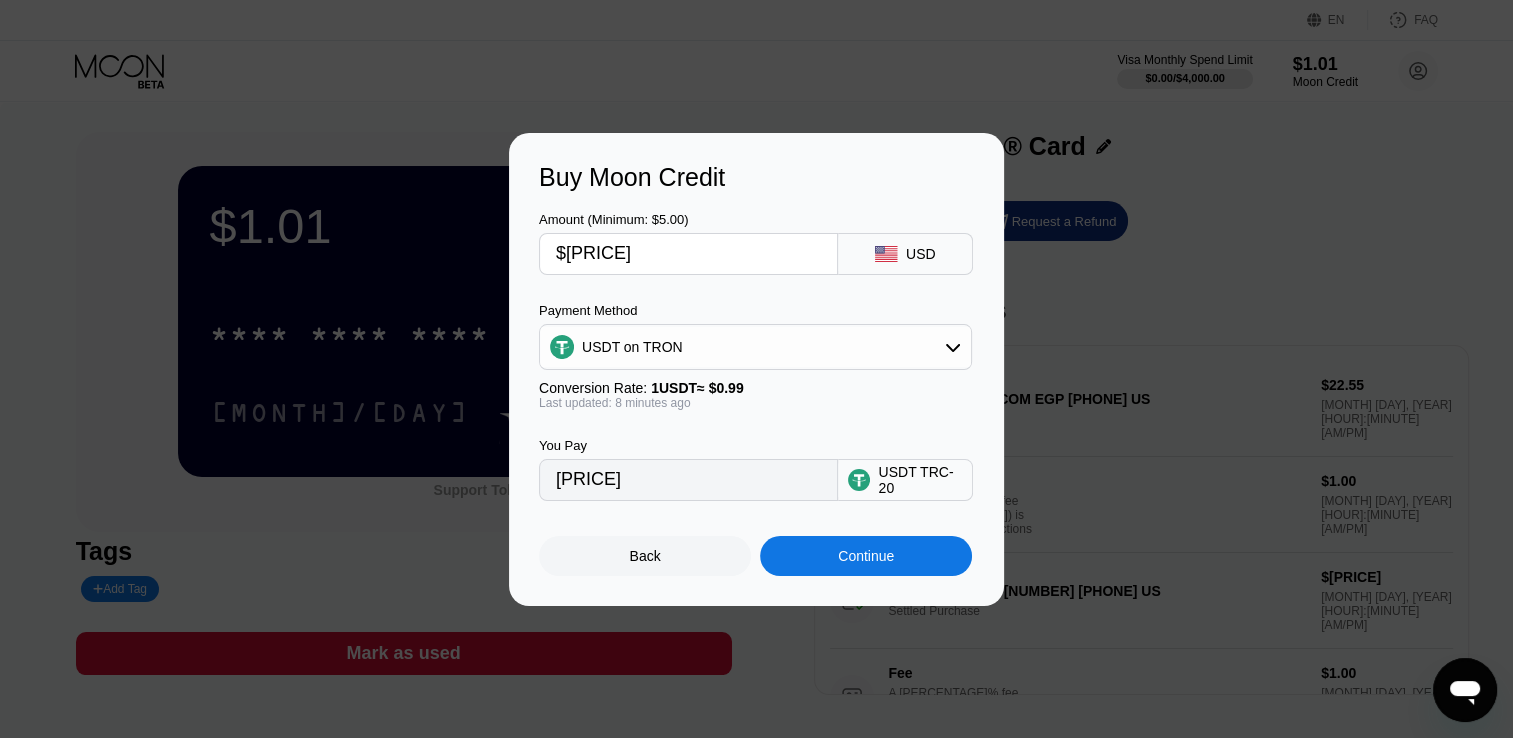 type on "22.02" 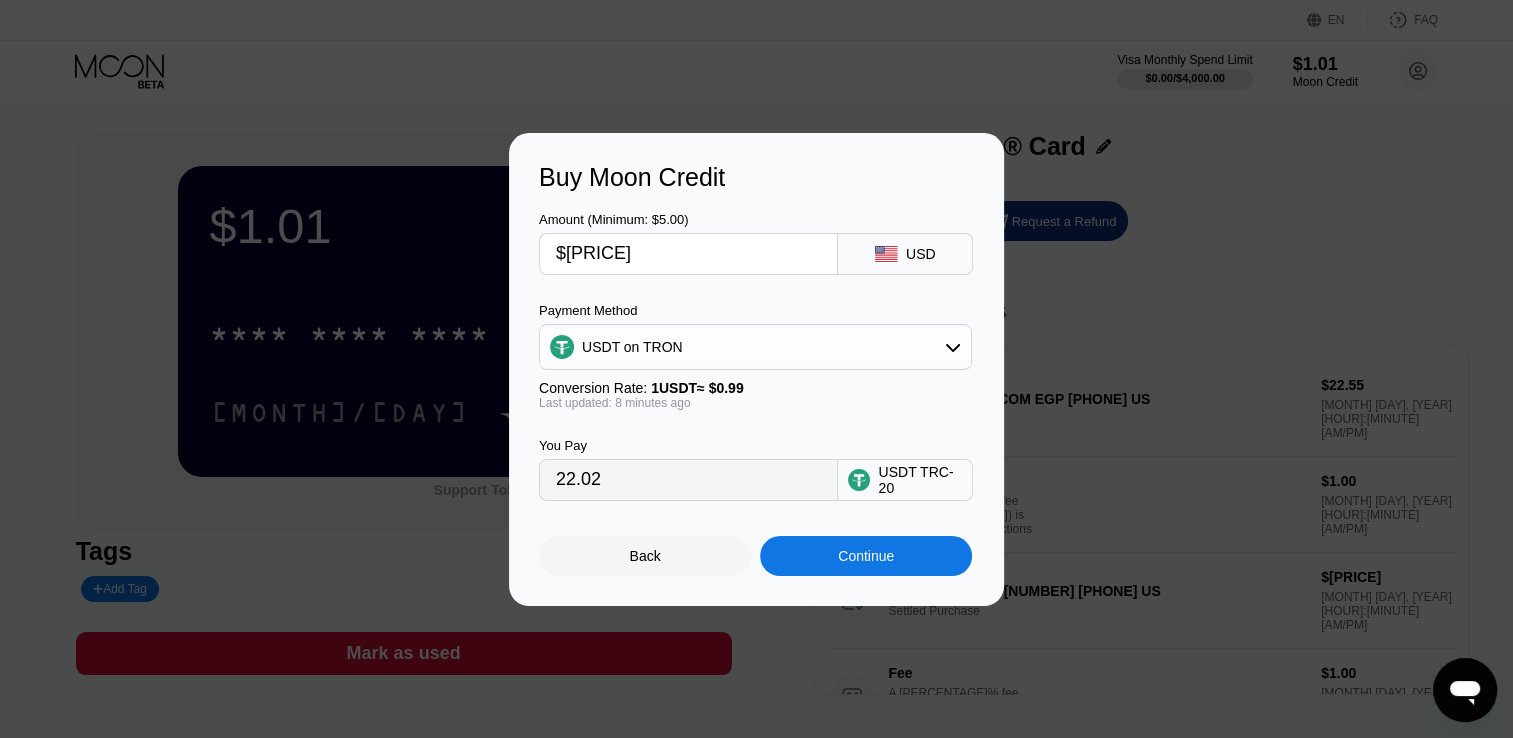 type on "$21." 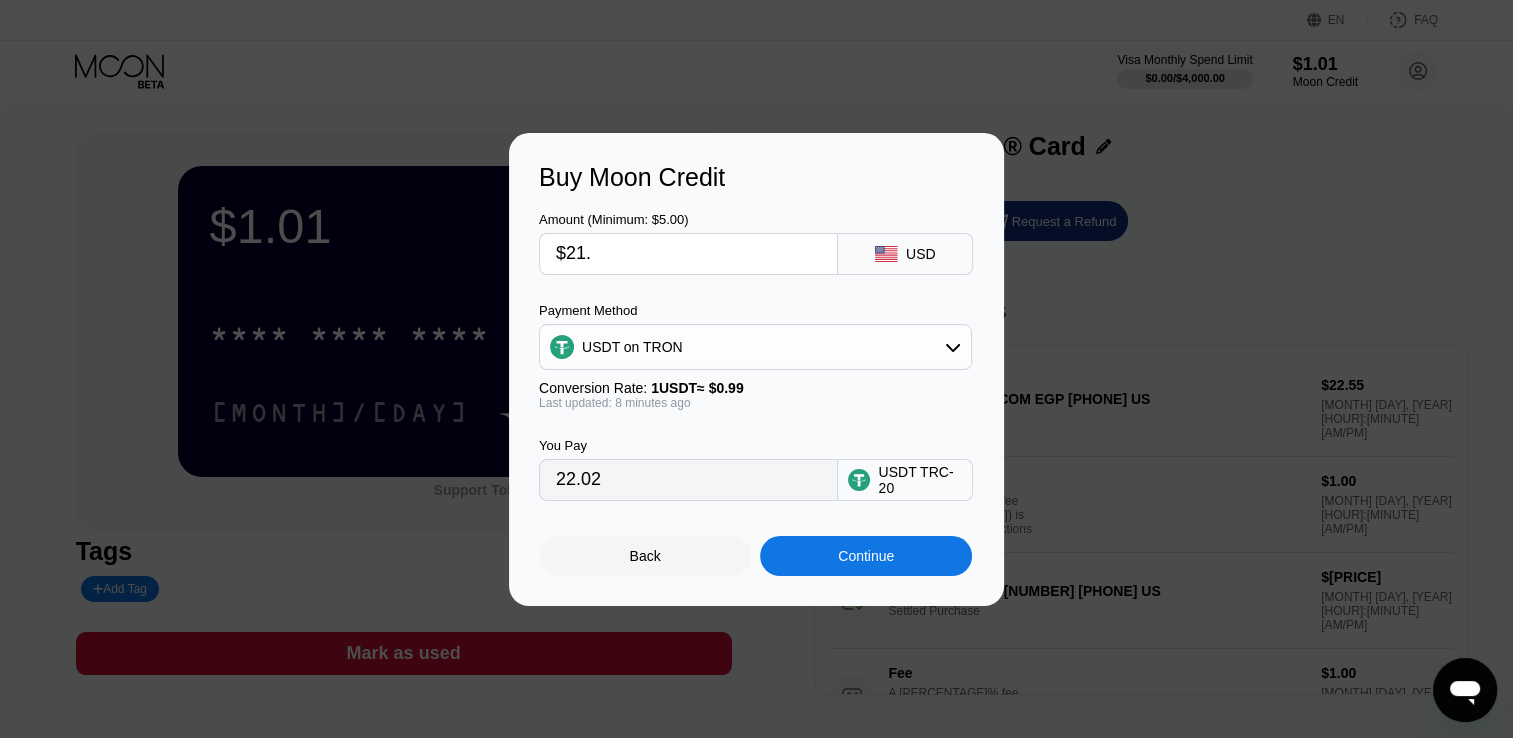 type on "21.21" 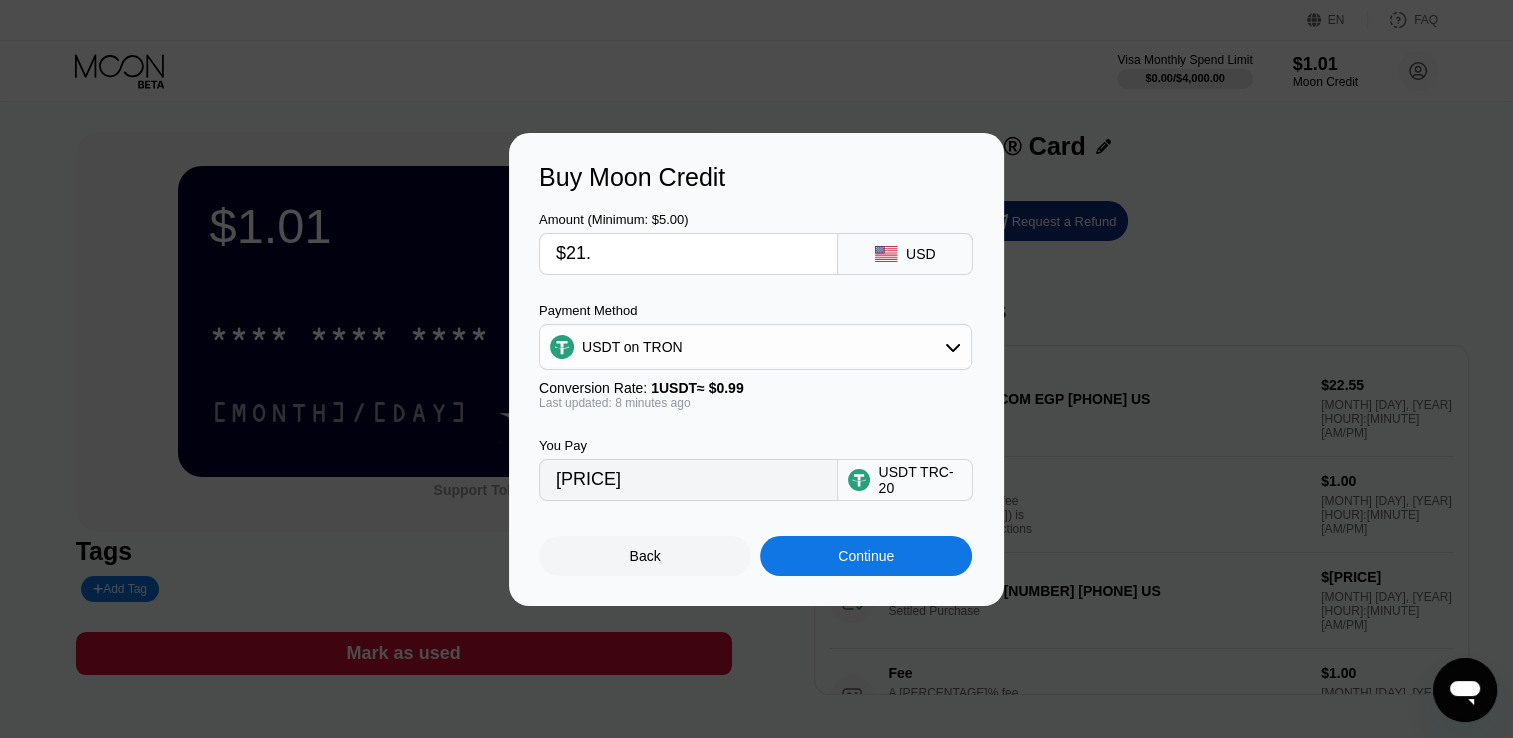 type on "$21.7" 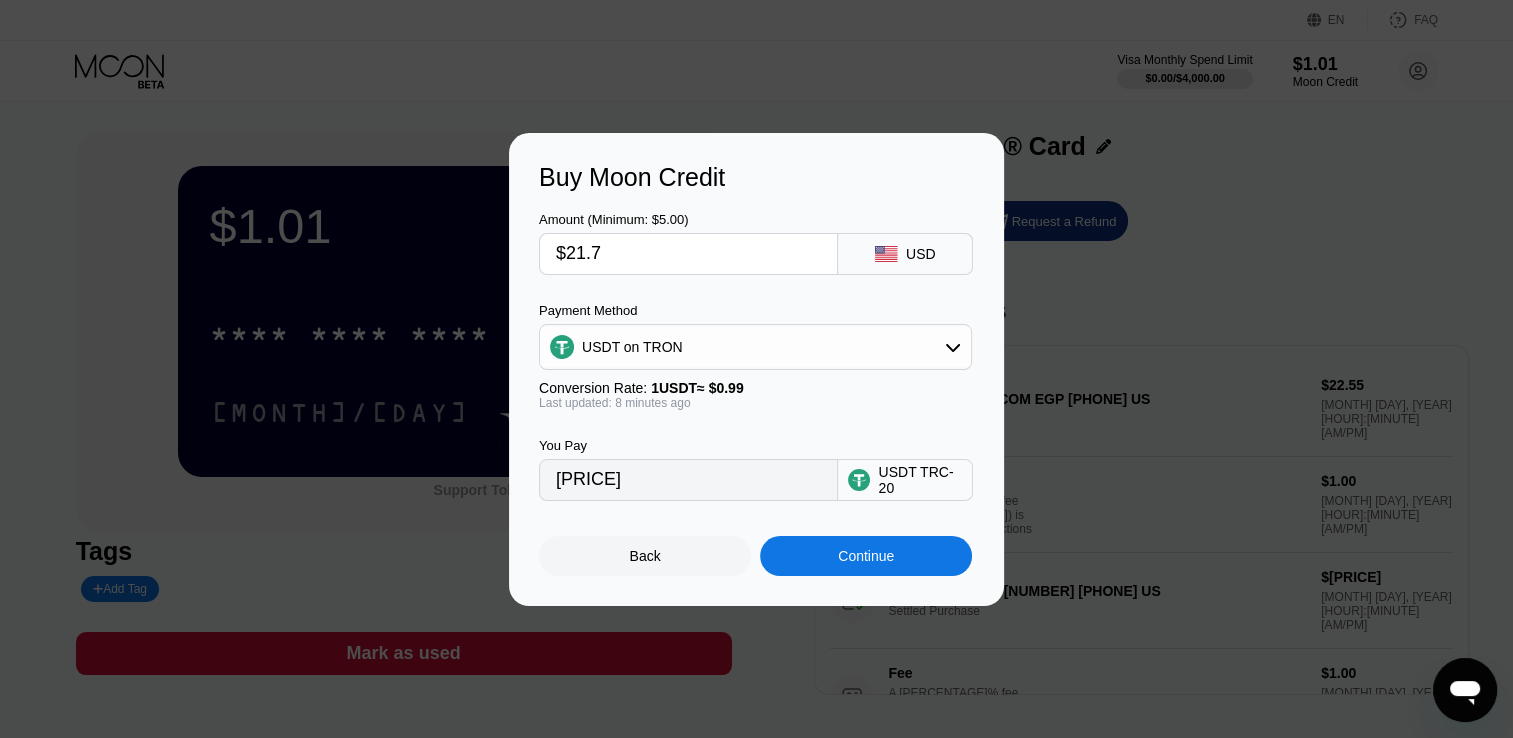 type on "21.92" 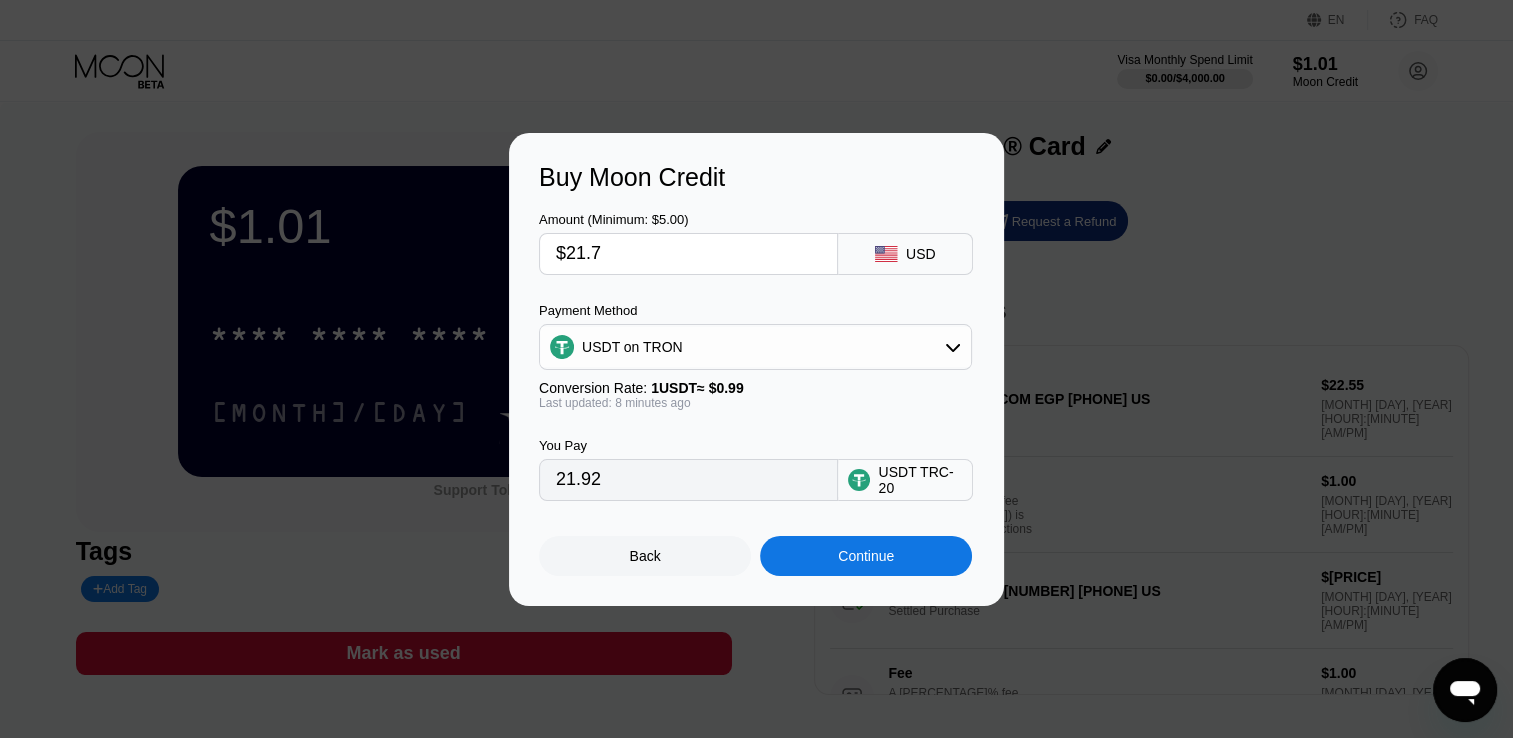 type on "$21.7" 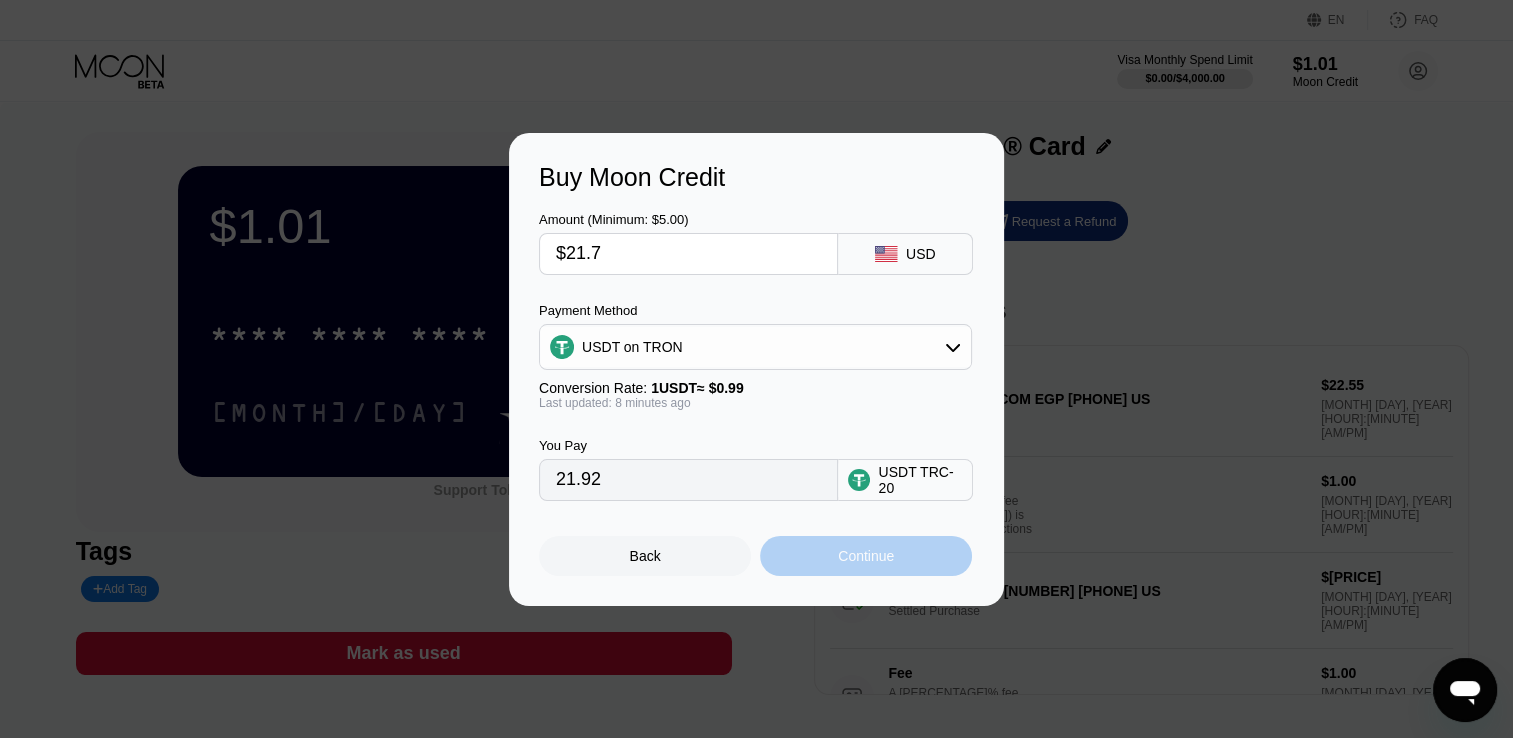 click on "Continue" at bounding box center (866, 556) 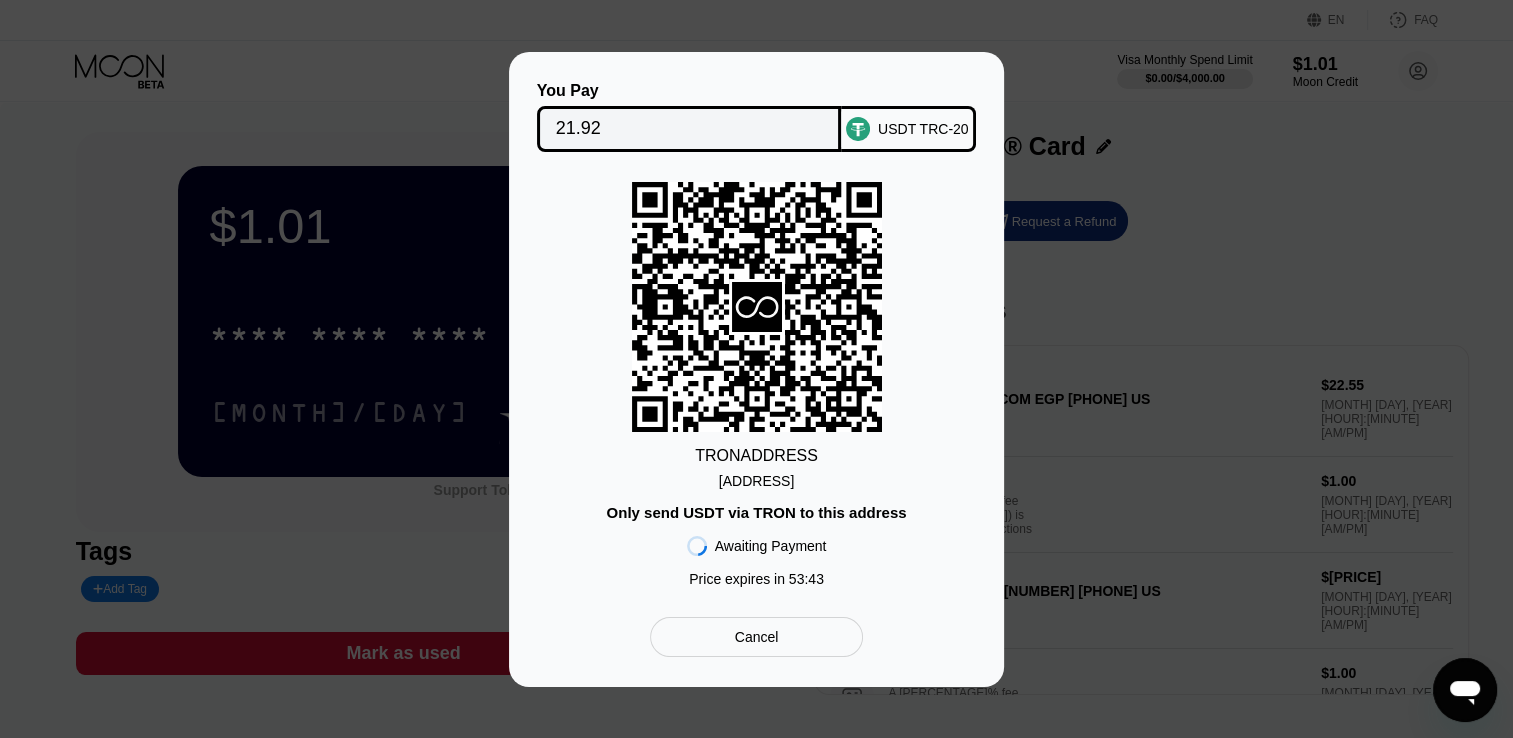 click on "TKema7byMR26tfK...FxGwzWBkEyRZjes" at bounding box center (756, 481) 